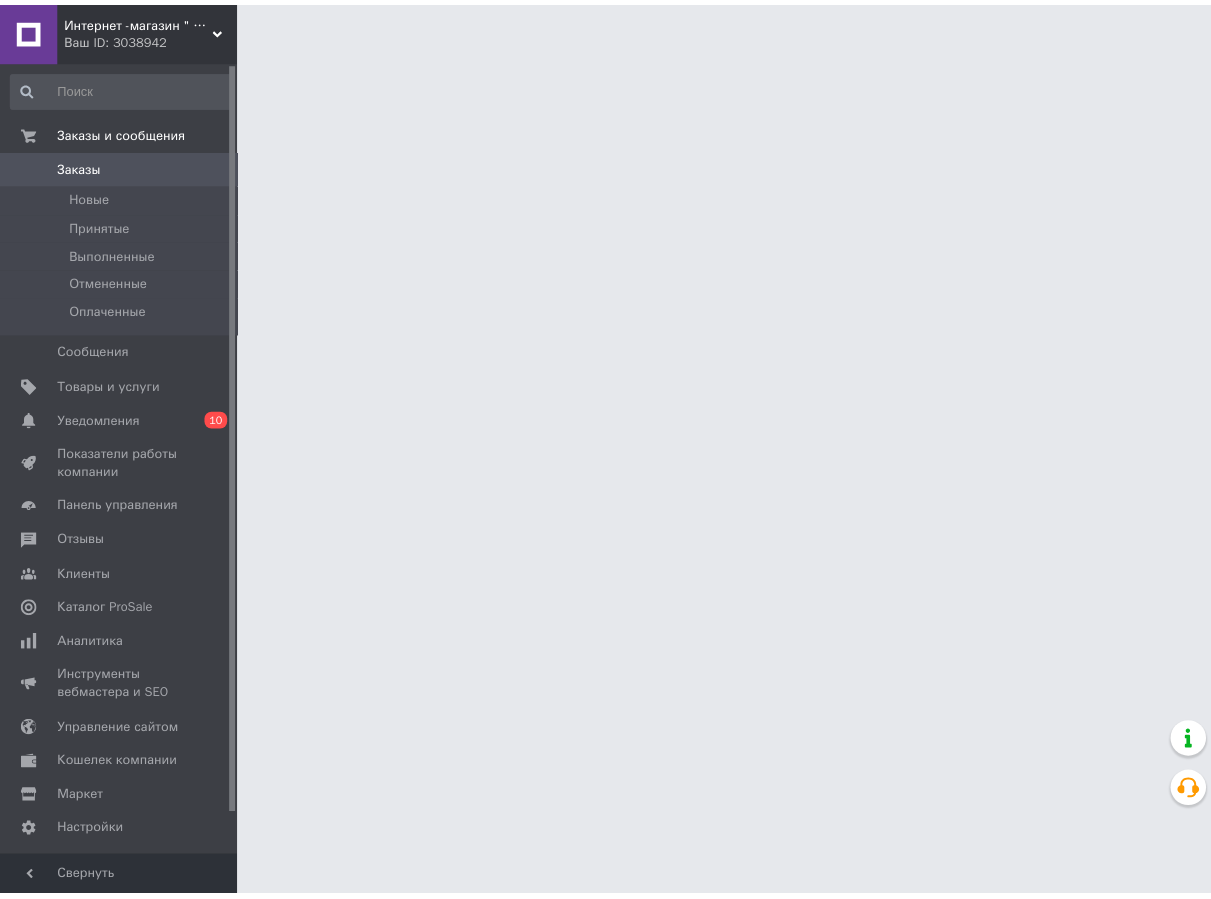 scroll, scrollTop: 0, scrollLeft: 0, axis: both 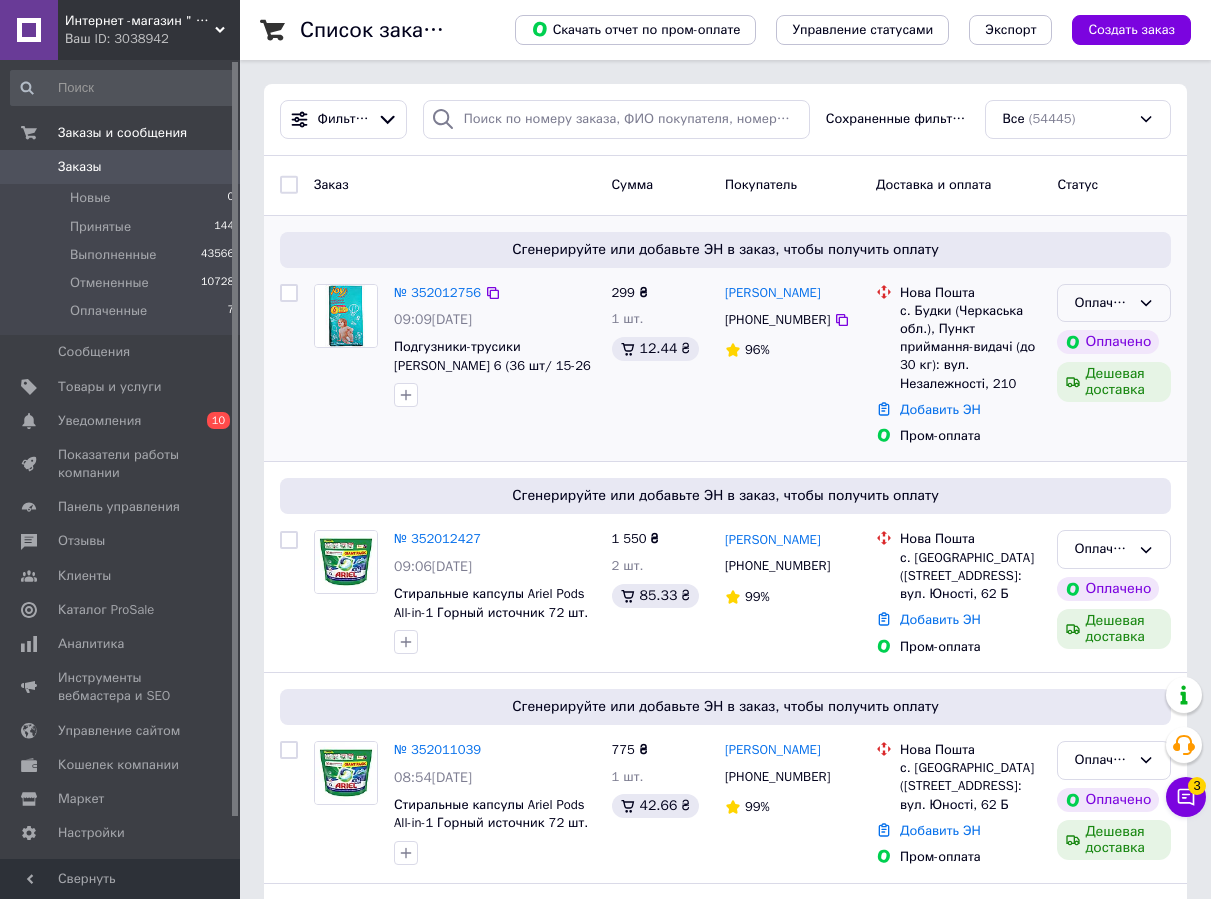 click on "Оплаченный" at bounding box center (1102, 303) 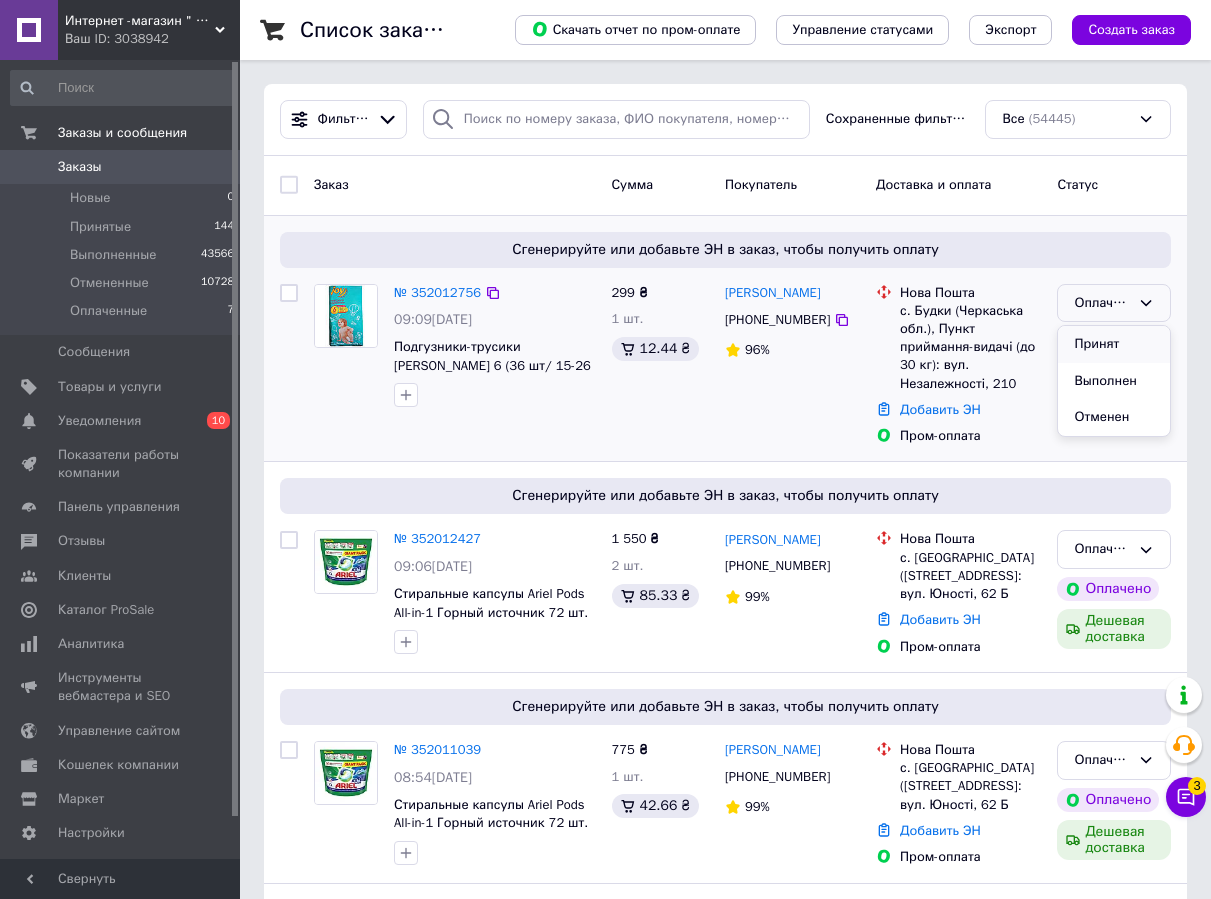 click on "Принят" at bounding box center [1114, 344] 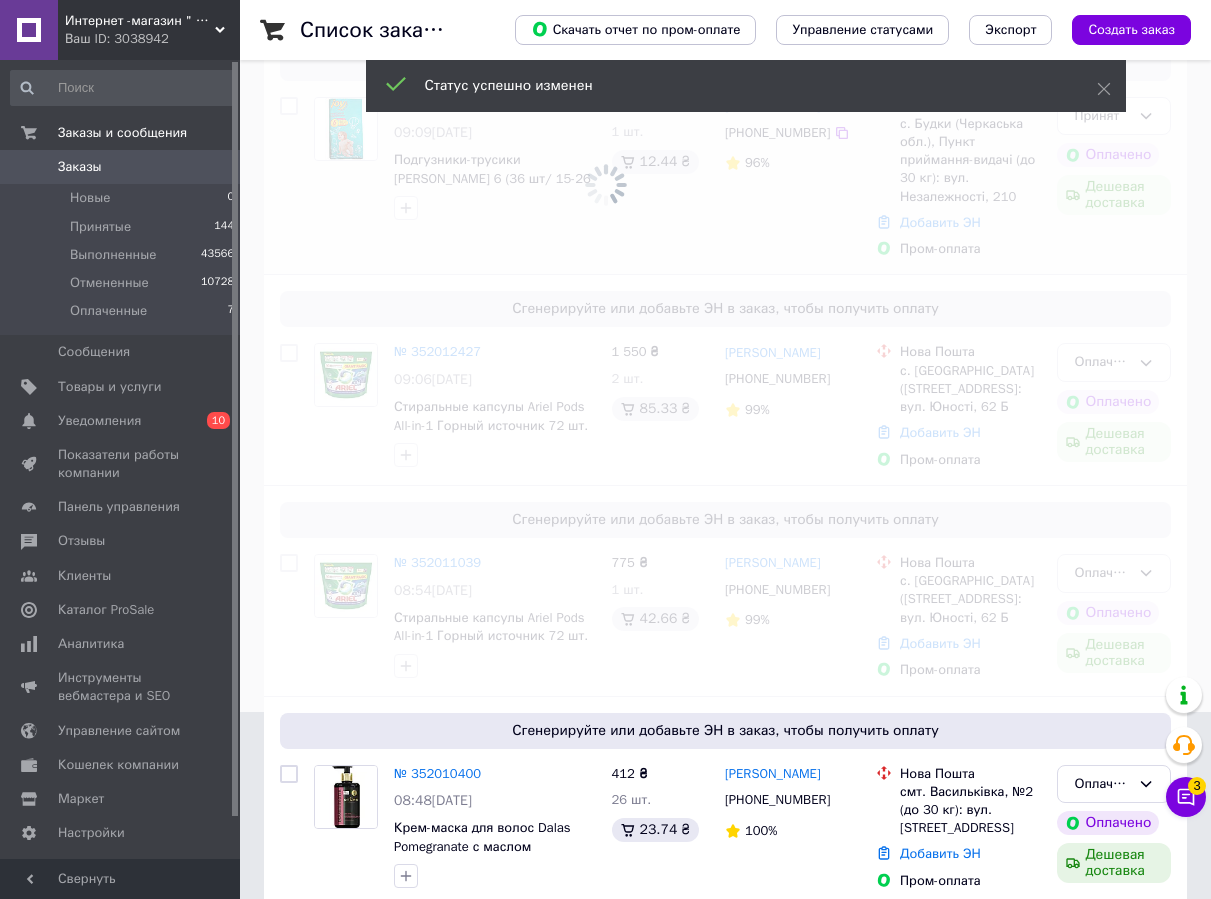 scroll, scrollTop: 200, scrollLeft: 0, axis: vertical 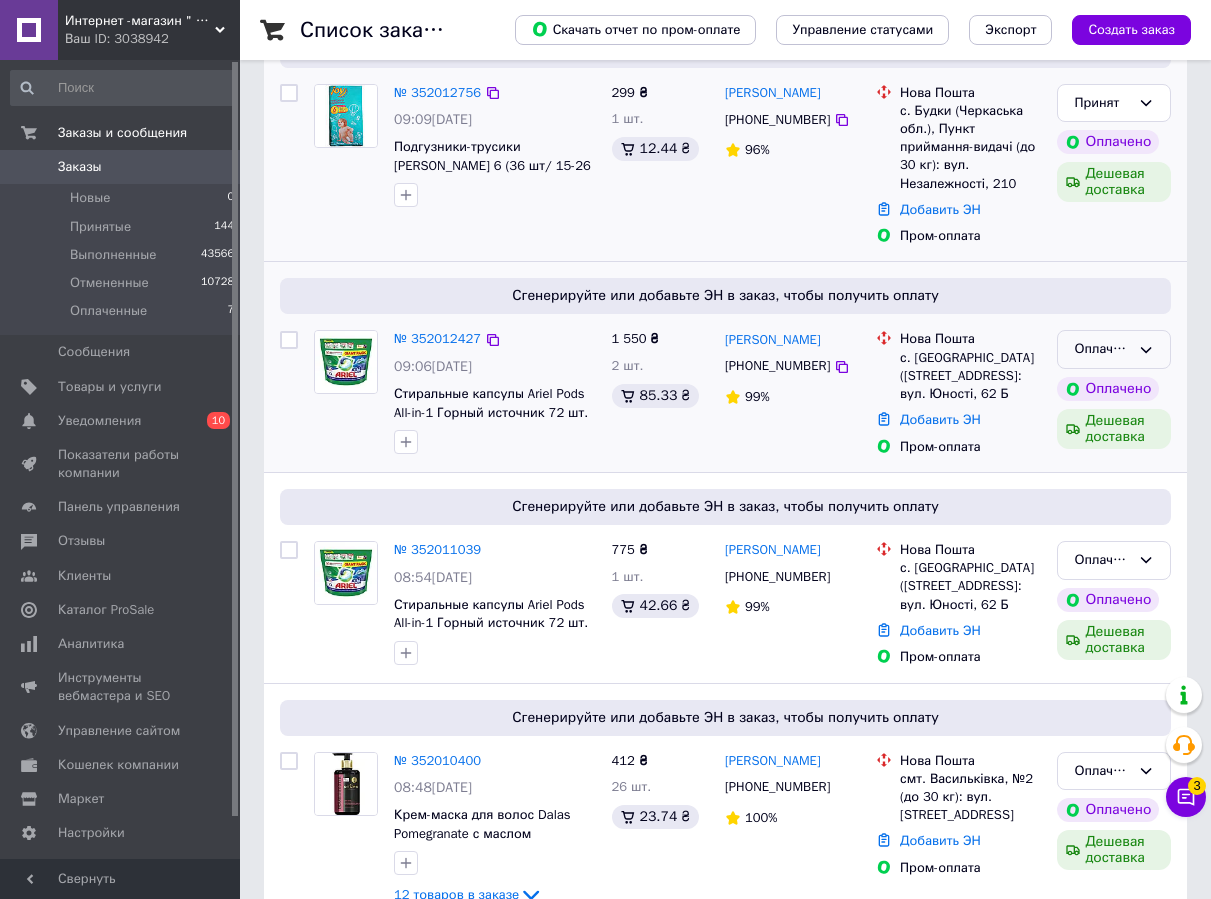 click on "Оплаченный" at bounding box center (1114, 349) 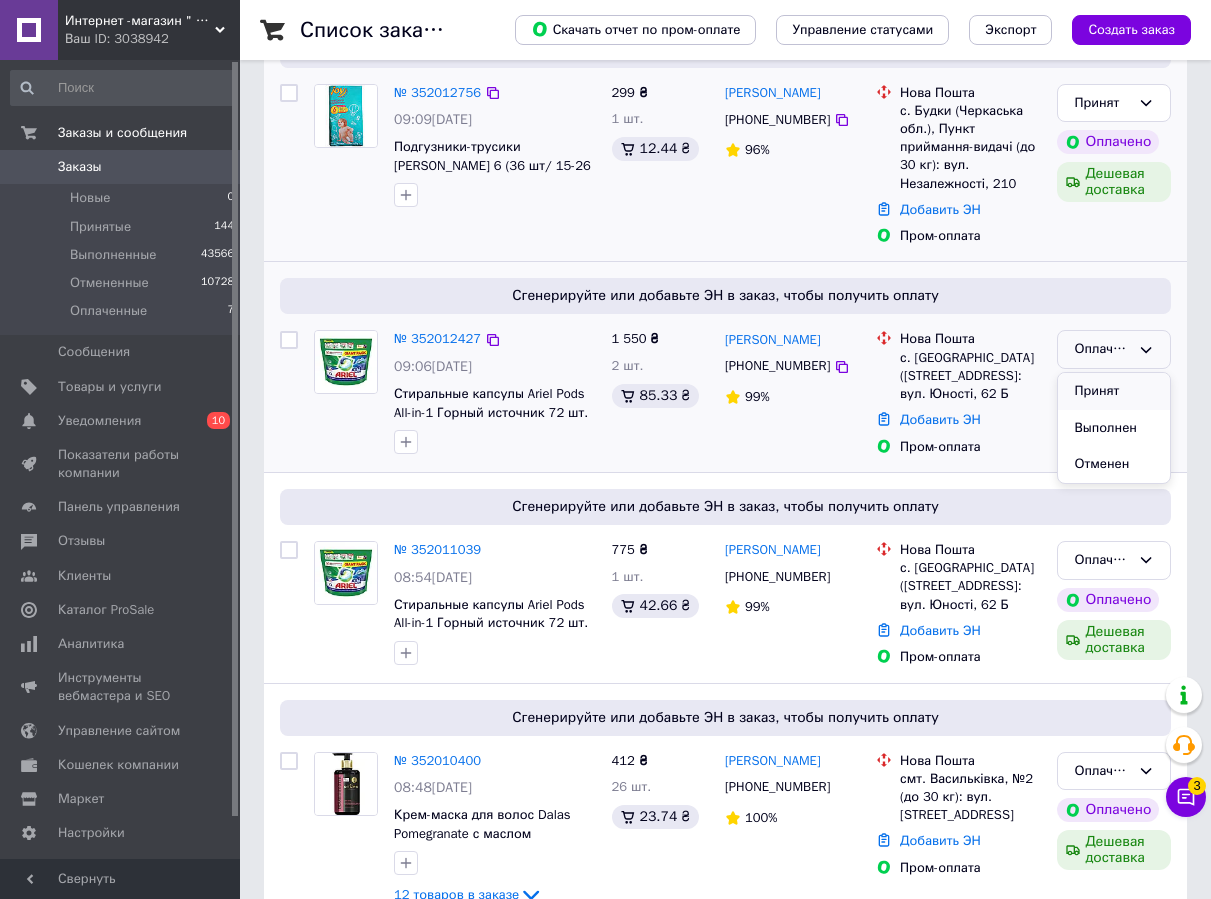 click on "Принят" at bounding box center [1114, 391] 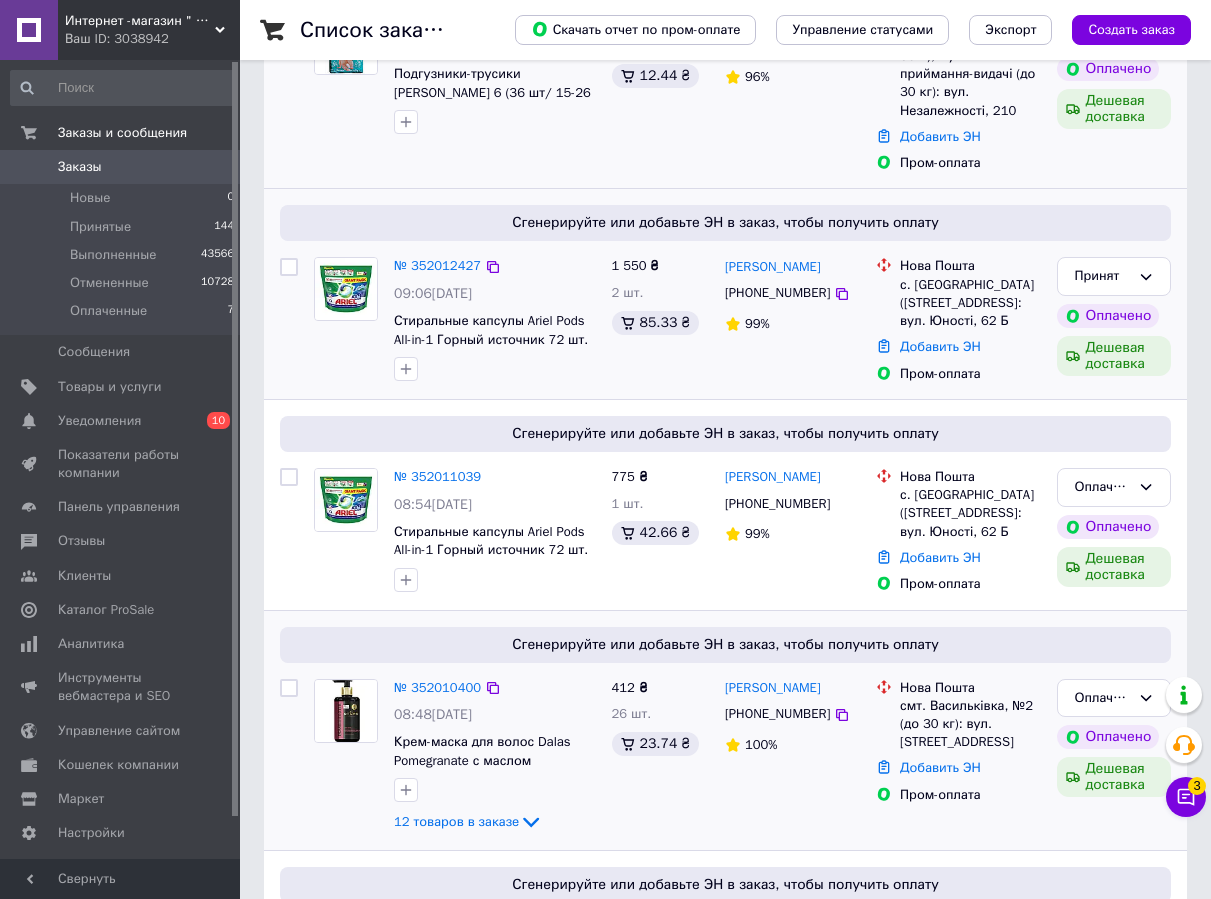 scroll, scrollTop: 500, scrollLeft: 0, axis: vertical 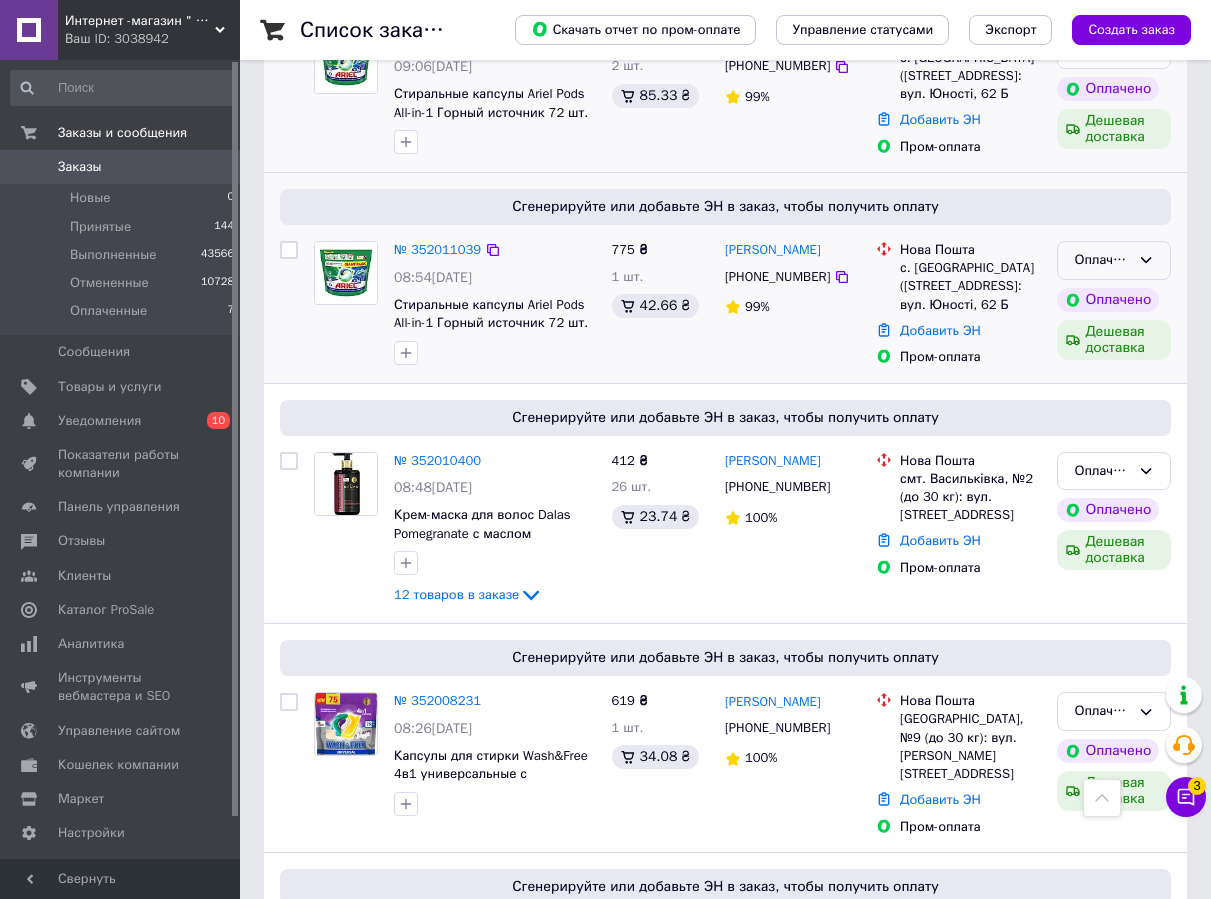 click 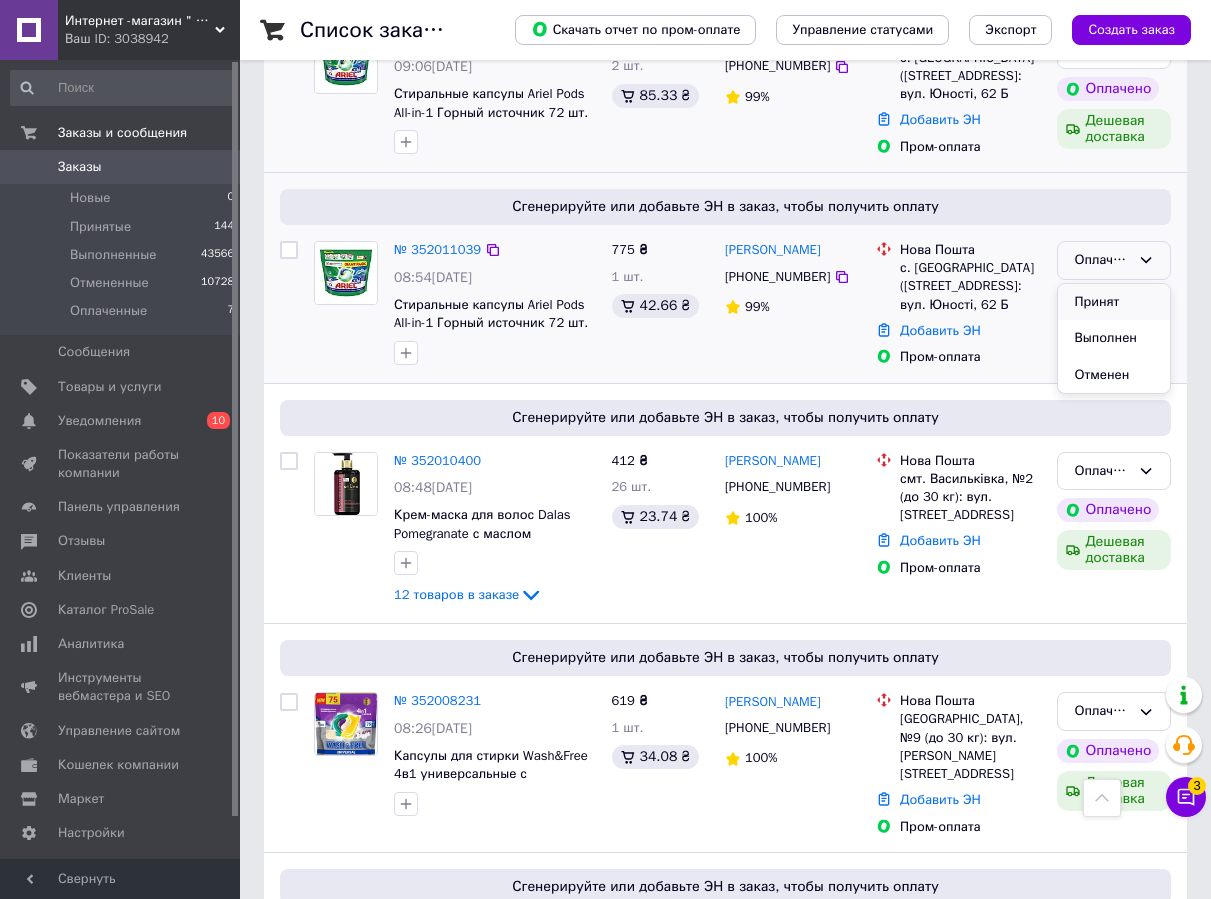 click on "Принят" at bounding box center [1114, 302] 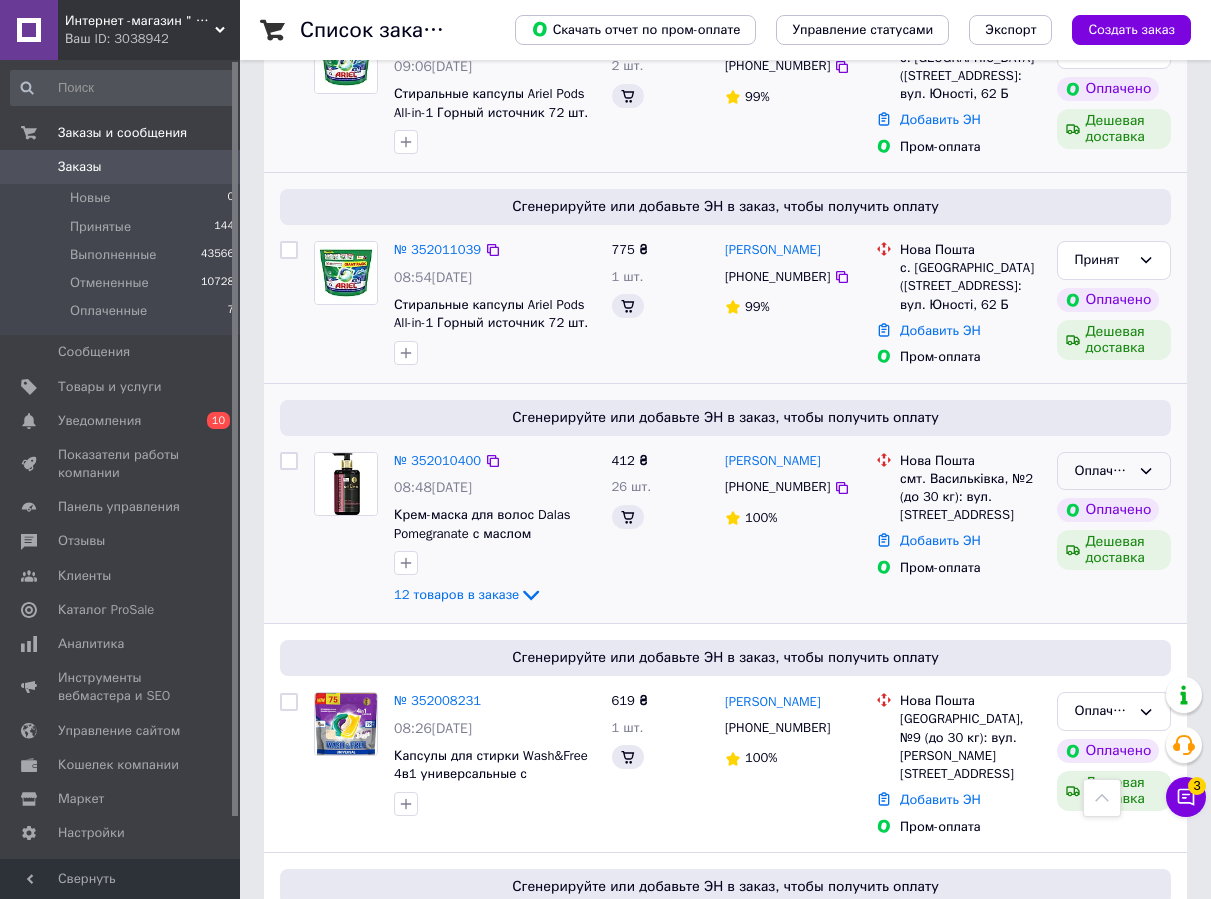 click on "Оплаченный" at bounding box center (1102, 471) 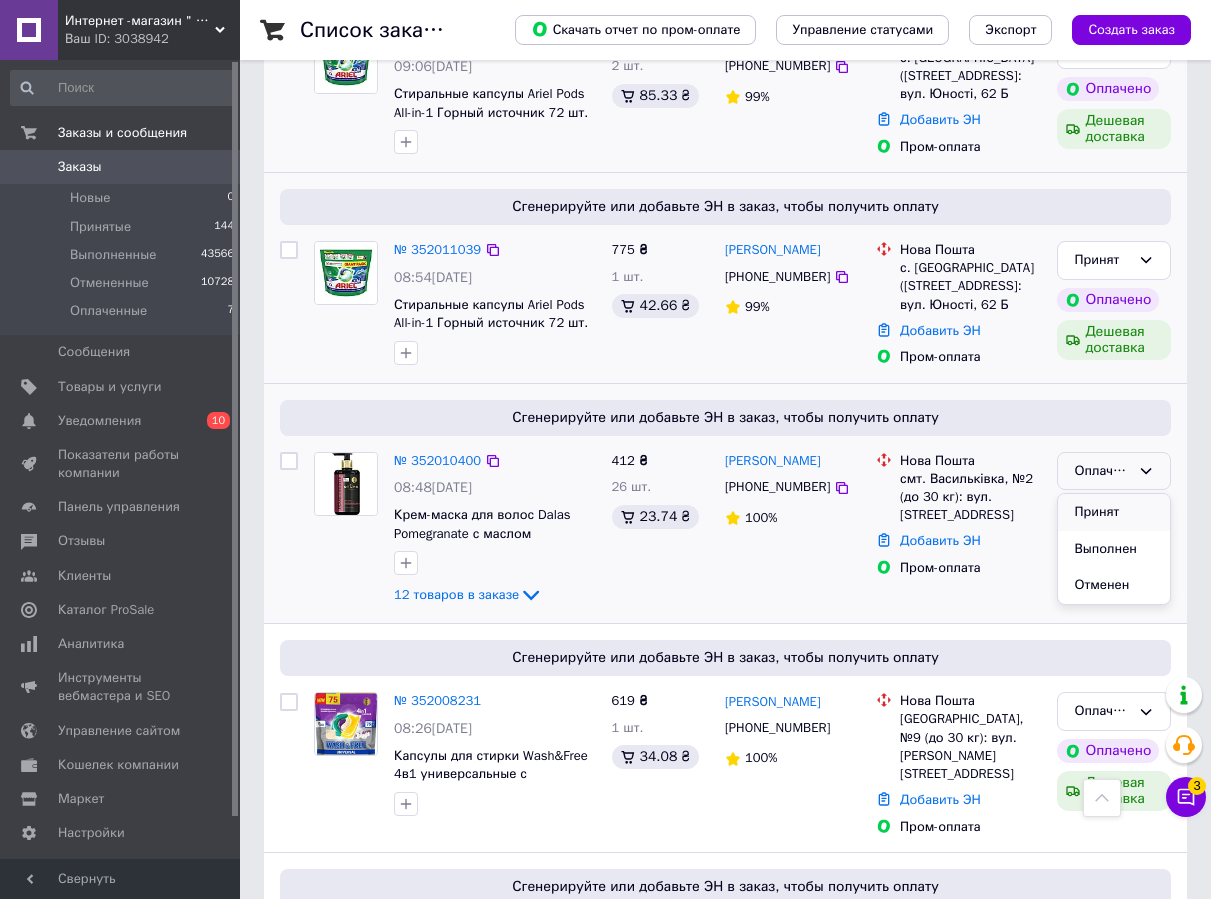 click on "Принят" at bounding box center (1114, 512) 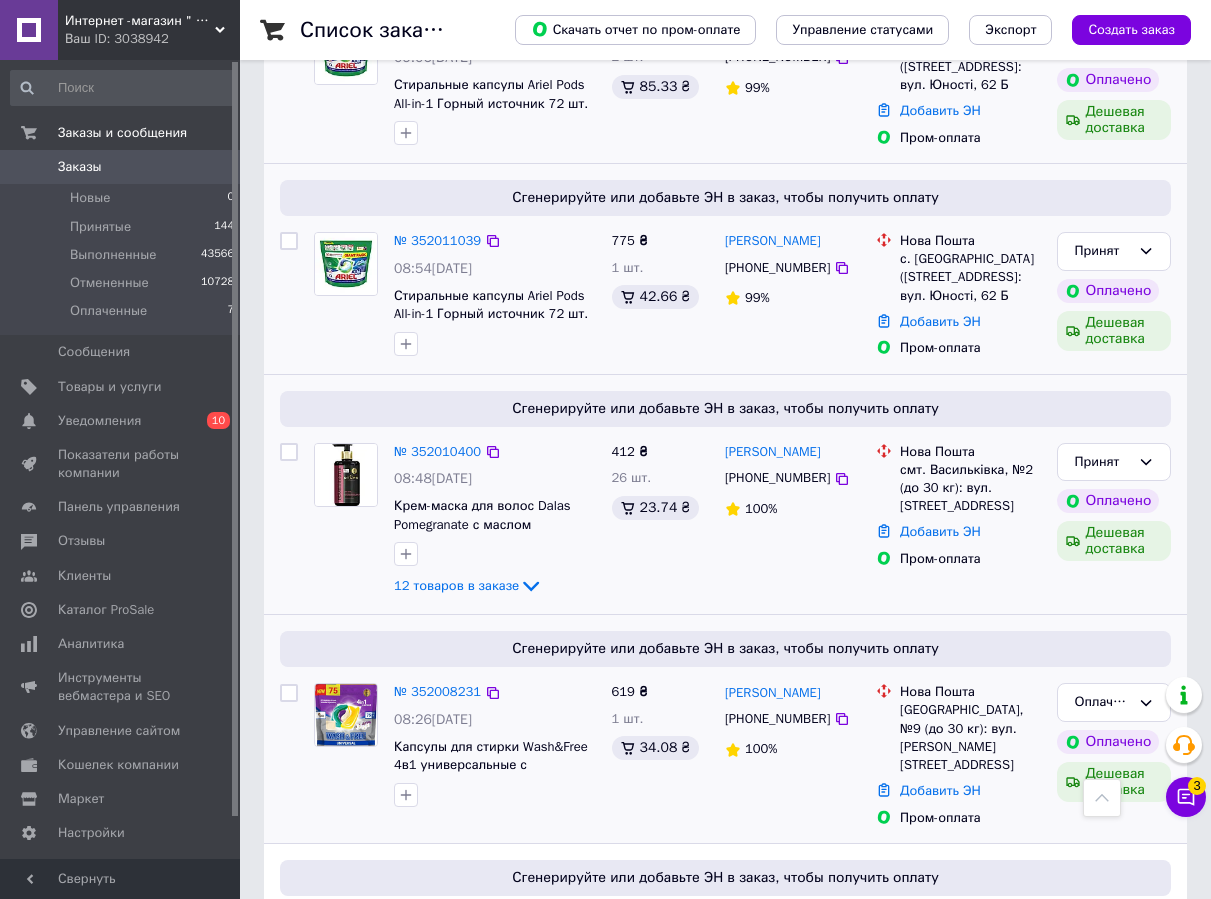scroll, scrollTop: 800, scrollLeft: 0, axis: vertical 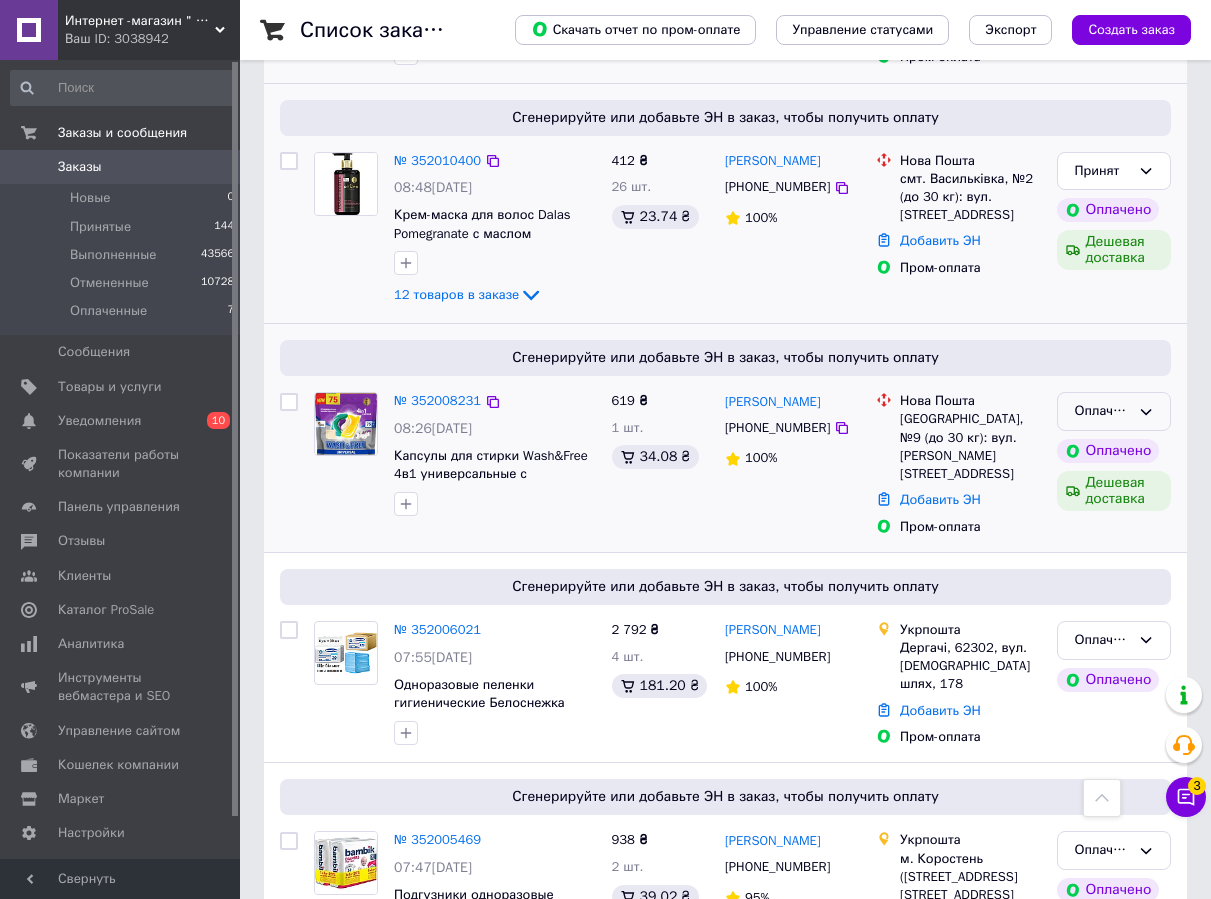 click on "Оплаченный" at bounding box center [1102, 411] 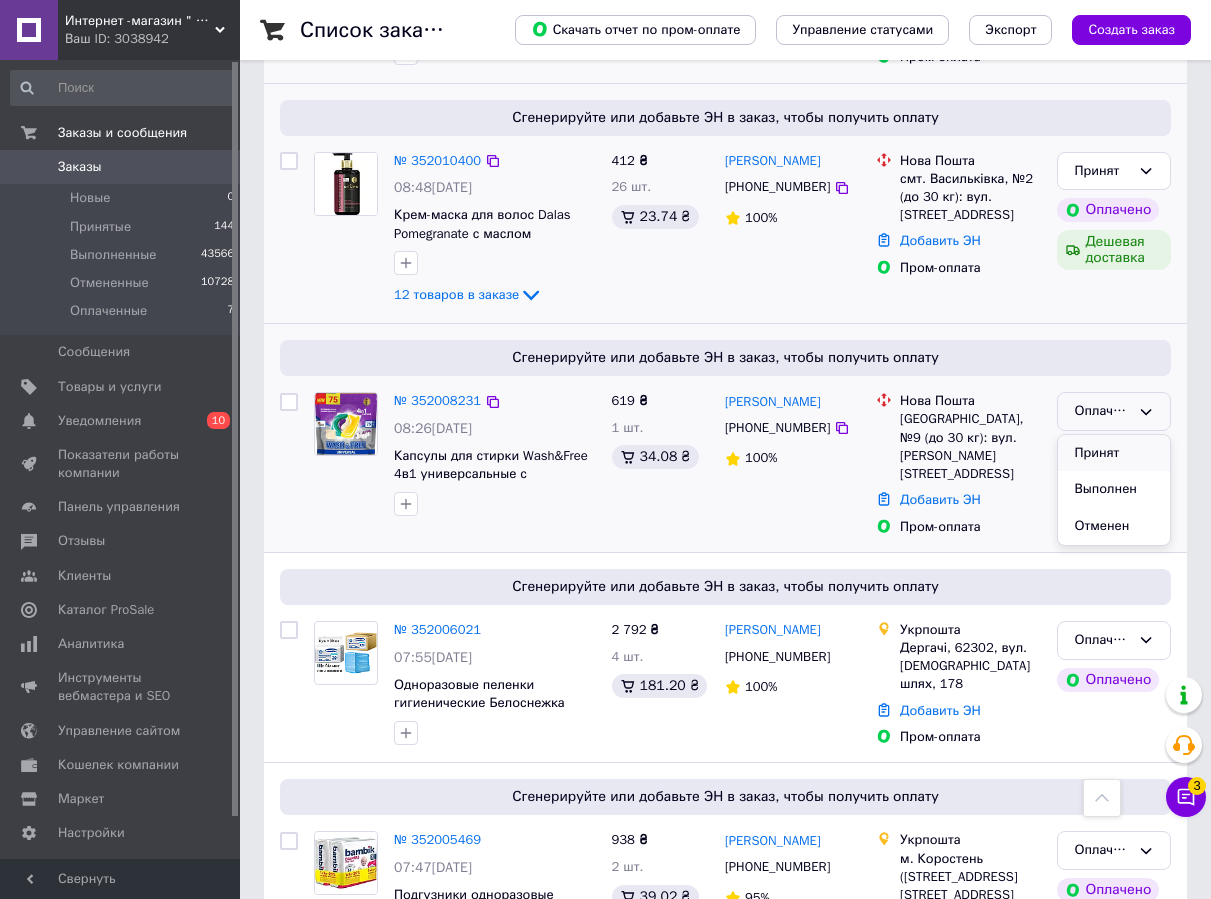 click on "Принят" at bounding box center [1114, 453] 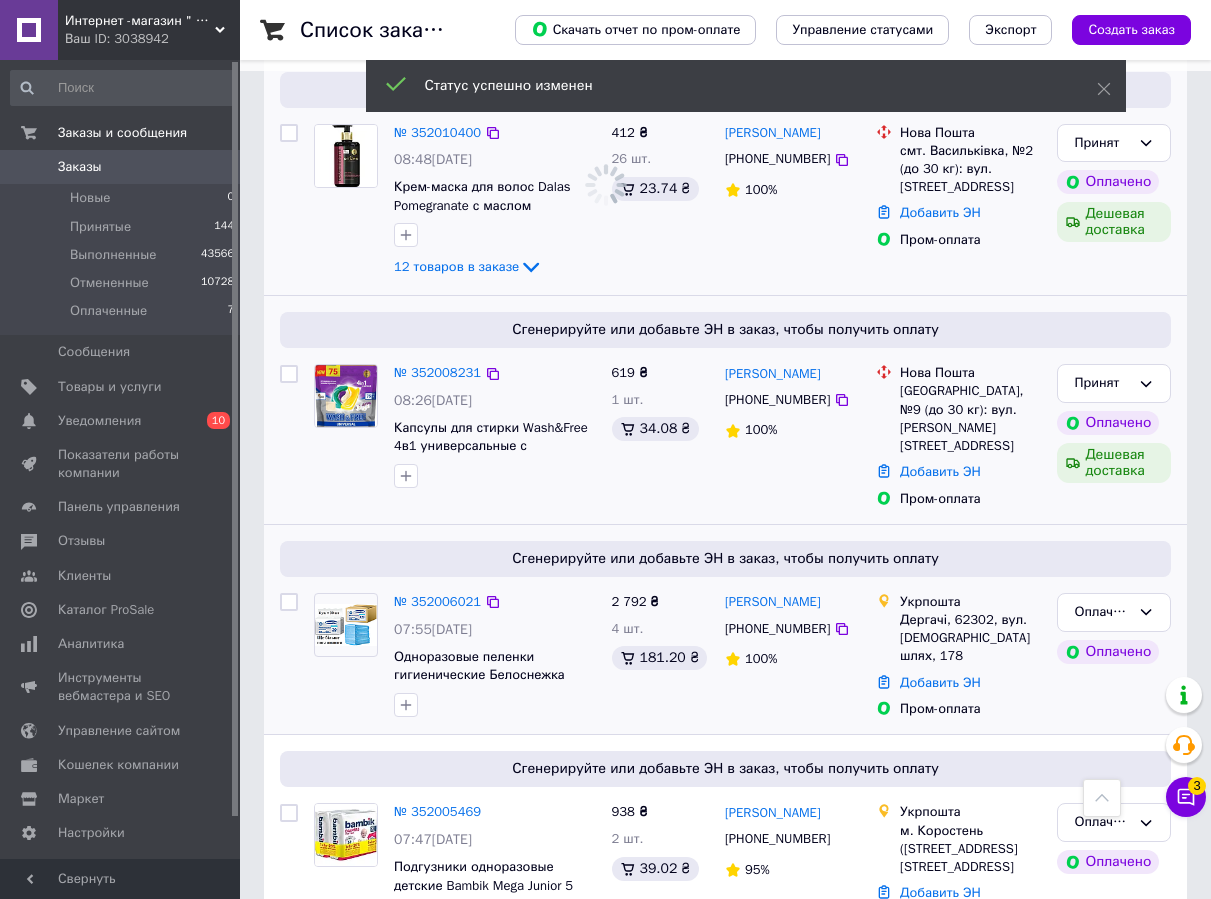 scroll, scrollTop: 1100, scrollLeft: 0, axis: vertical 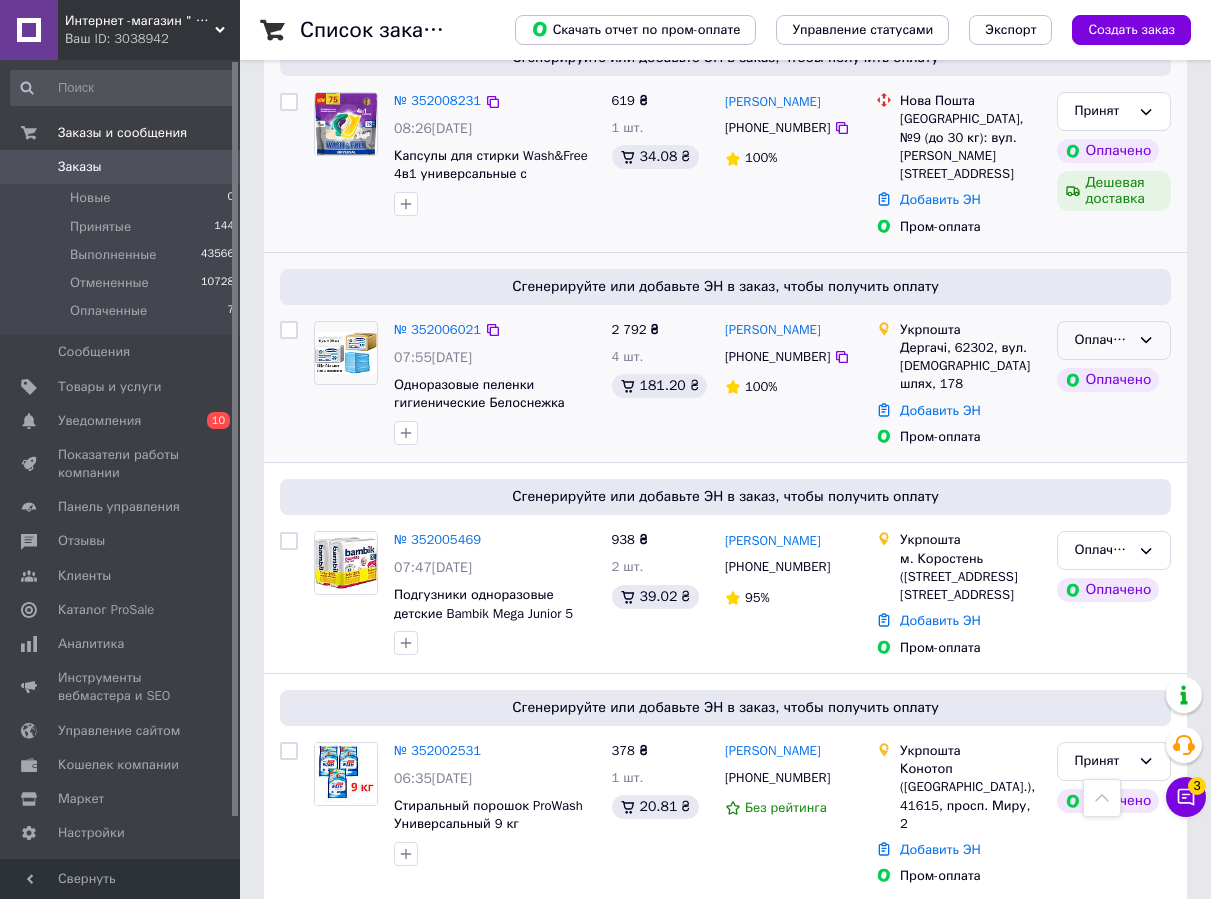 click on "Оплаченный" at bounding box center (1102, 340) 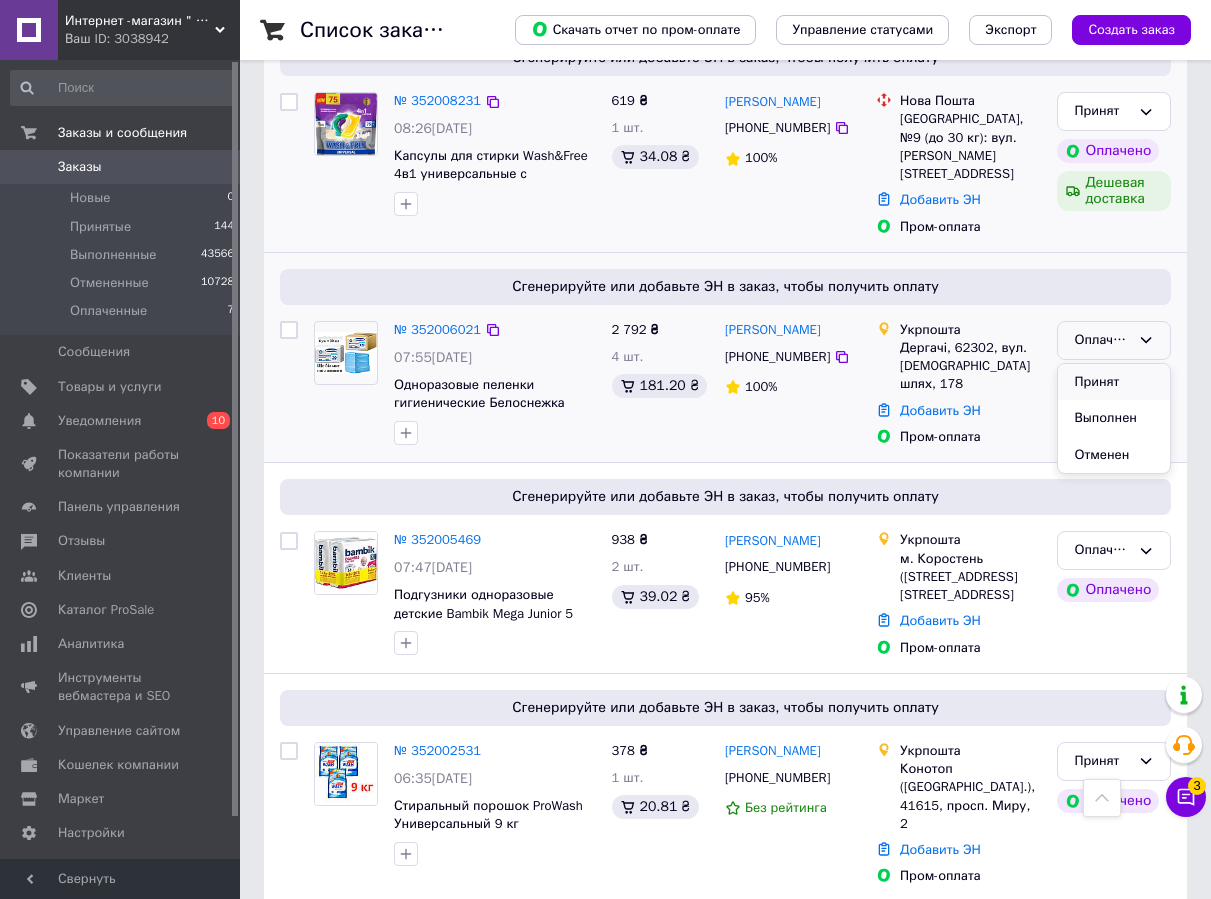 click on "Принят" at bounding box center (1114, 382) 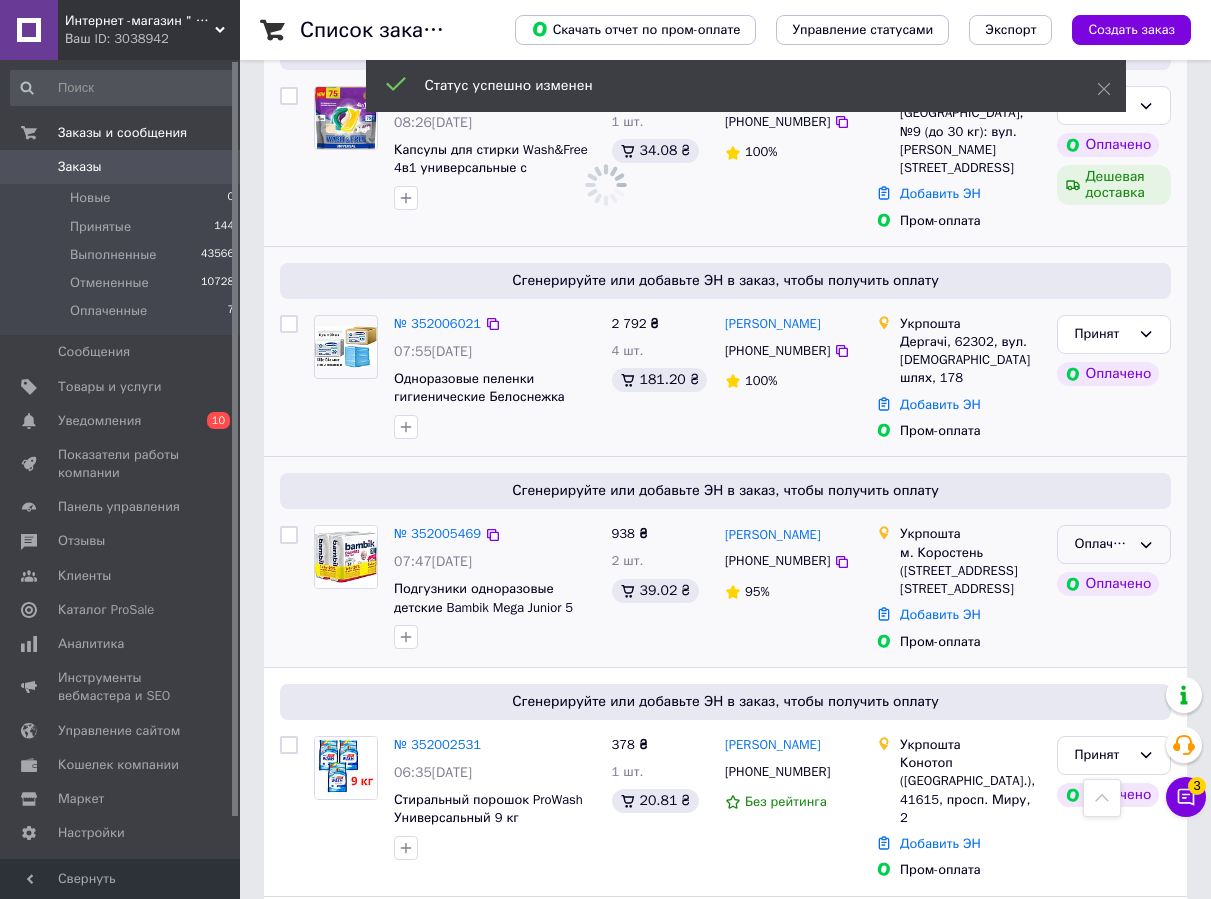 scroll, scrollTop: 1300, scrollLeft: 0, axis: vertical 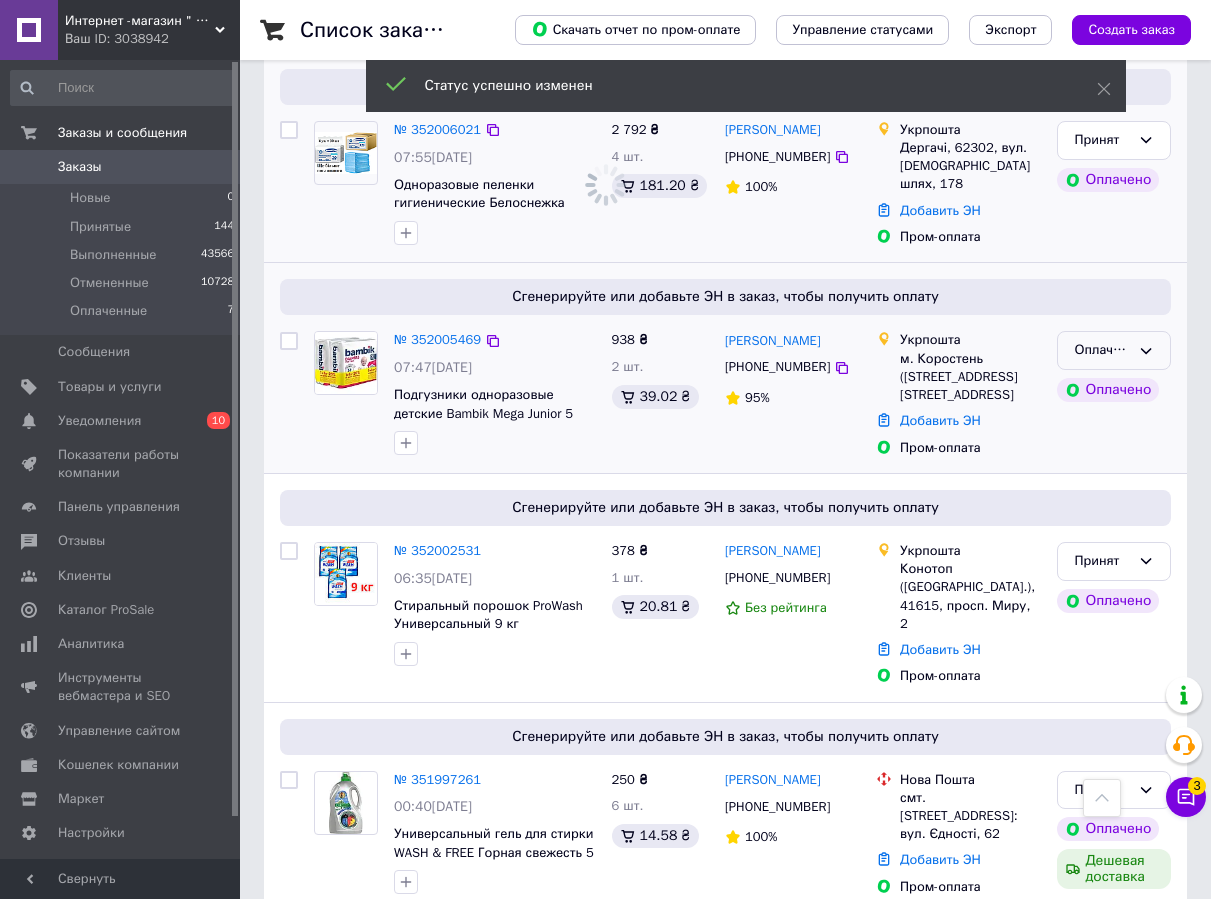 click on "Оплаченный" at bounding box center (1102, 350) 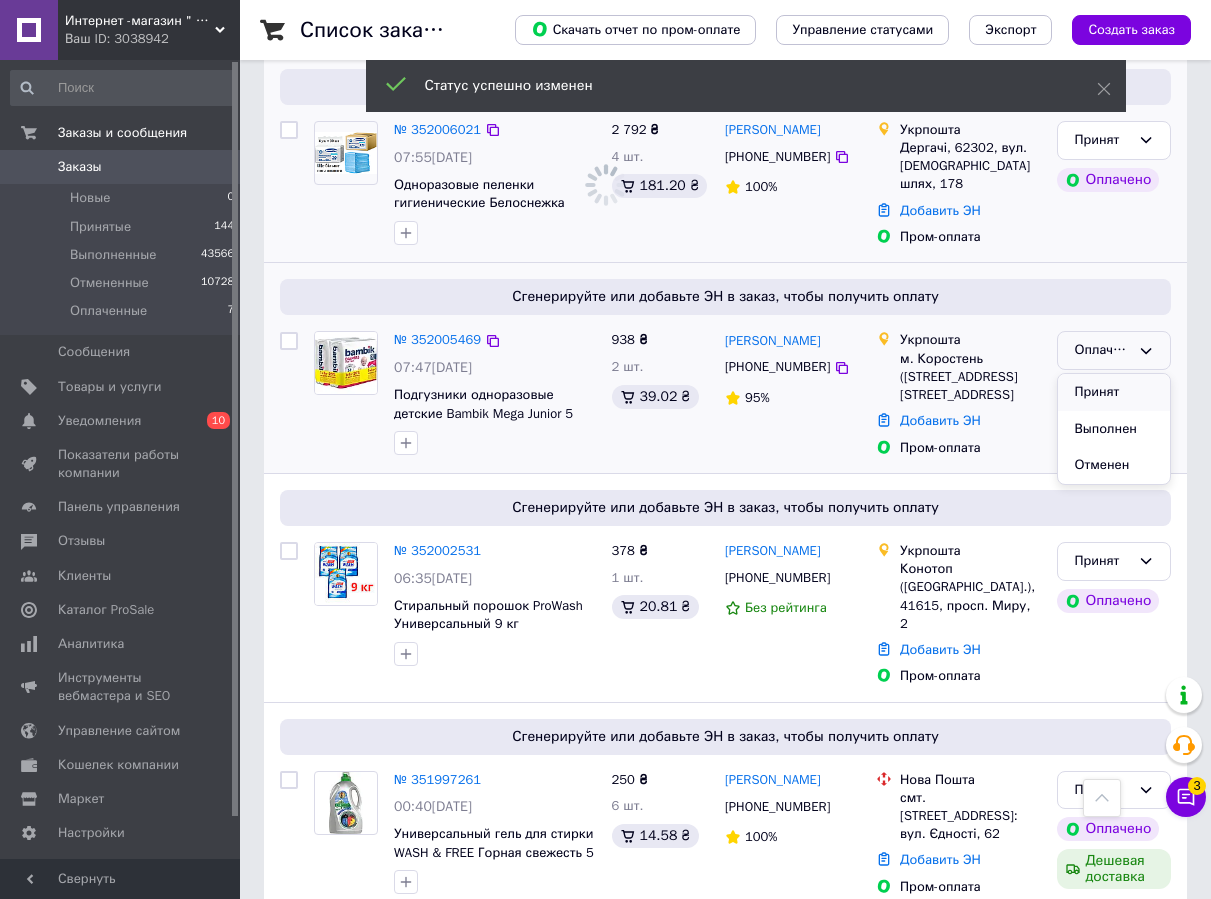 click on "Принят" at bounding box center [1114, 392] 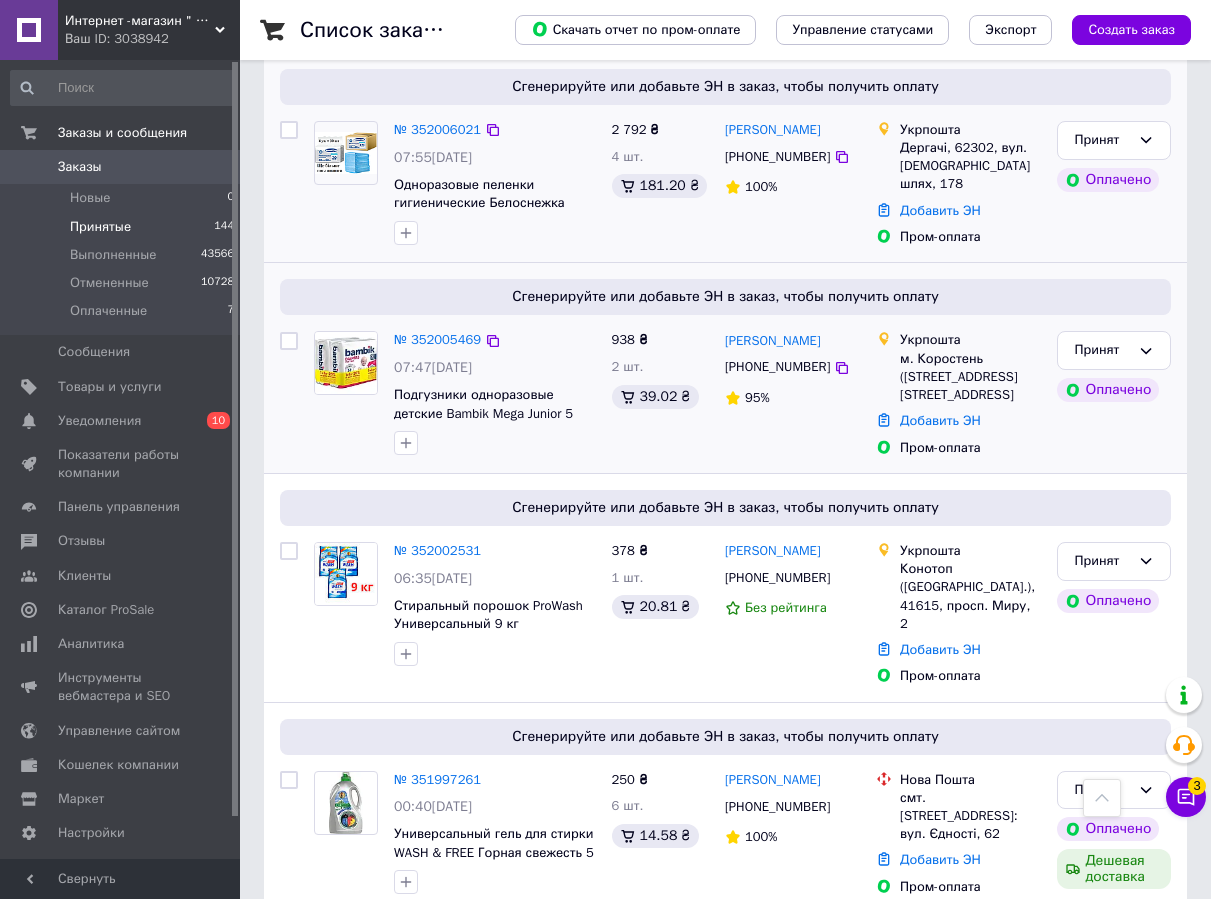 click on "Принятые" at bounding box center (100, 227) 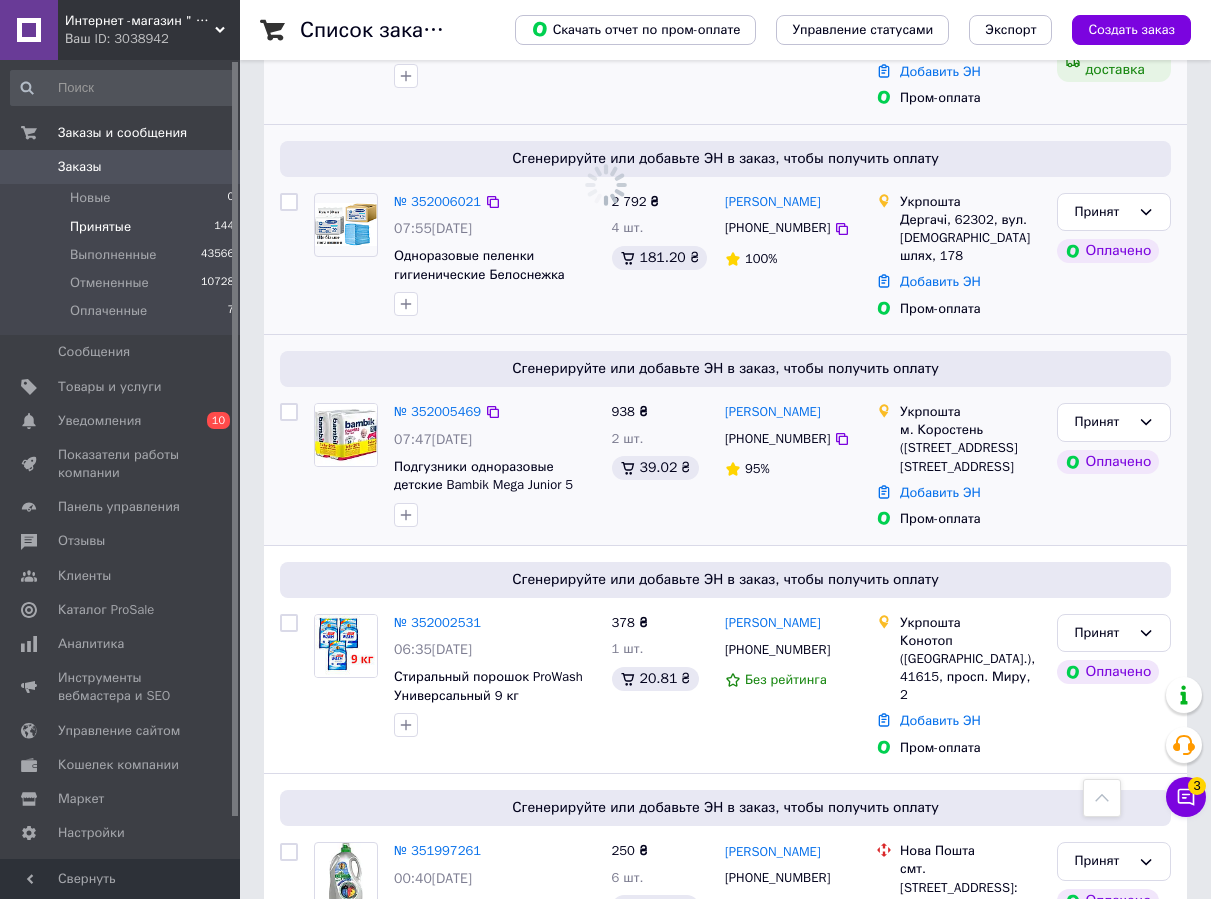 scroll, scrollTop: 1372, scrollLeft: 0, axis: vertical 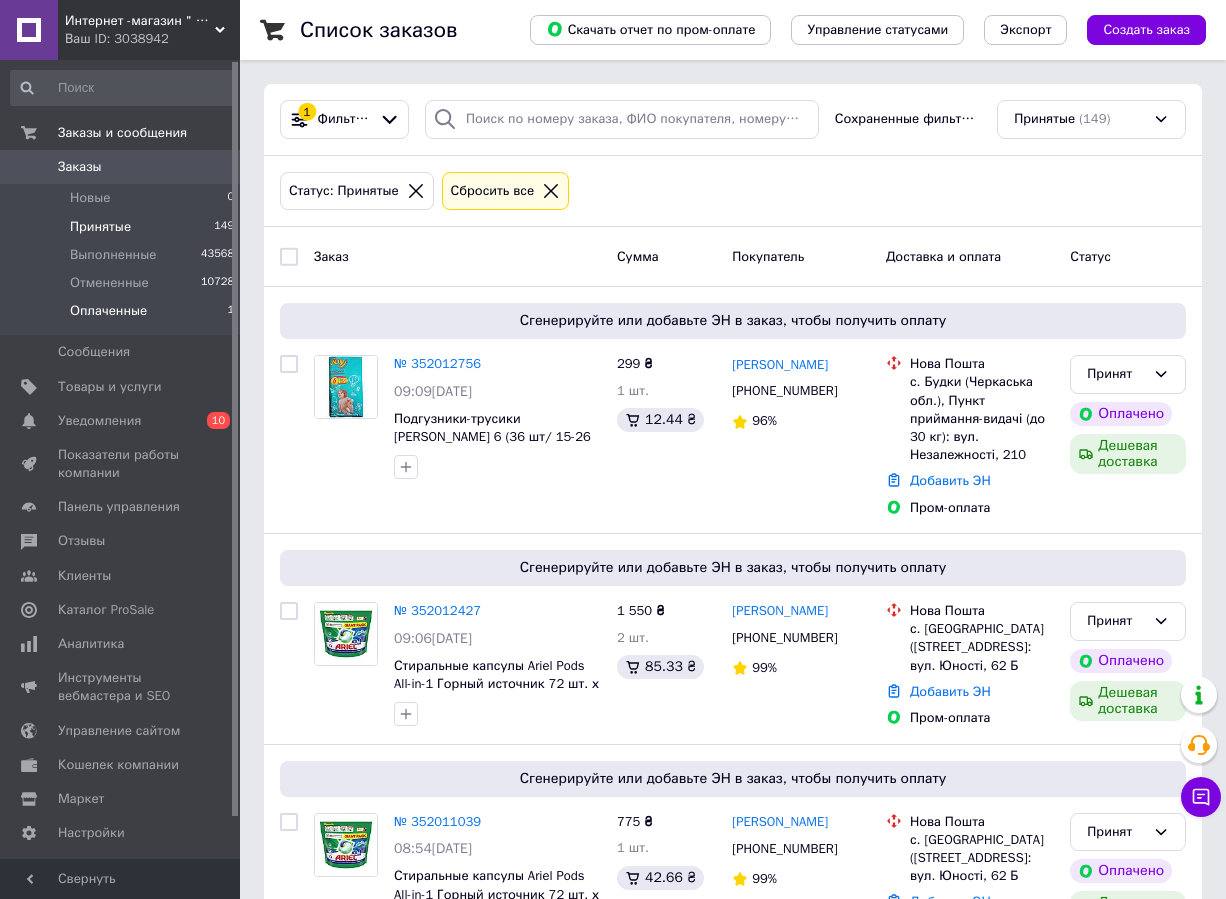 click on "Оплаченные" at bounding box center [108, 311] 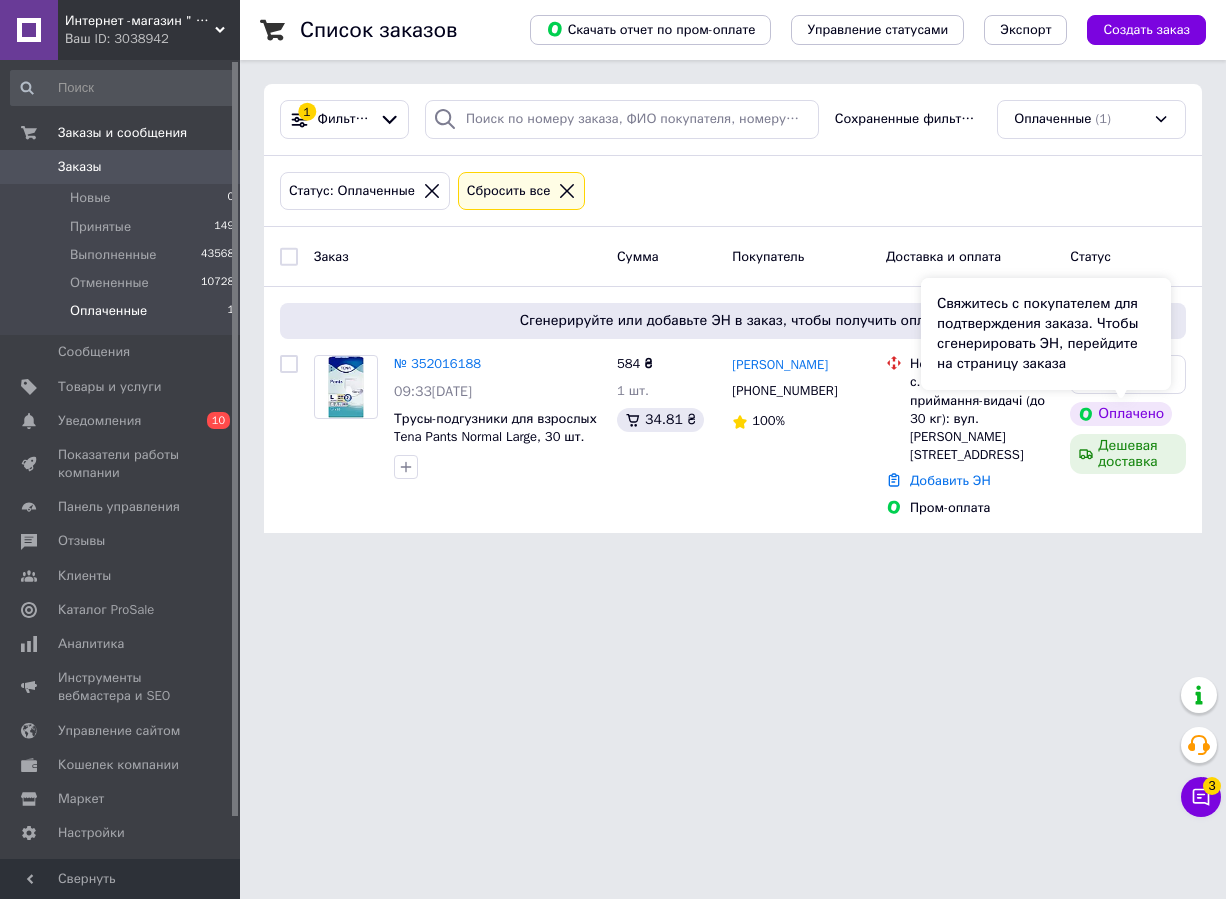 click on "Свяжитесь с покупателем для подтверждения заказа.
Чтобы сгенерировать ЭН, перейдите на страницу заказа" at bounding box center (1046, 334) 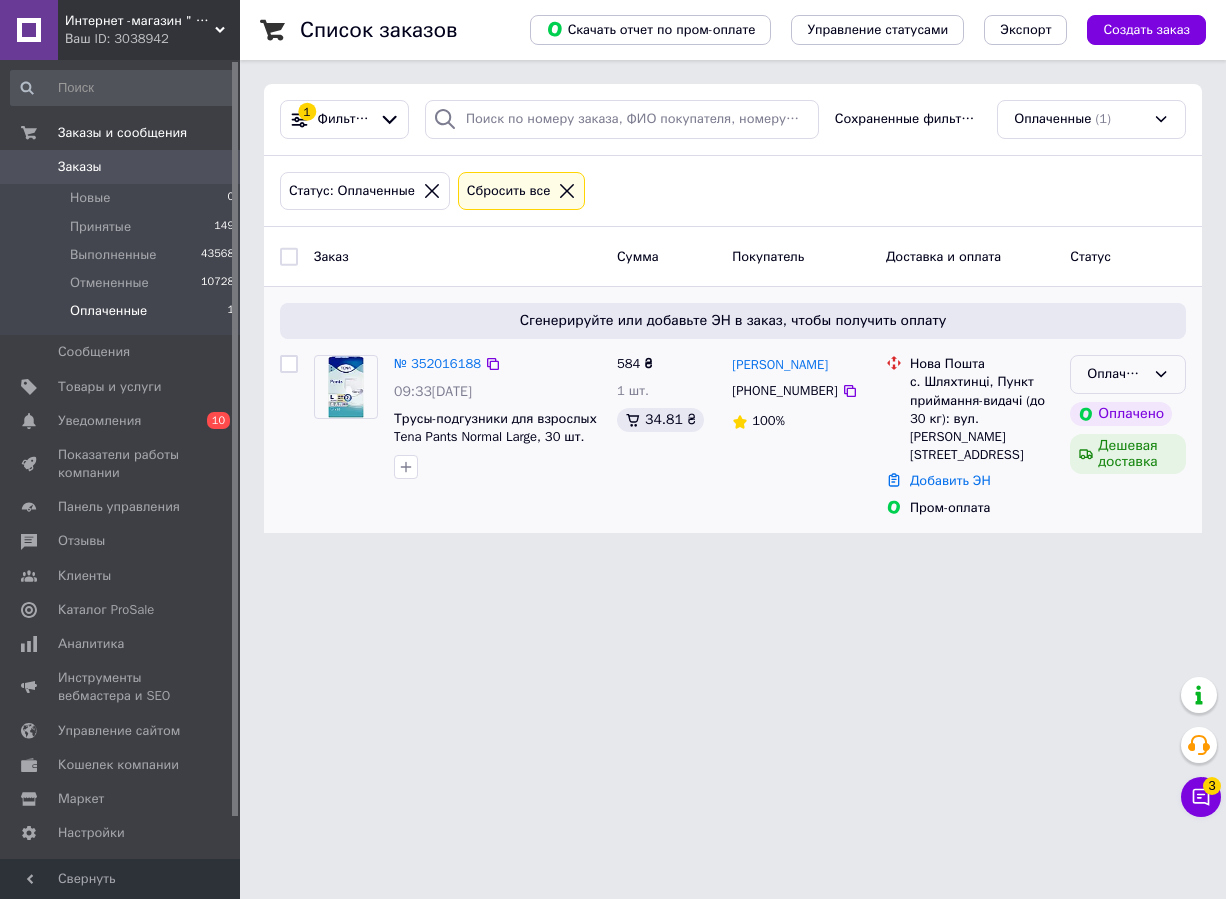 drag, startPoint x: 1186, startPoint y: 375, endPoint x: 1163, endPoint y: 388, distance: 26.41969 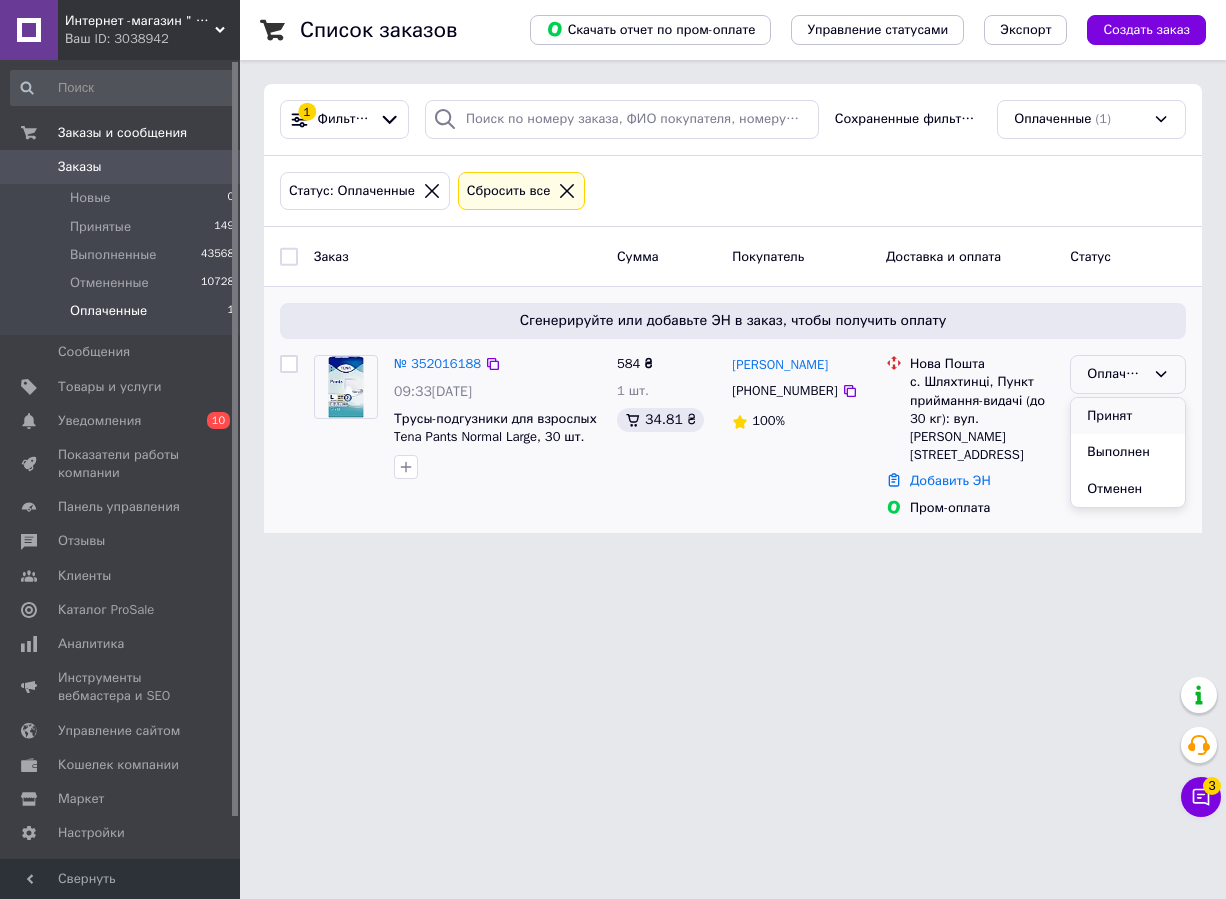 click on "Принят" at bounding box center (1128, 416) 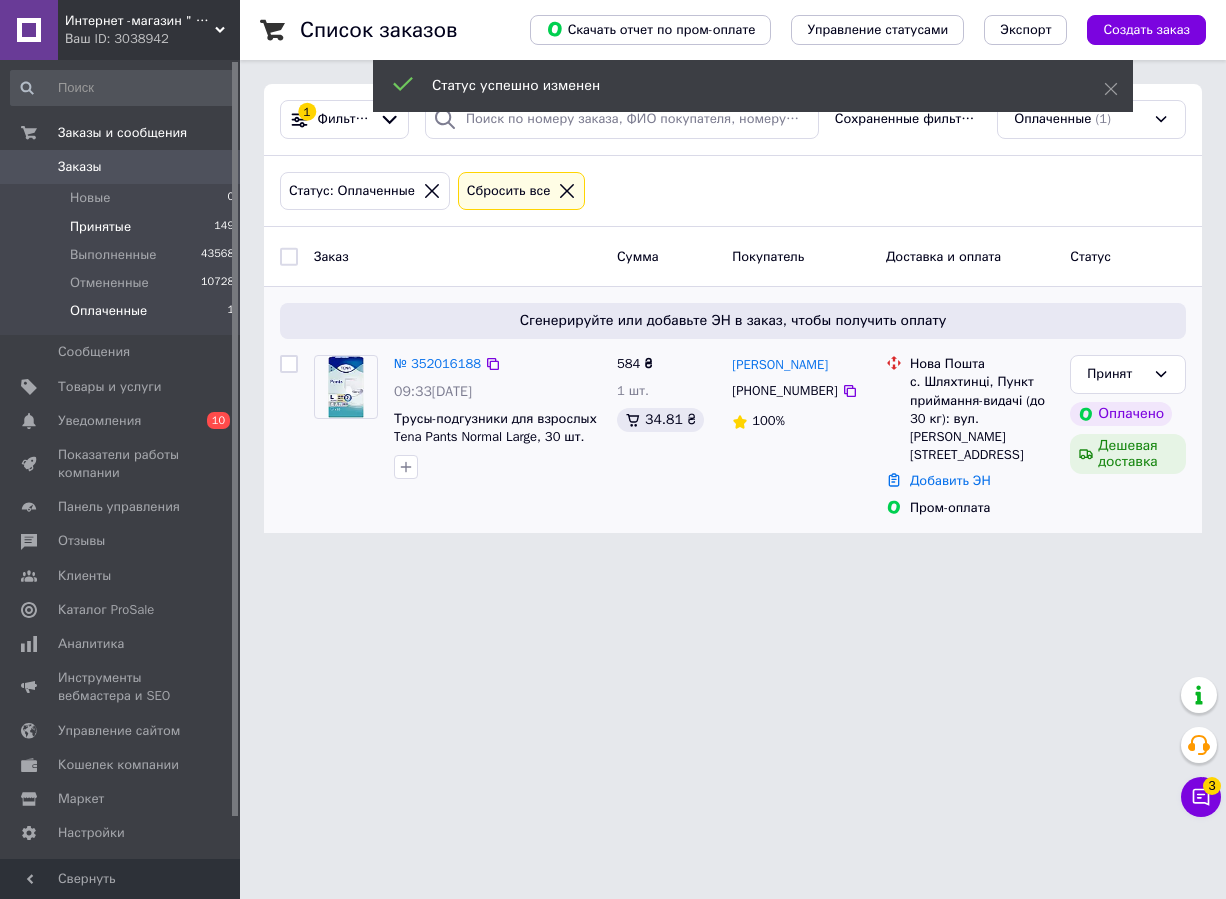 click on "149" at bounding box center [224, 227] 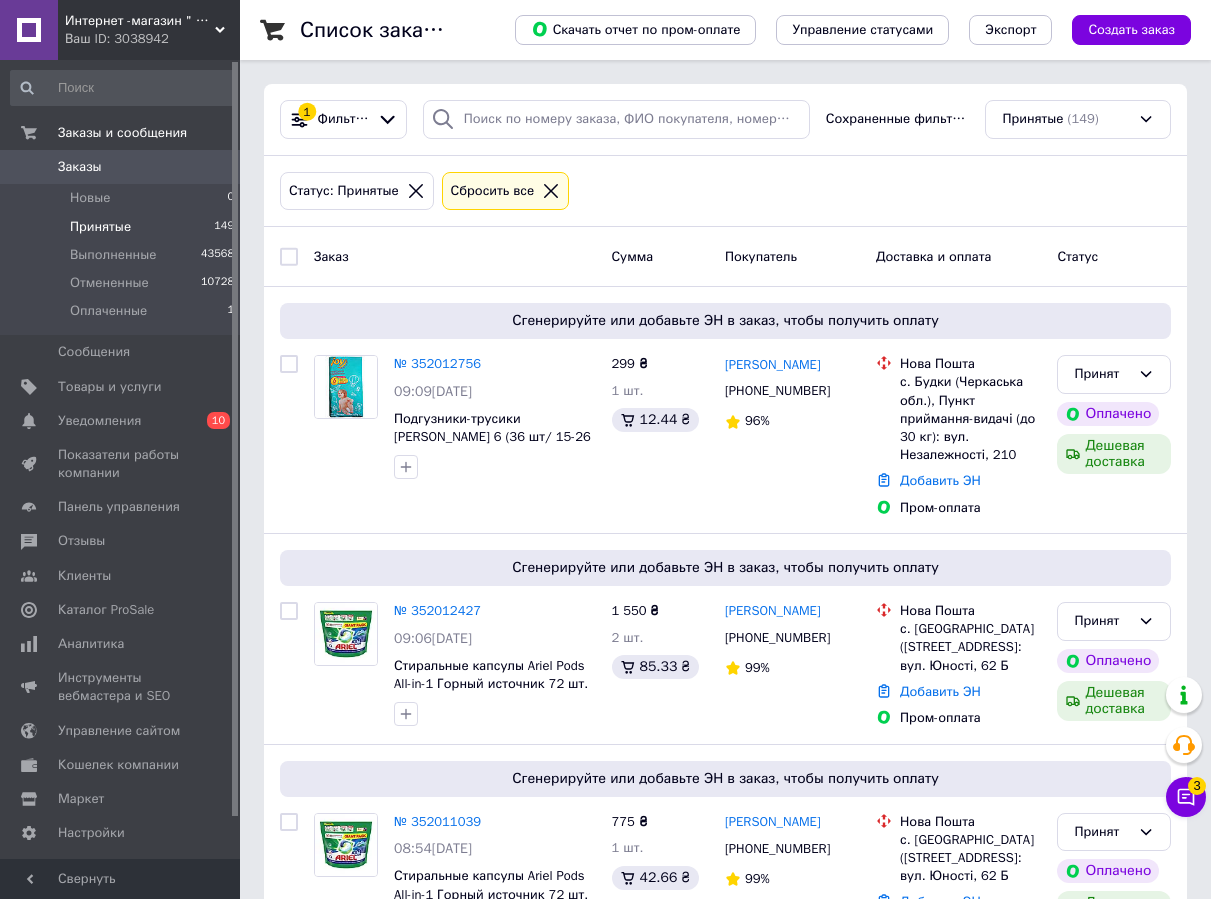 click at bounding box center (387, 119) 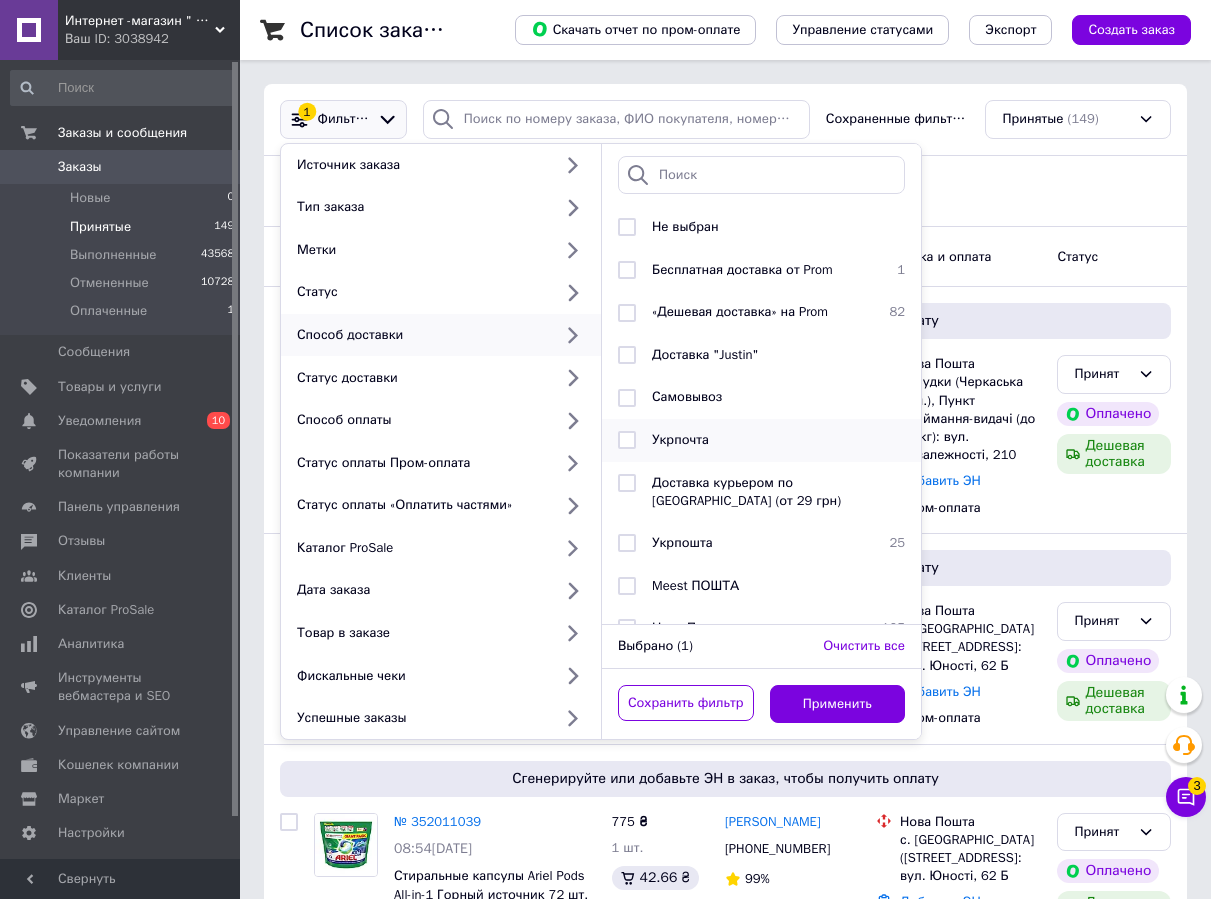 scroll, scrollTop: 68, scrollLeft: 0, axis: vertical 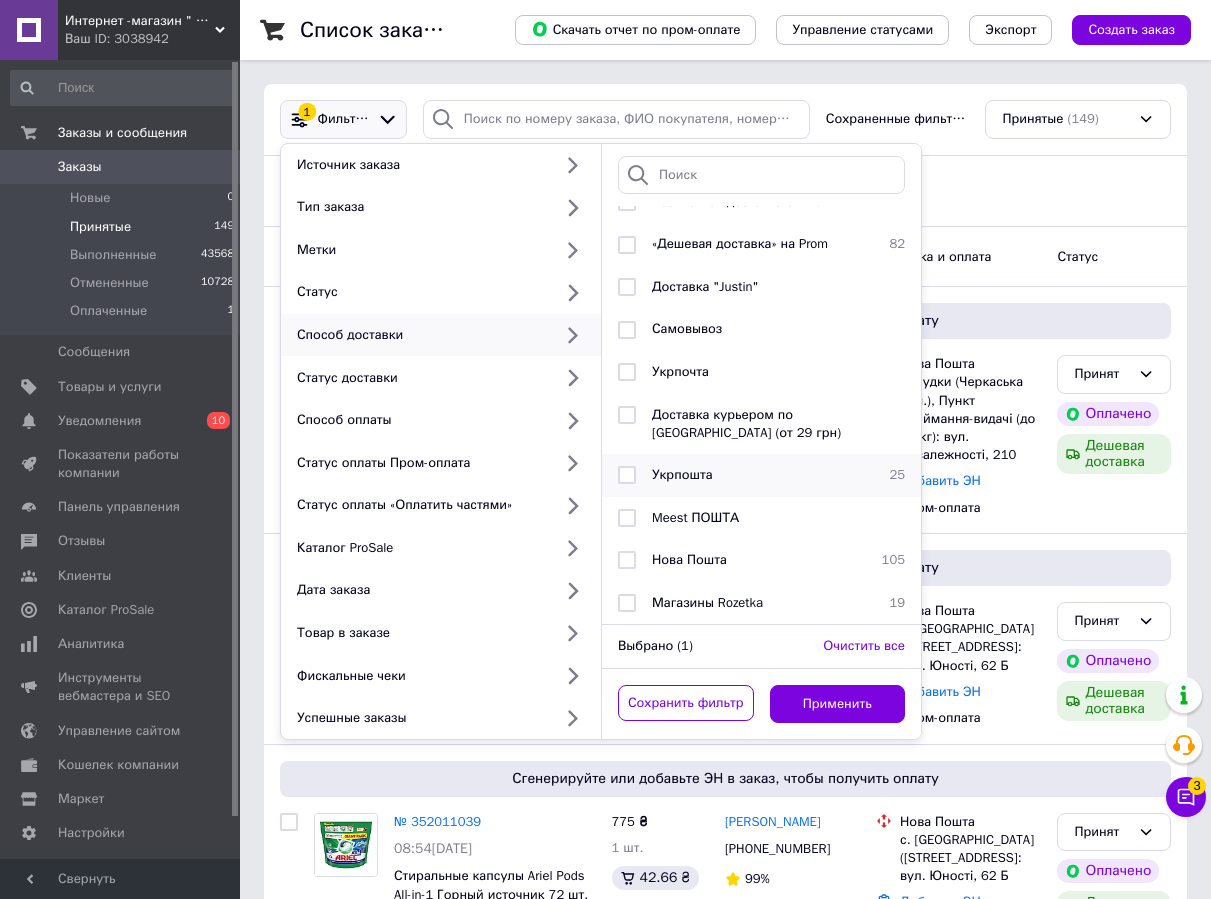 click on "Укрпошта" at bounding box center (682, 474) 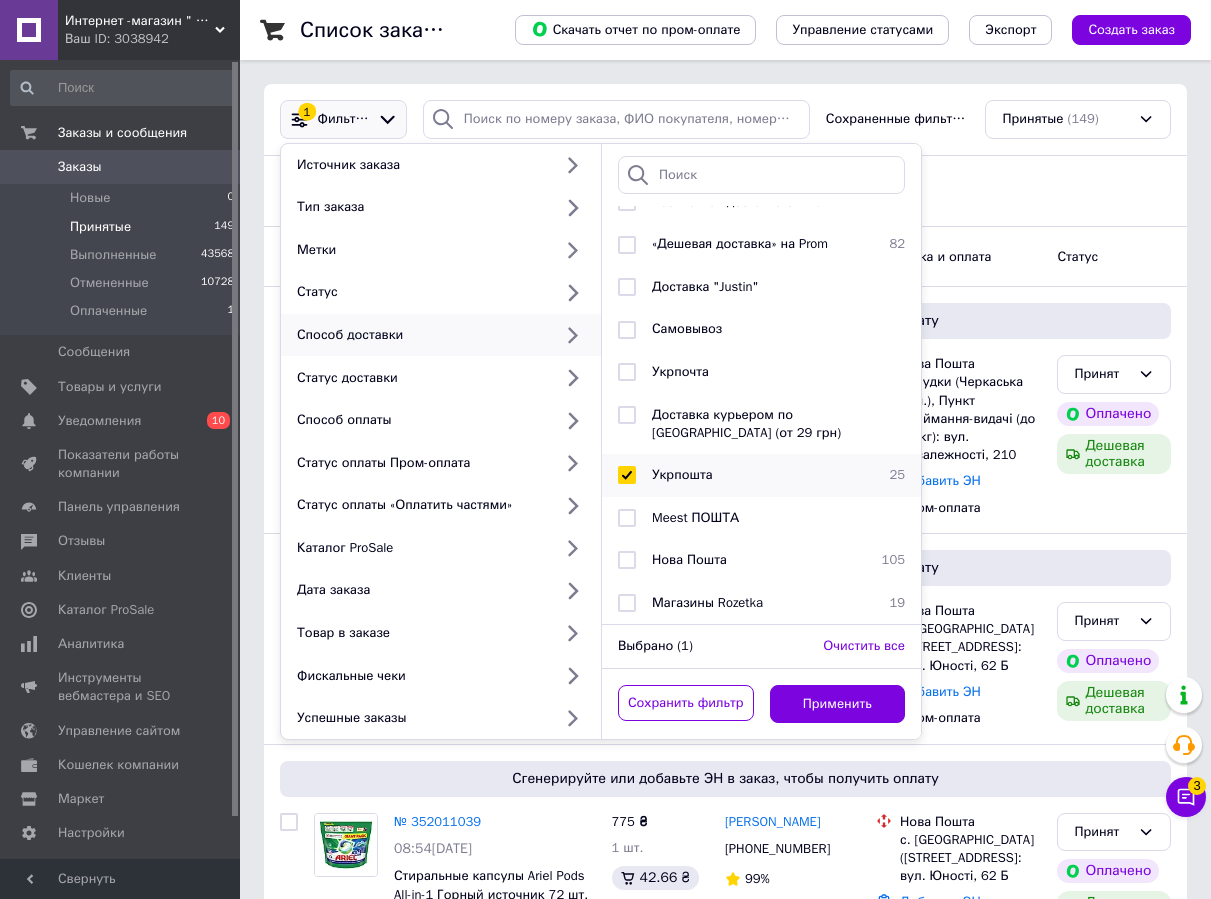 checkbox on "true" 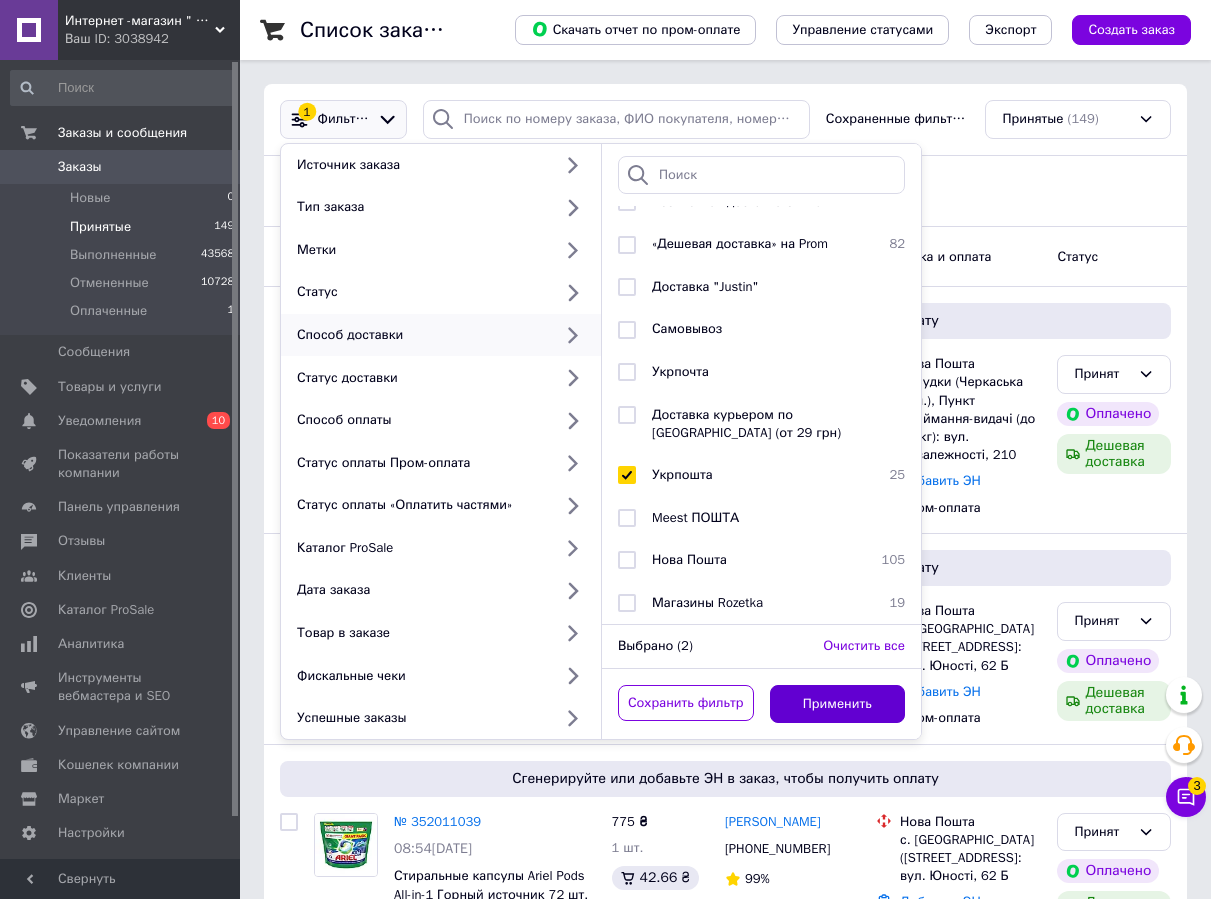 click on "Применить" at bounding box center [838, 704] 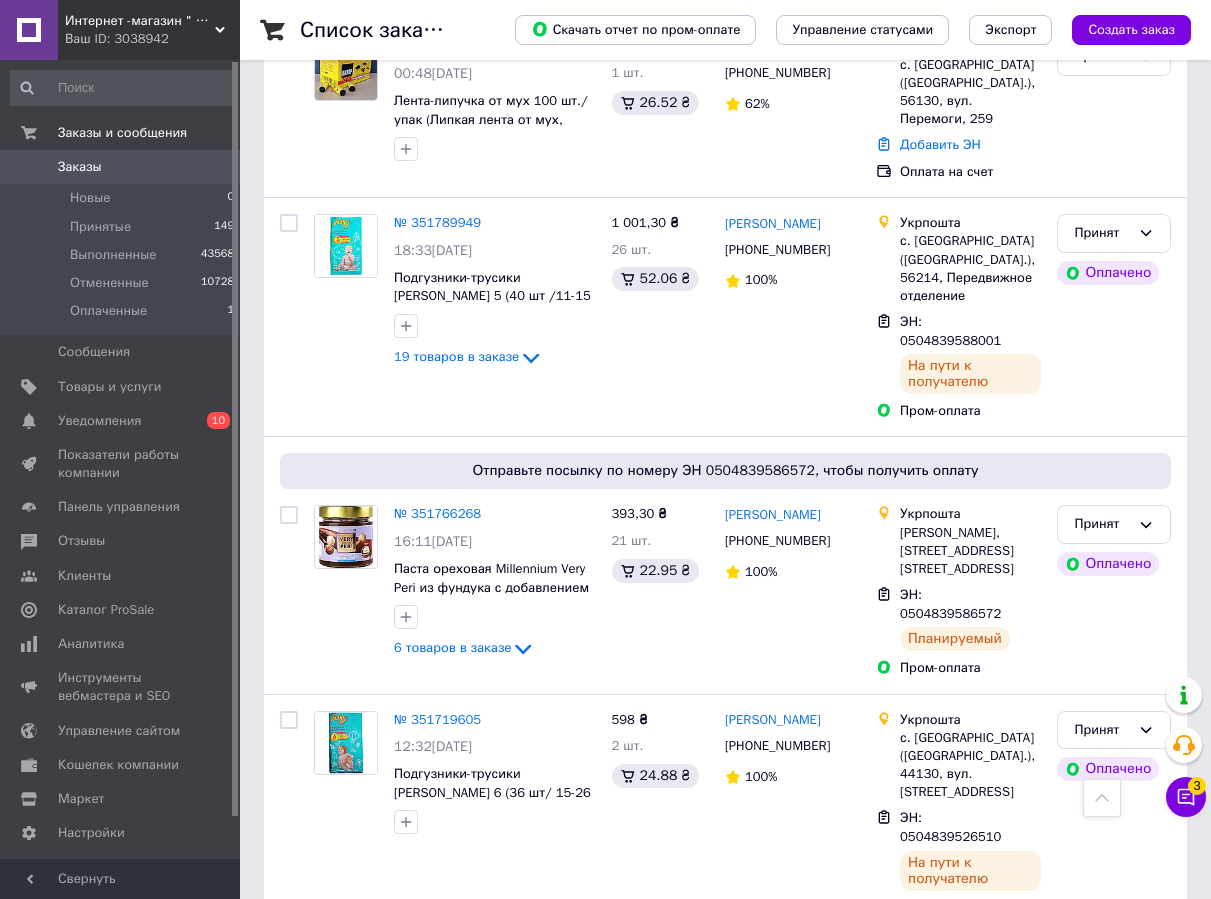 scroll, scrollTop: 2173, scrollLeft: 0, axis: vertical 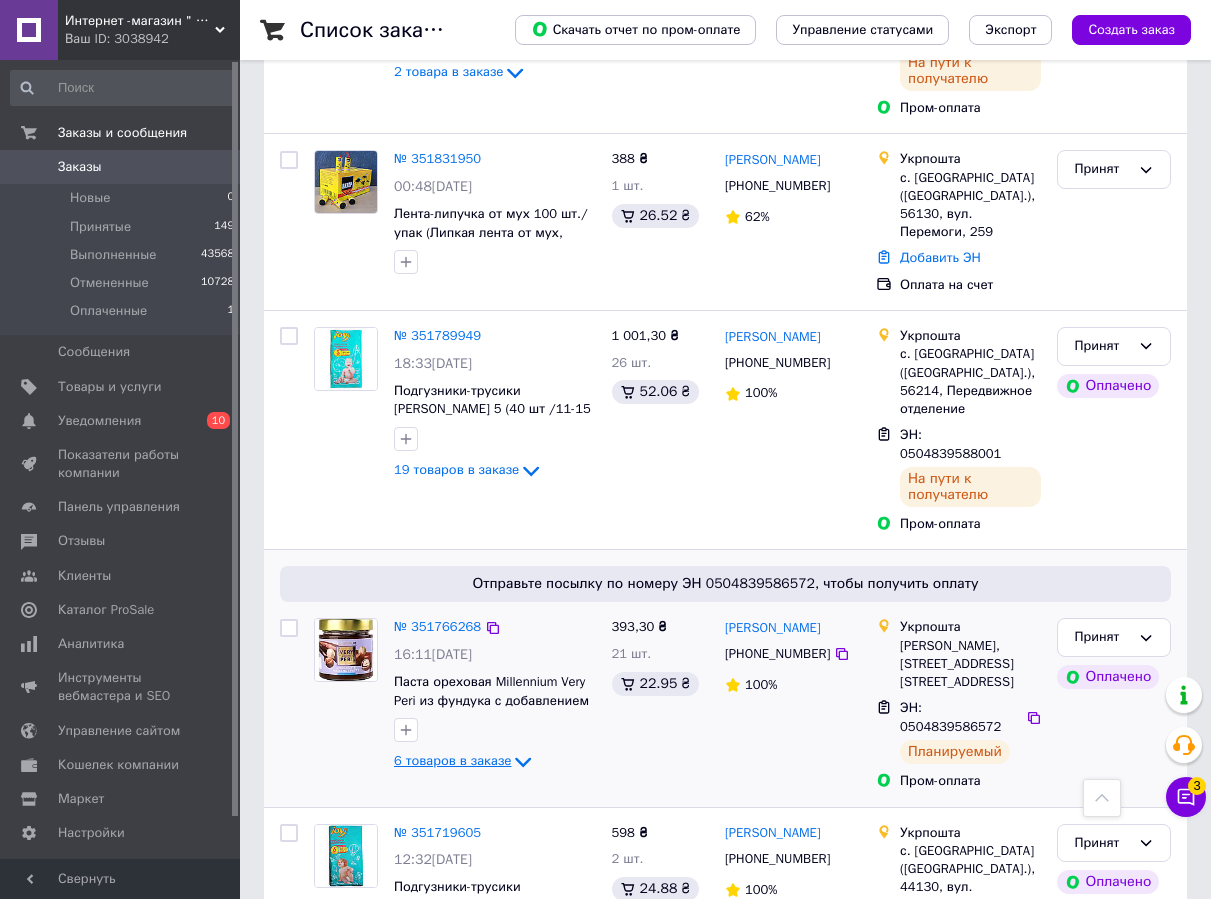 click 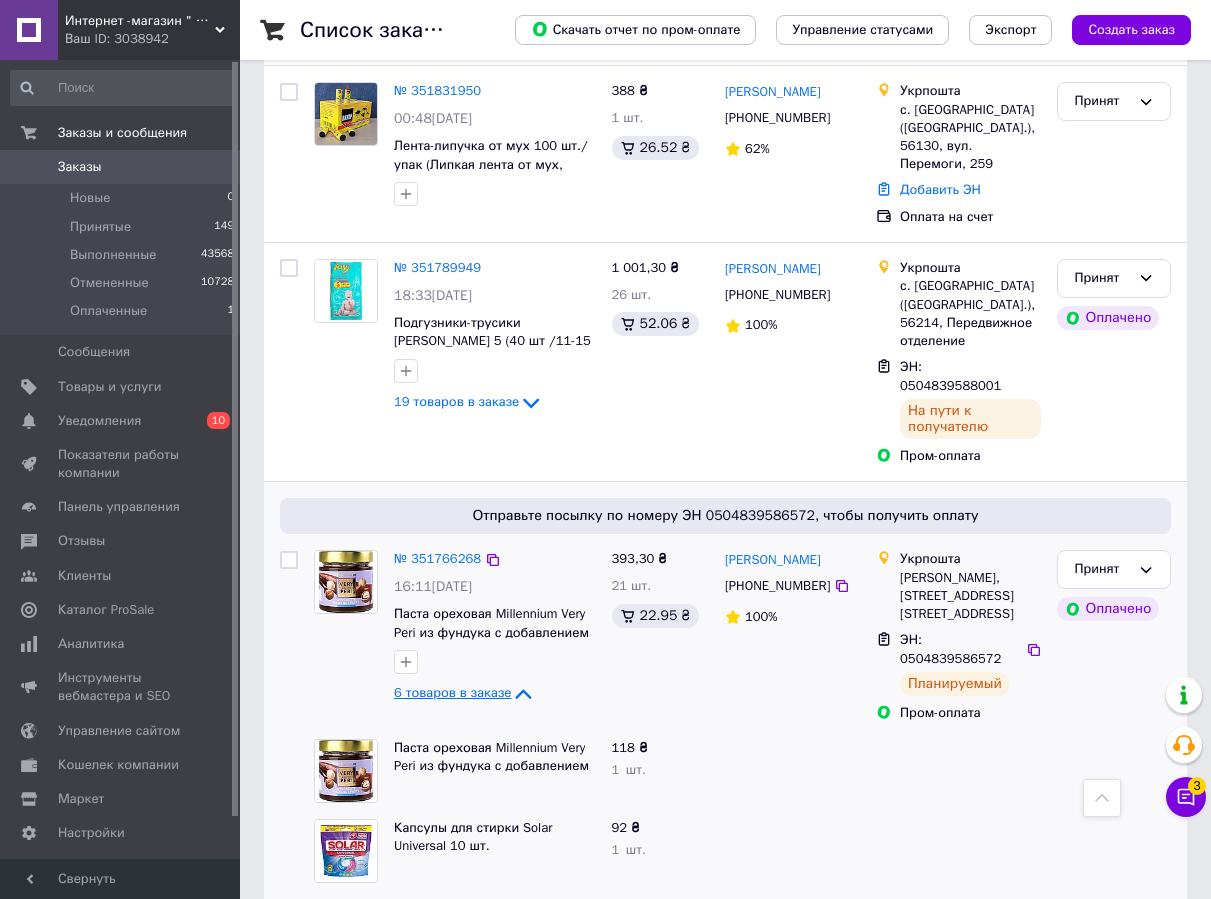 scroll, scrollTop: 2173, scrollLeft: 0, axis: vertical 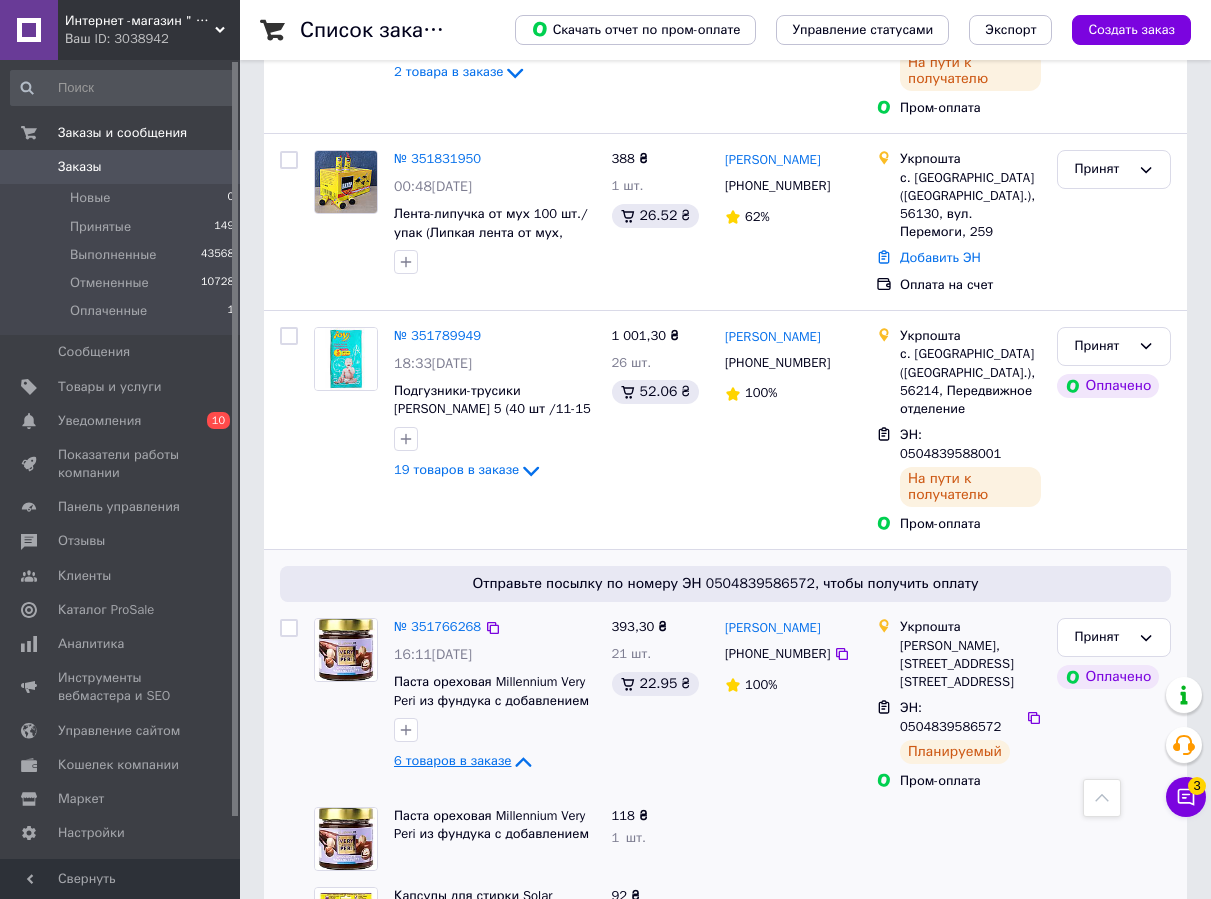 click 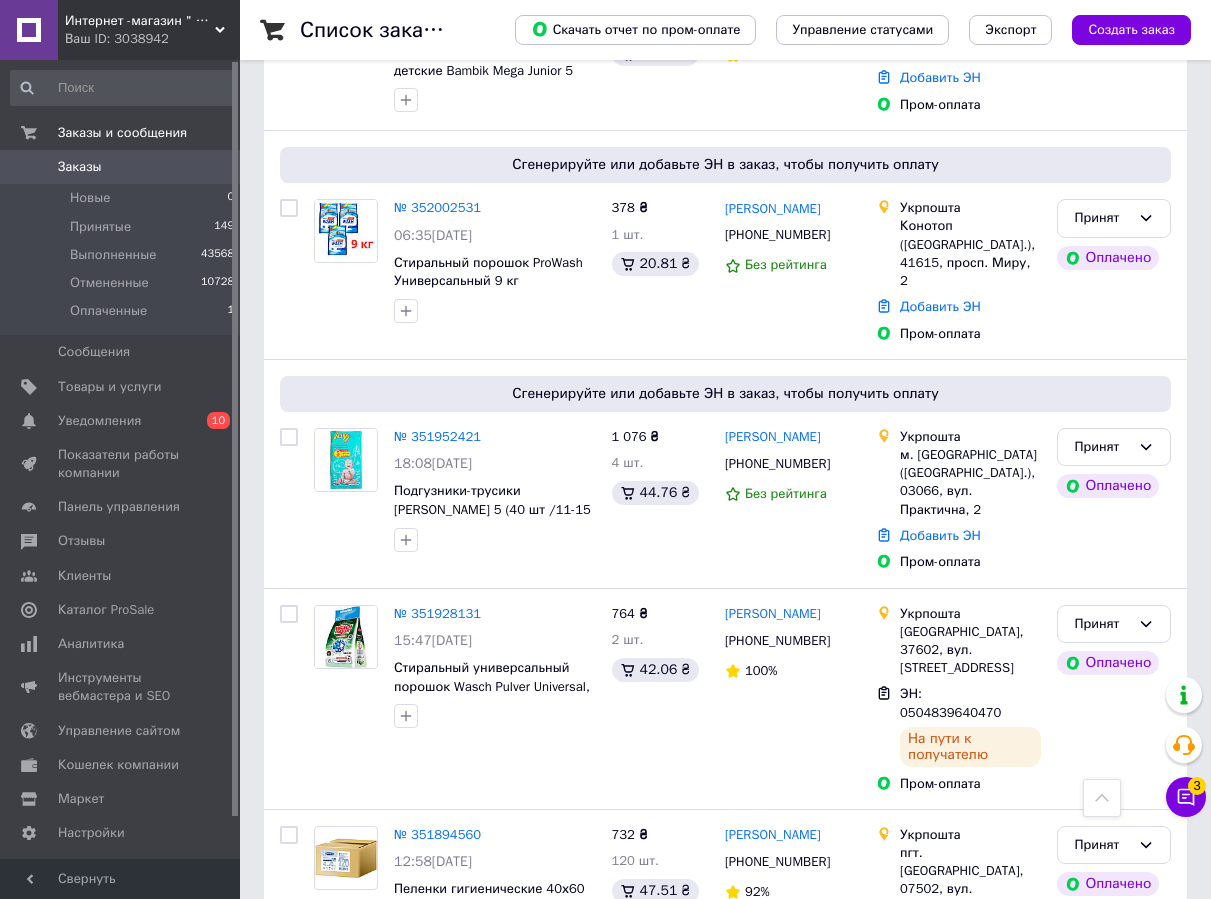 scroll, scrollTop: 573, scrollLeft: 0, axis: vertical 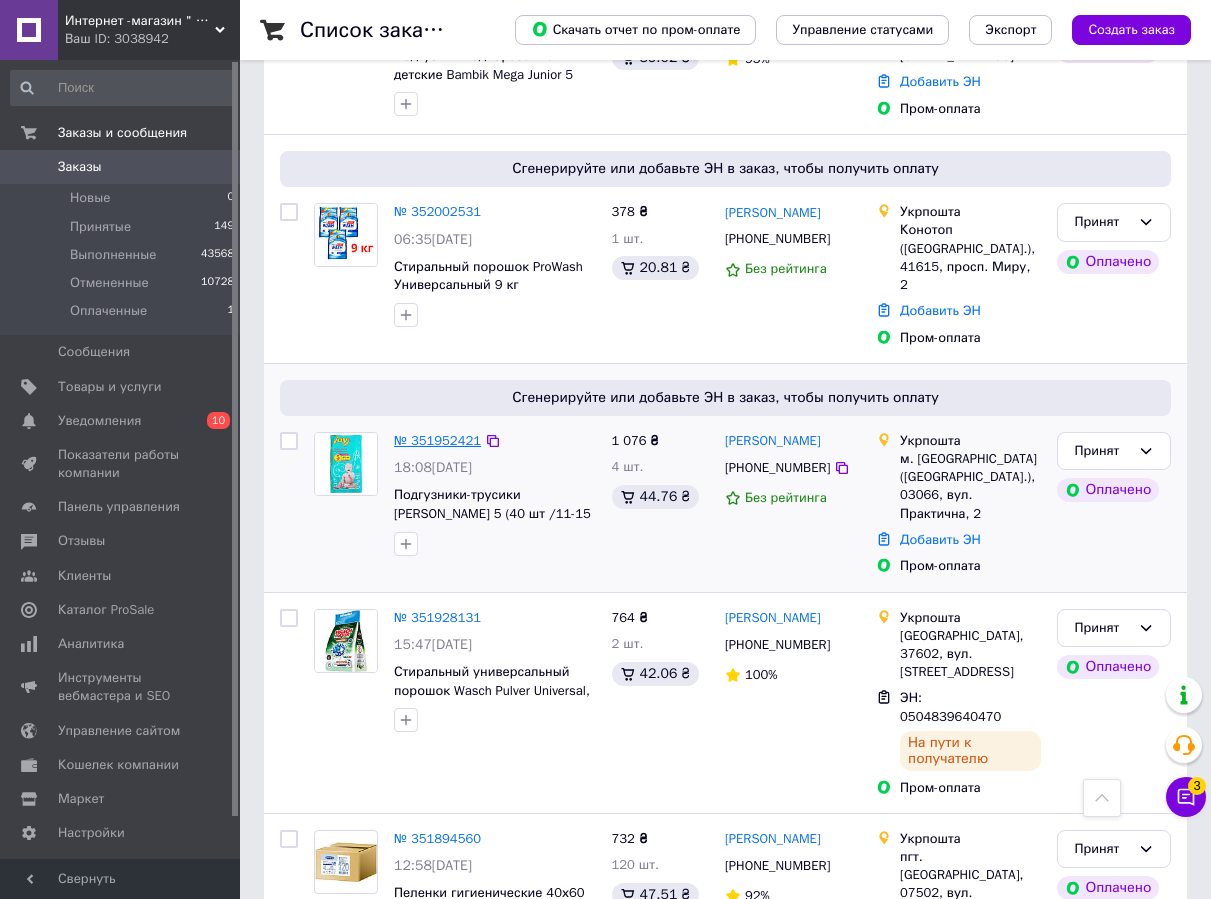 click on "№ 351952421" at bounding box center [437, 440] 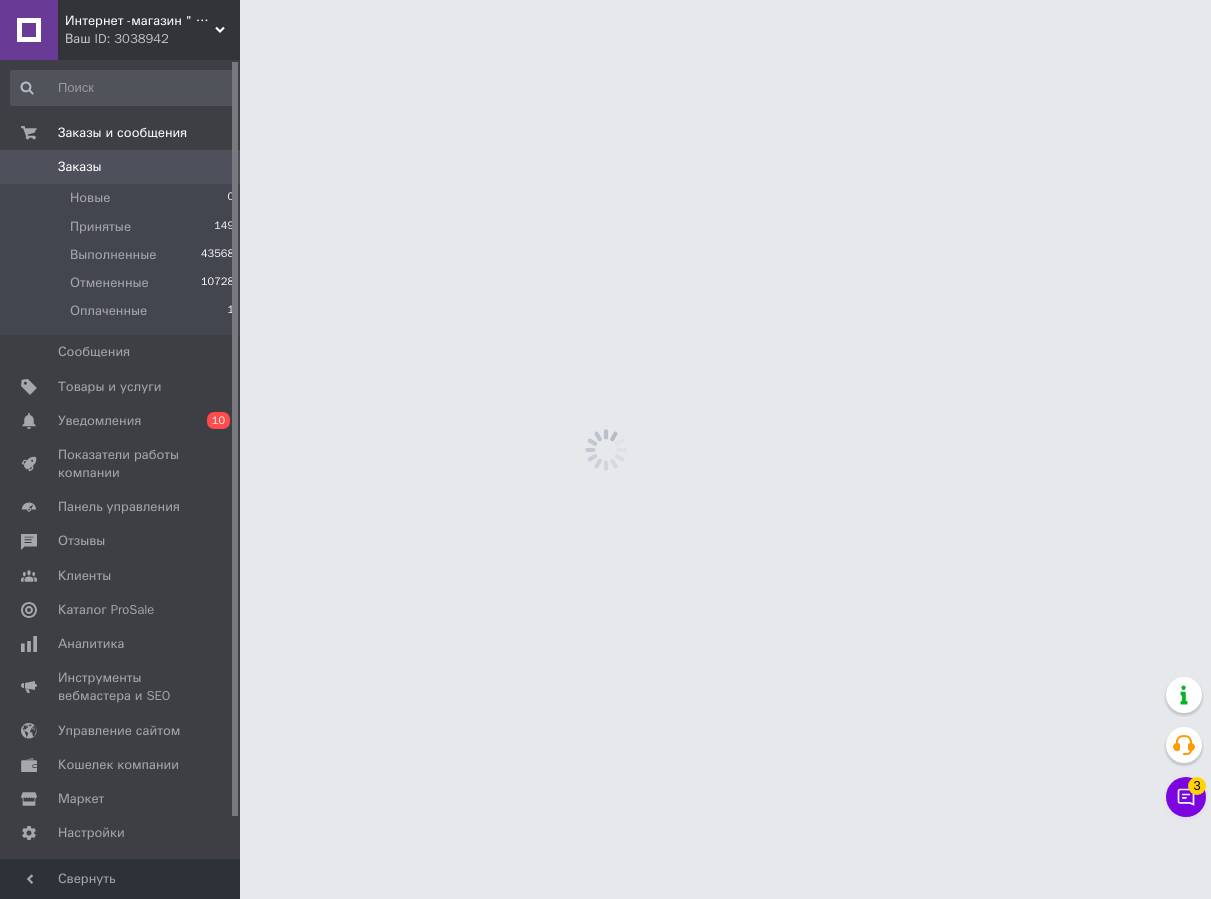 scroll, scrollTop: 0, scrollLeft: 0, axis: both 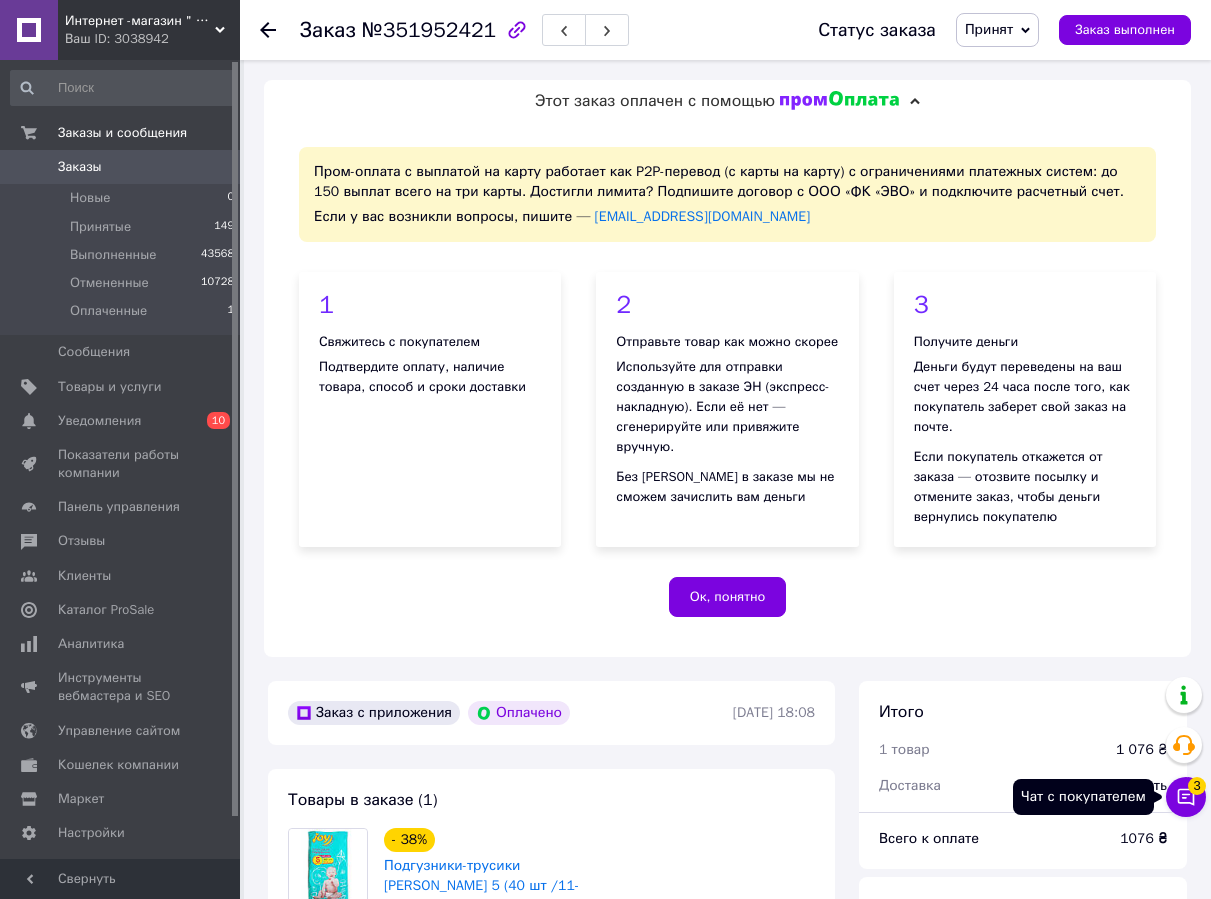 click 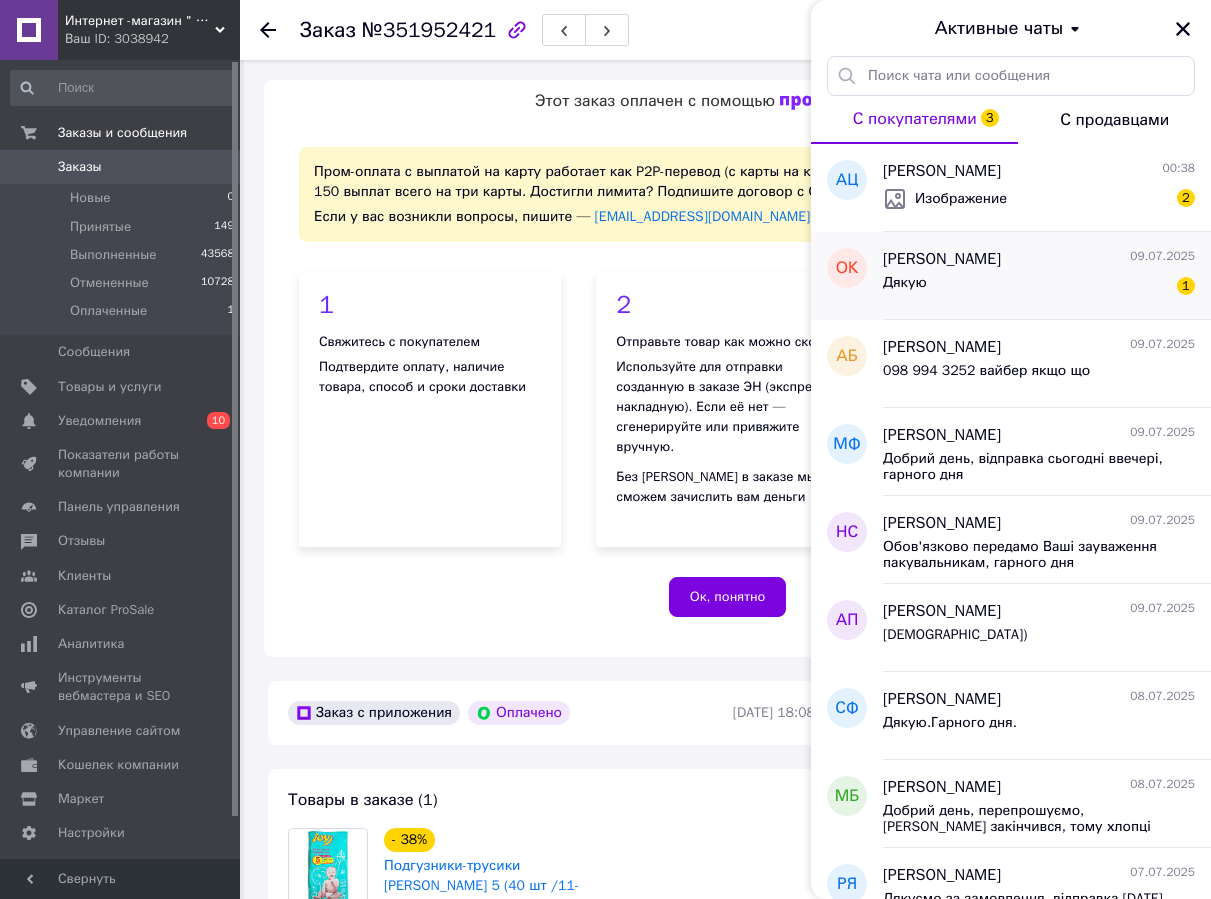 click on "Дякую 1" at bounding box center [1039, 287] 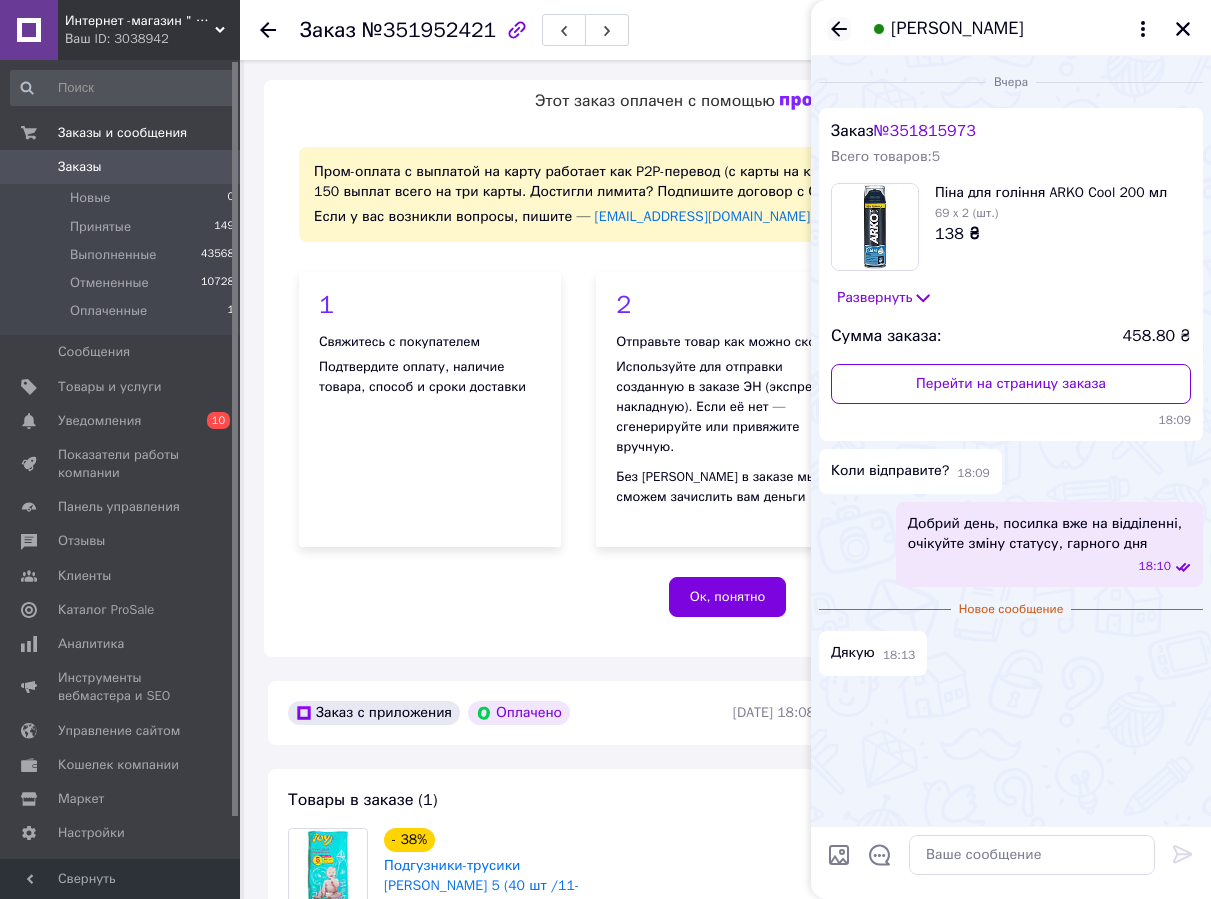 click 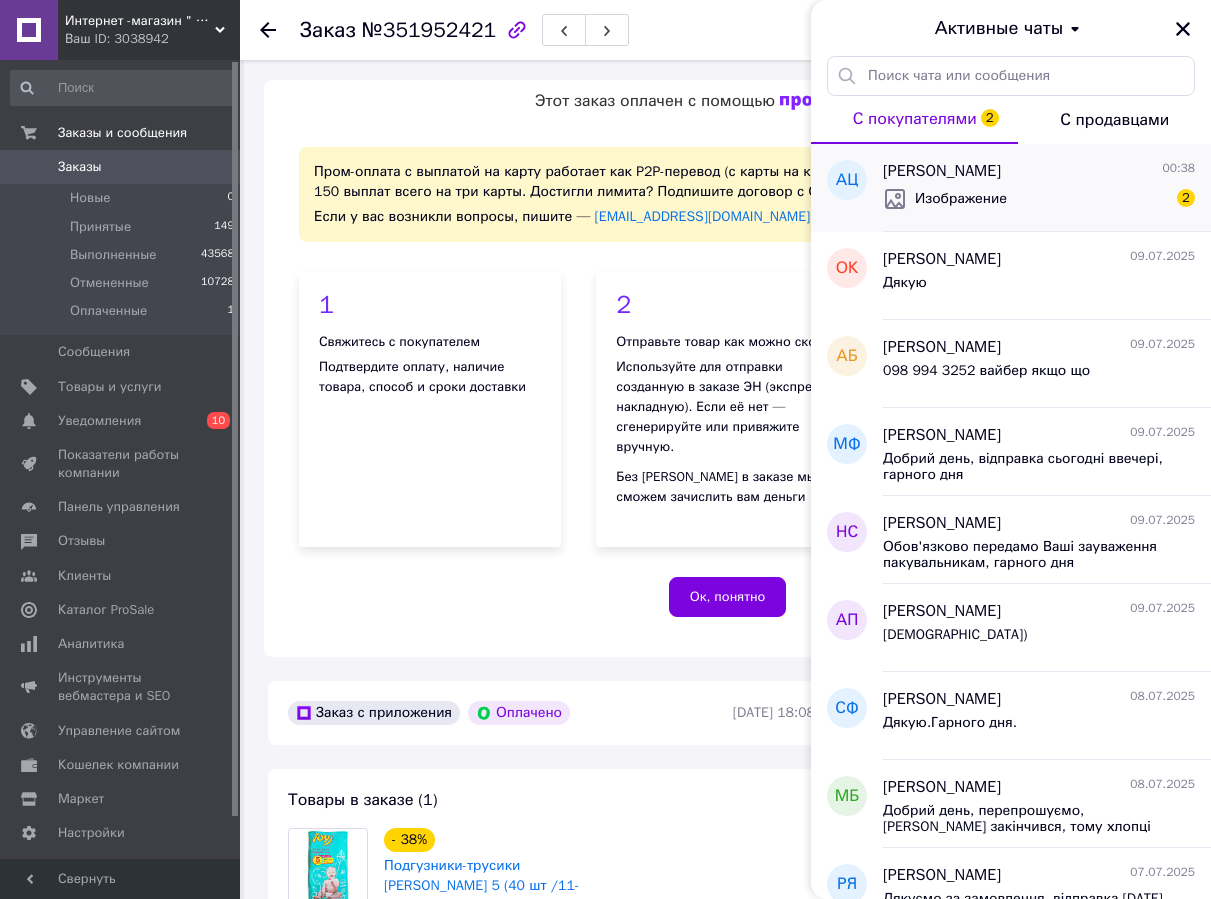 click on "Изображение" at bounding box center [961, 199] 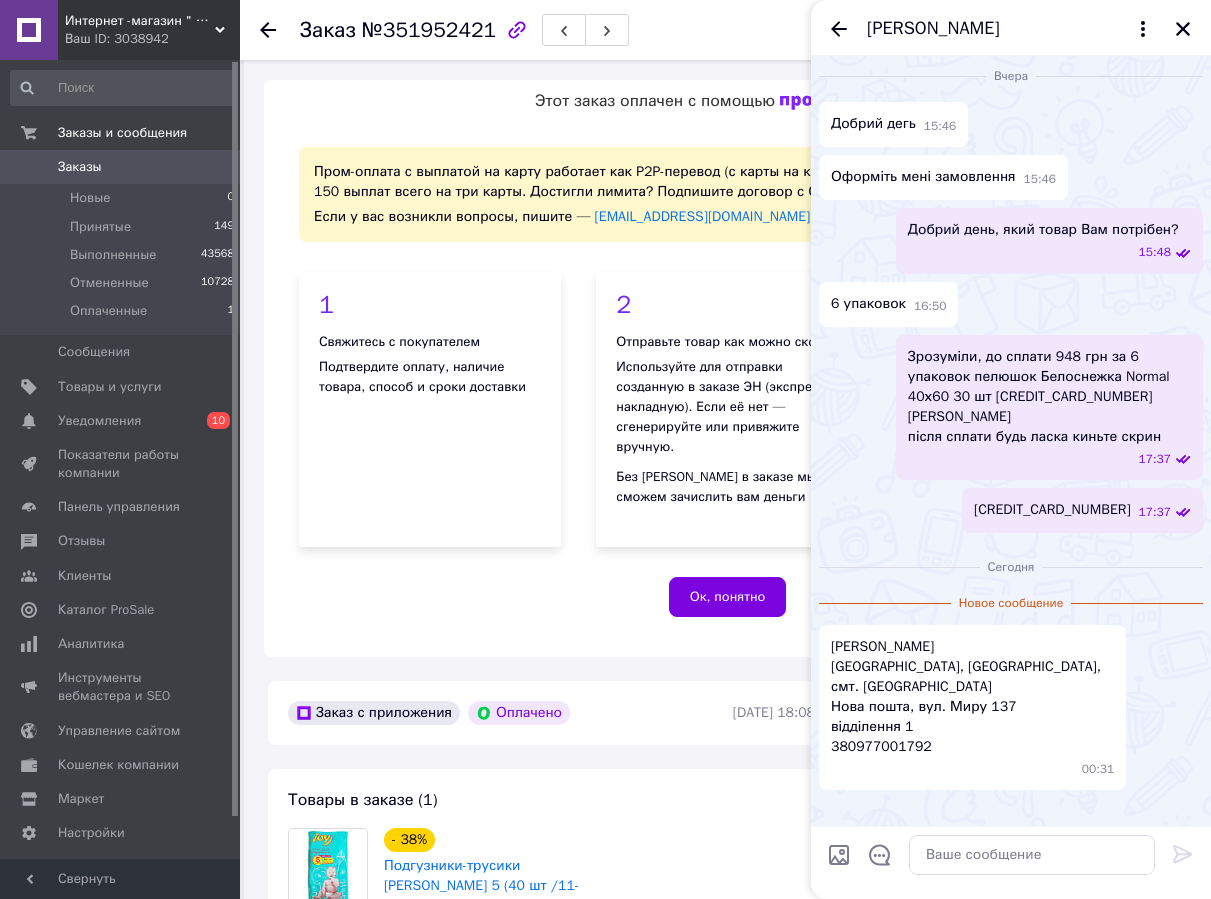 scroll, scrollTop: 3363, scrollLeft: 0, axis: vertical 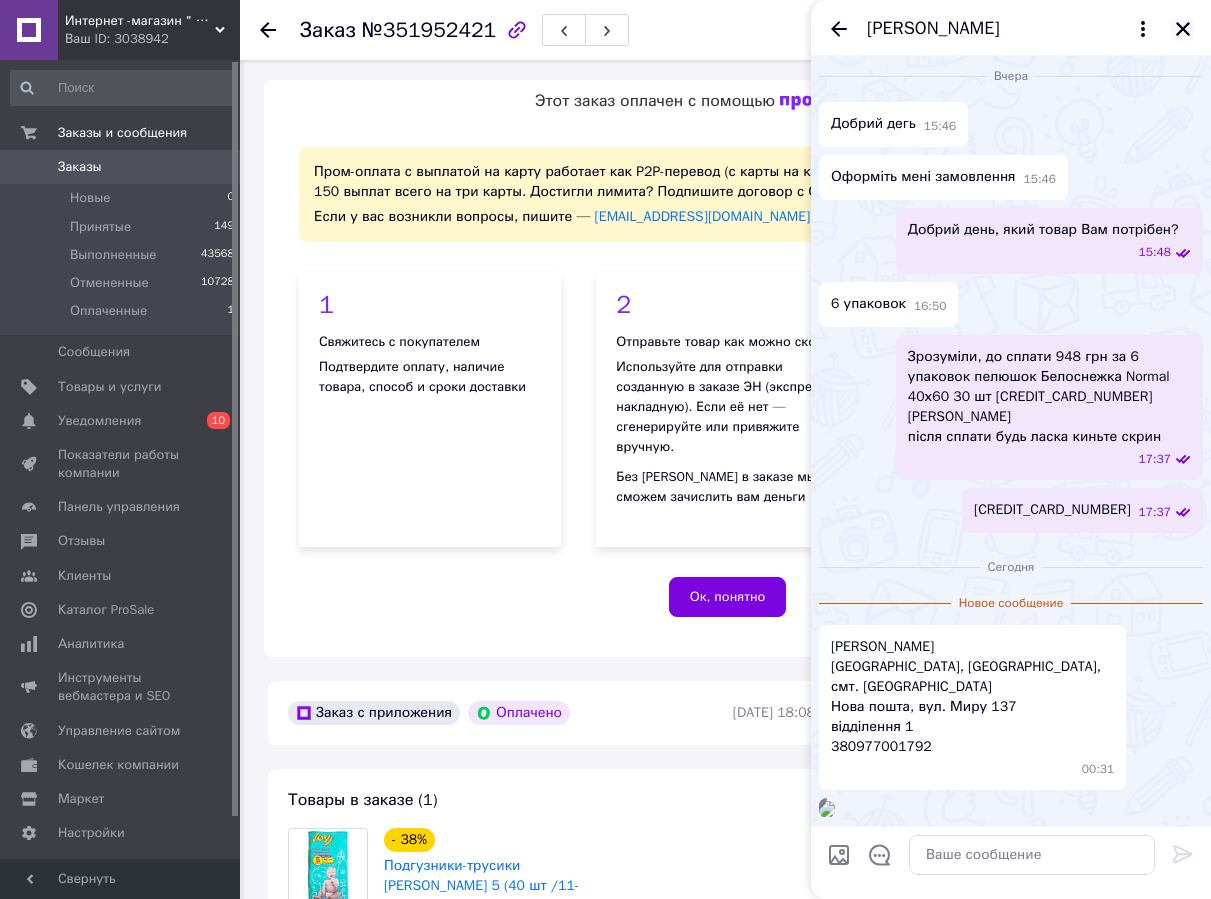 click at bounding box center [1183, 29] 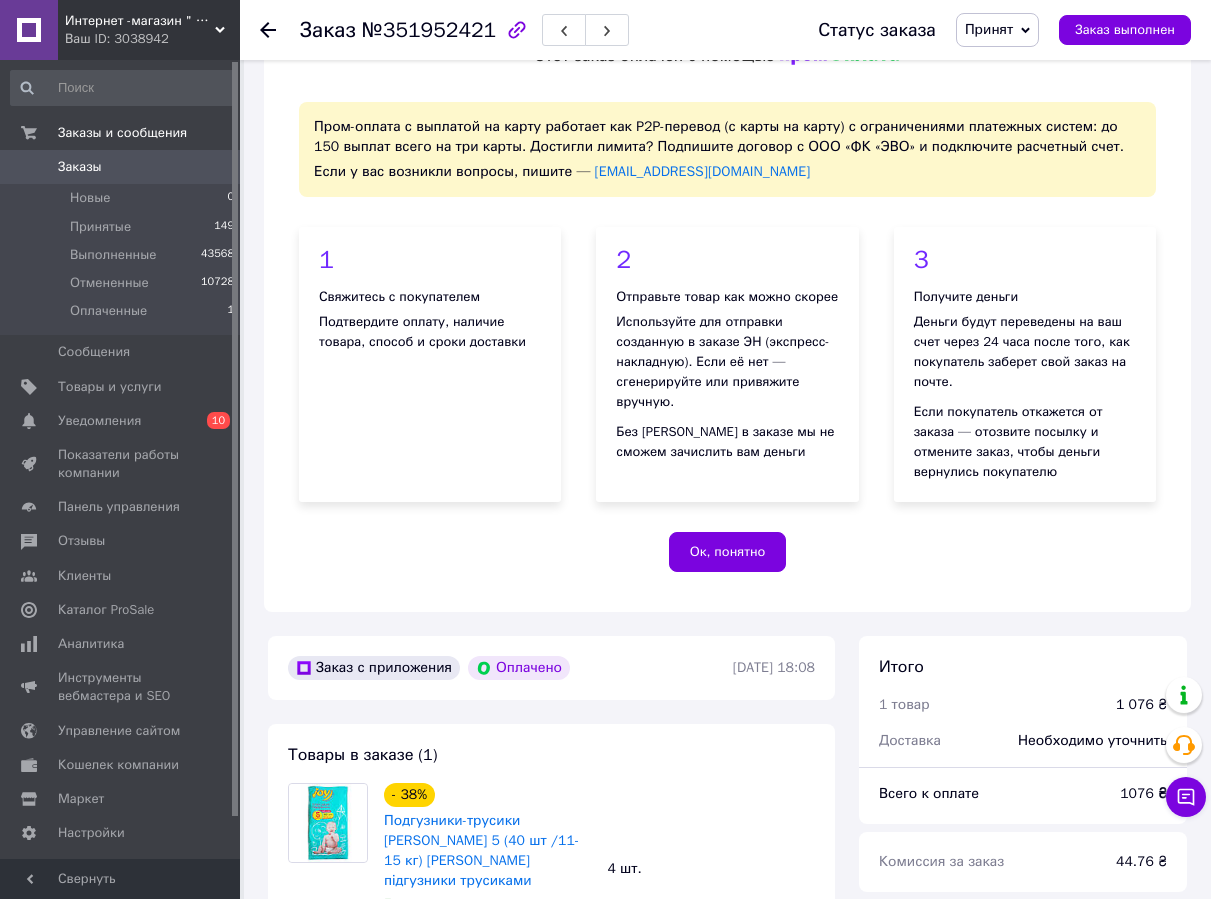 scroll, scrollTop: 400, scrollLeft: 0, axis: vertical 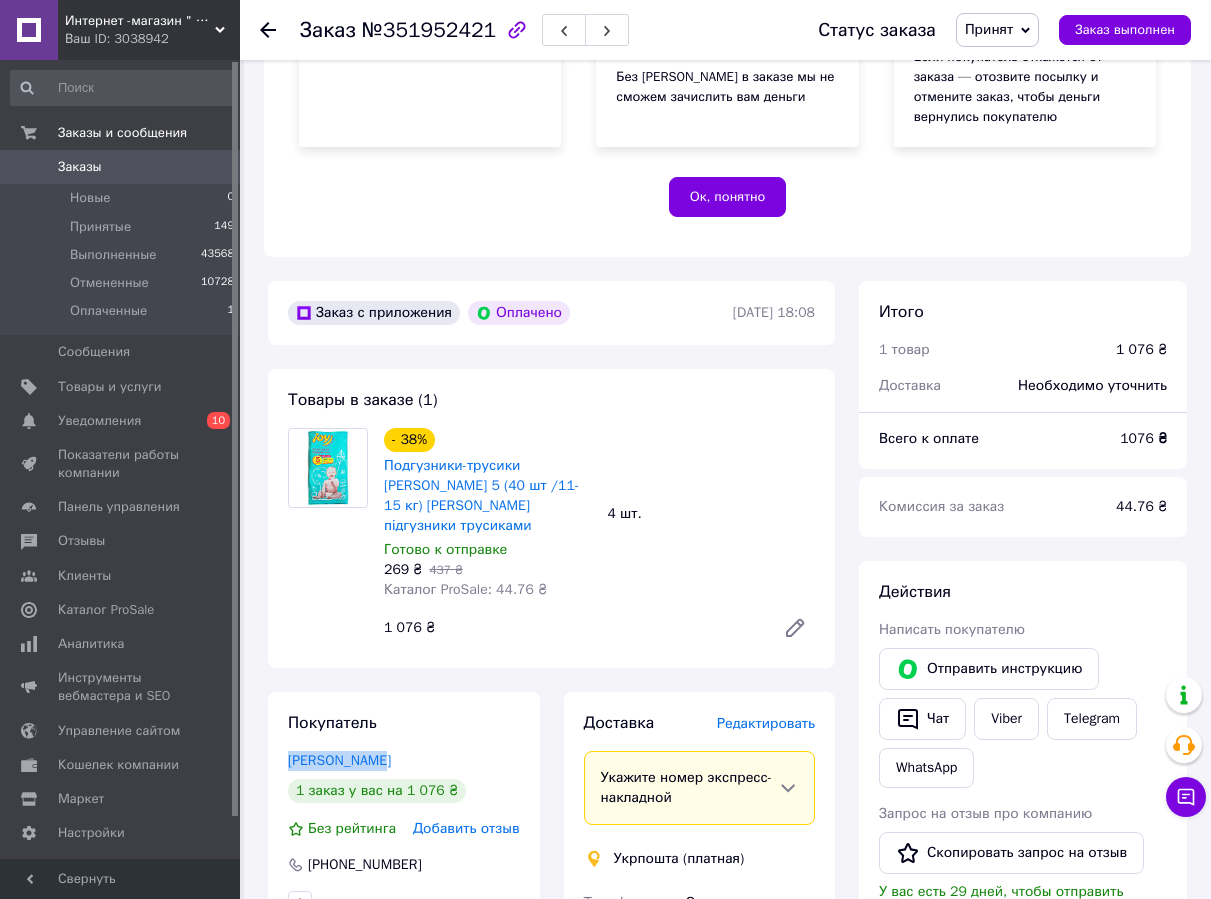 drag, startPoint x: 278, startPoint y: 739, endPoint x: 498, endPoint y: 738, distance: 220.00227 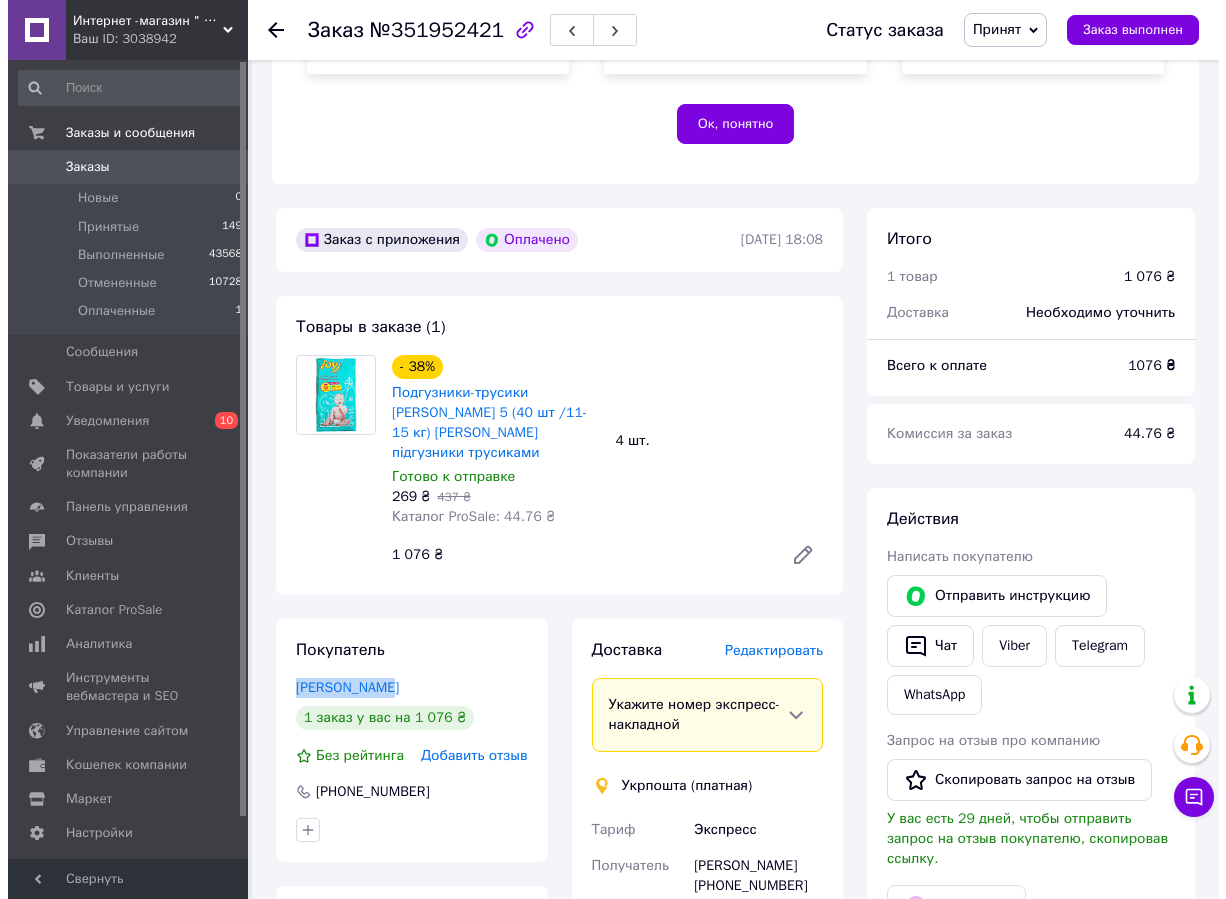 scroll, scrollTop: 600, scrollLeft: 0, axis: vertical 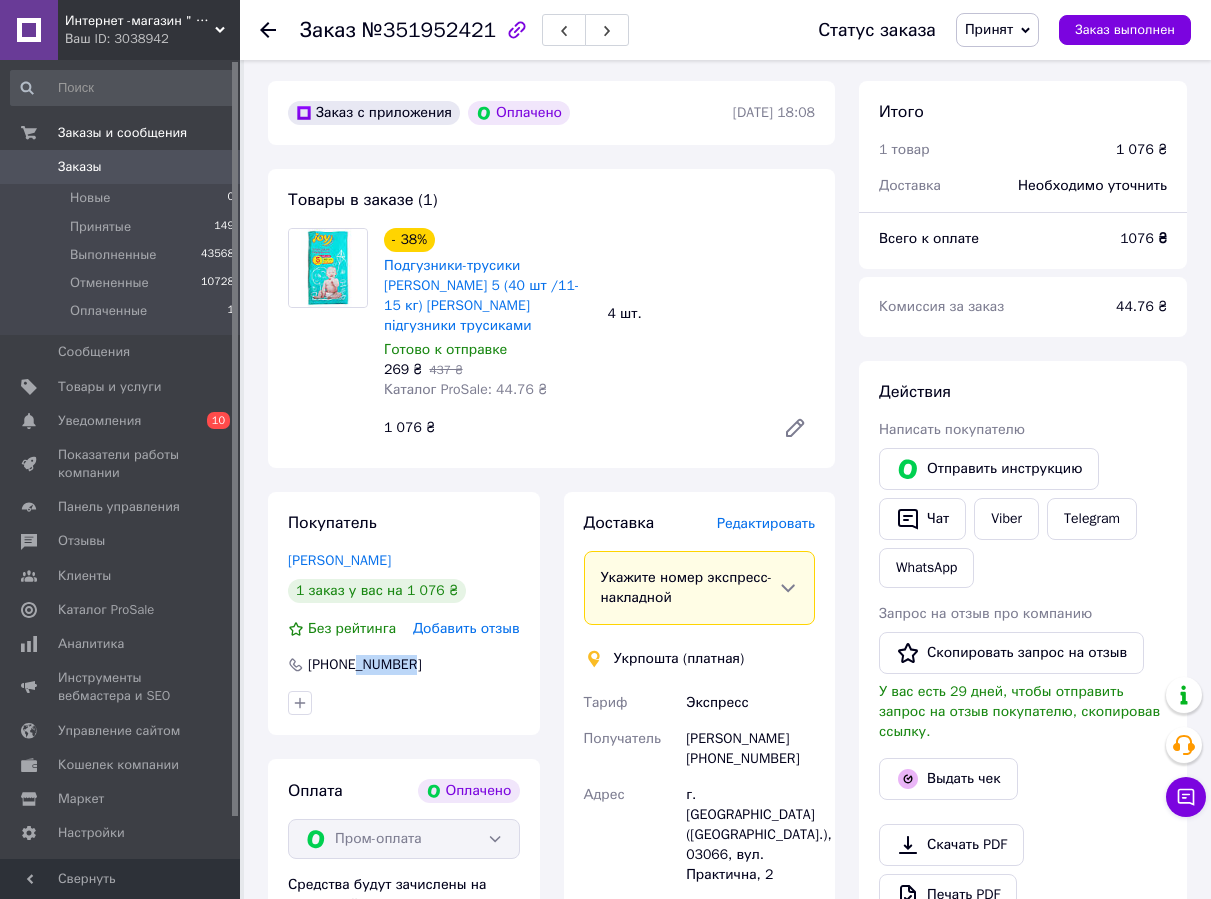 drag, startPoint x: 418, startPoint y: 640, endPoint x: 352, endPoint y: 645, distance: 66.189125 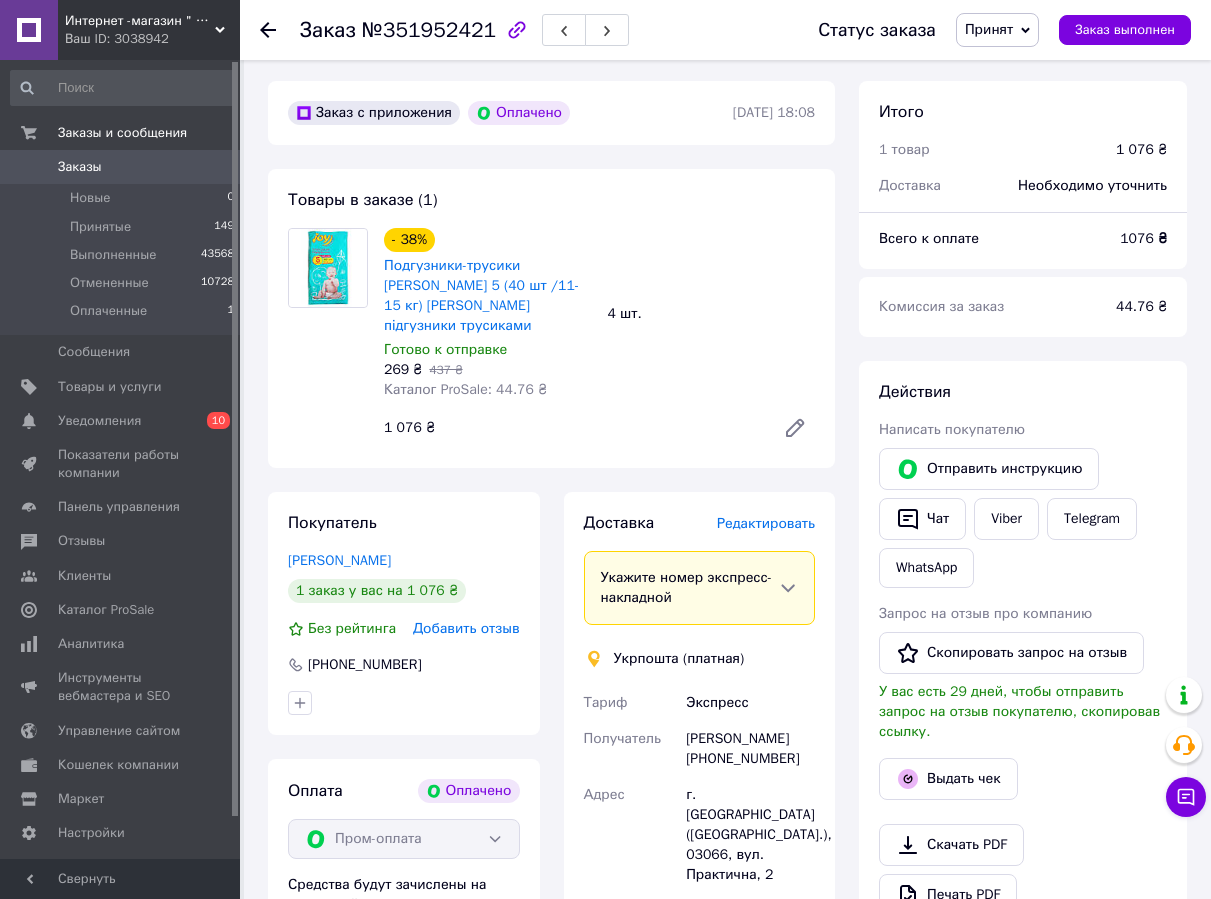 click on "№351952421" at bounding box center [429, 30] 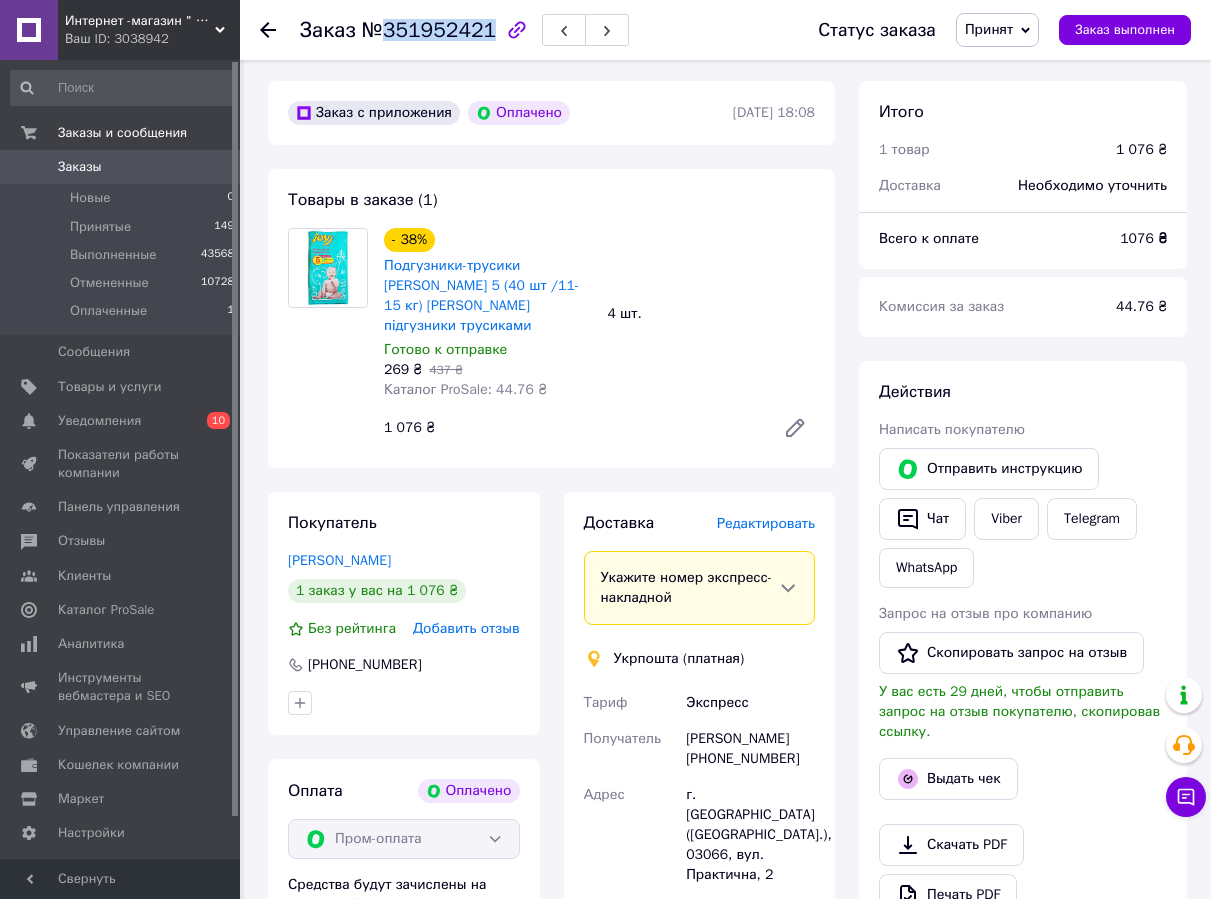 click on "№351952421" at bounding box center [429, 30] 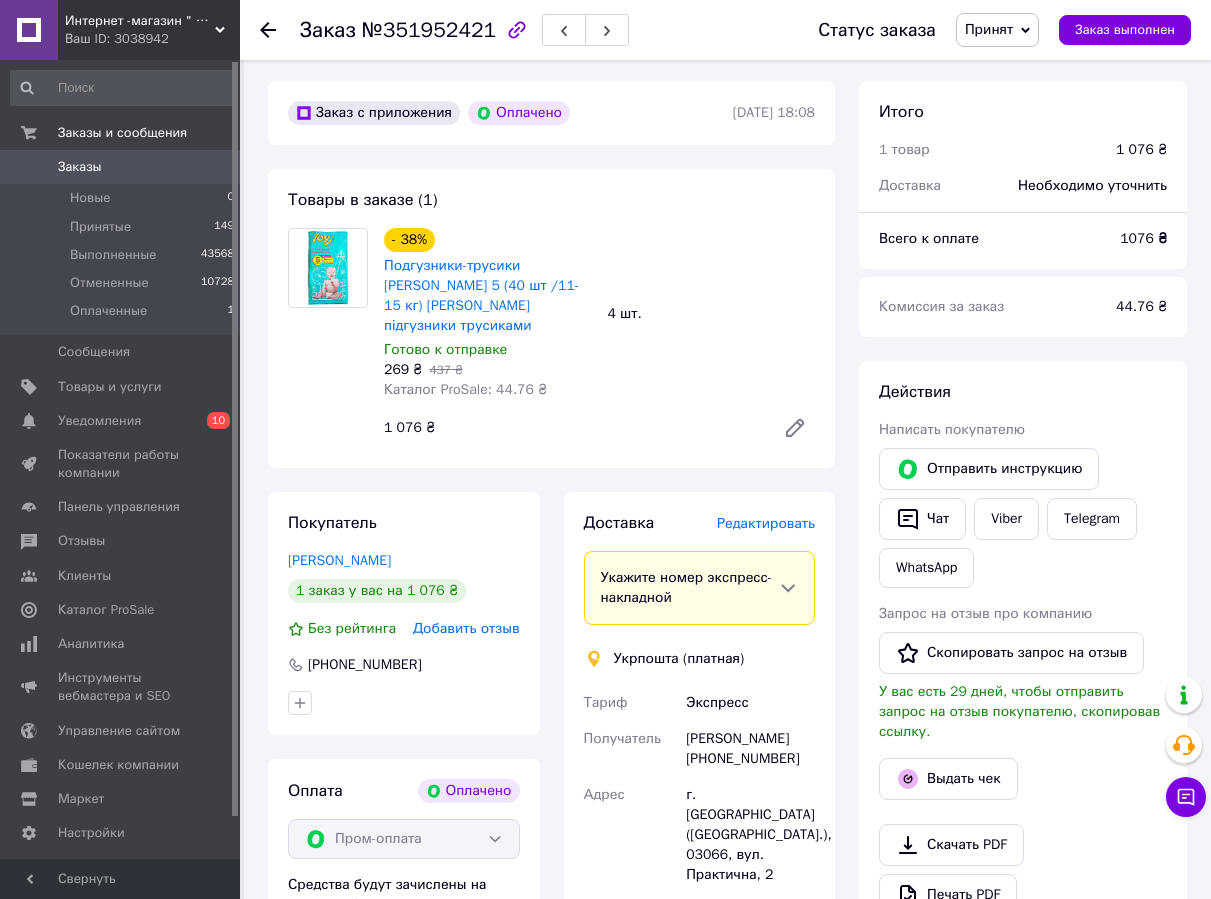 click on "Редактировать" at bounding box center (766, 523) 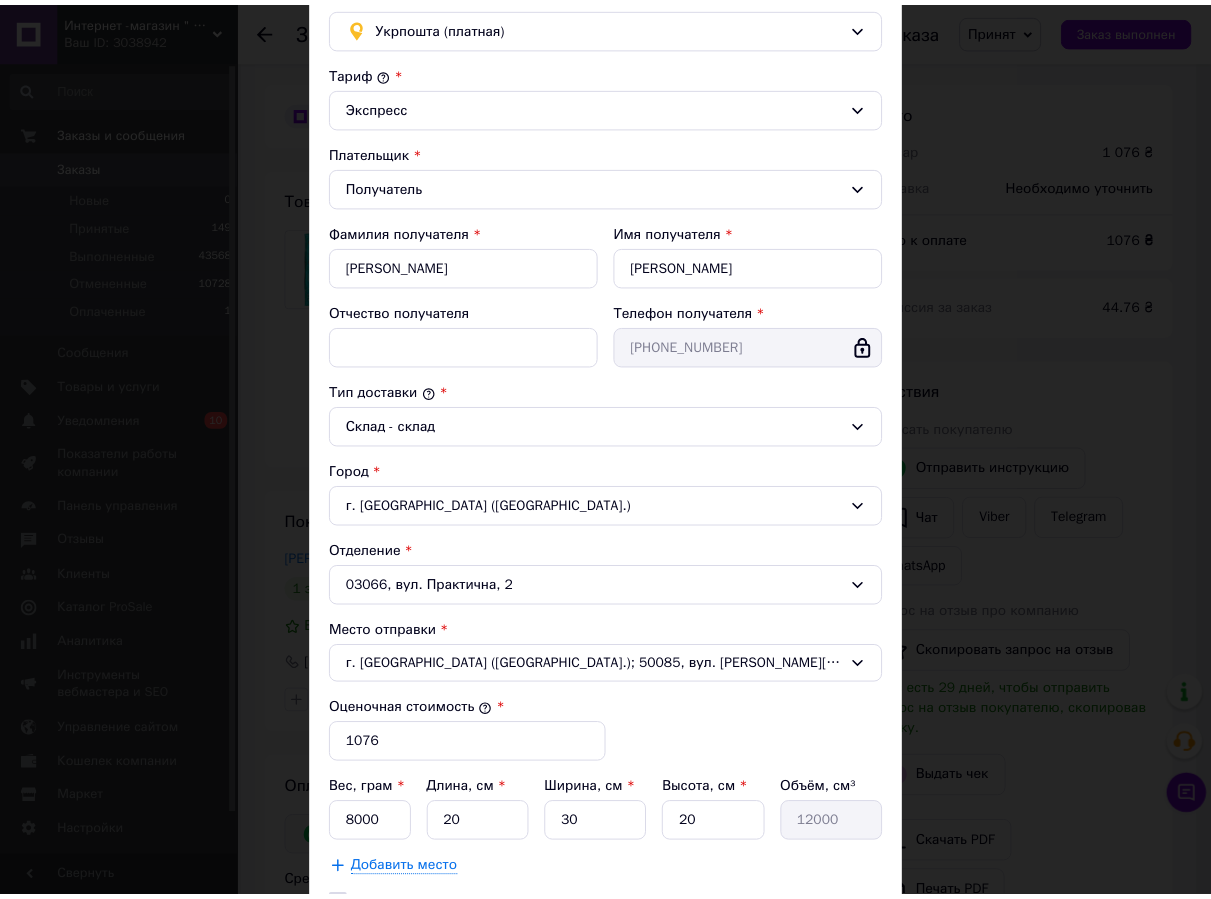 scroll, scrollTop: 352, scrollLeft: 0, axis: vertical 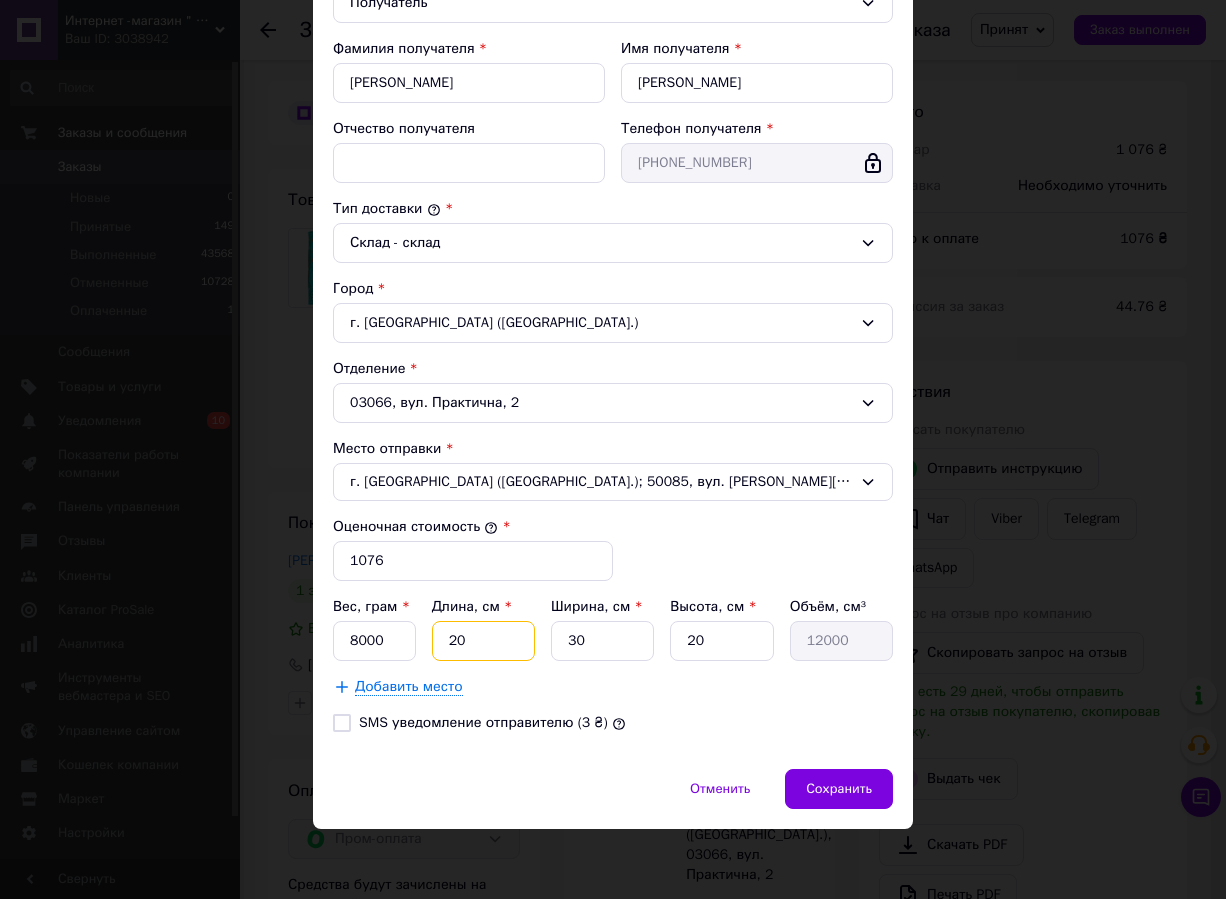 drag, startPoint x: 444, startPoint y: 638, endPoint x: 527, endPoint y: 660, distance: 85.86617 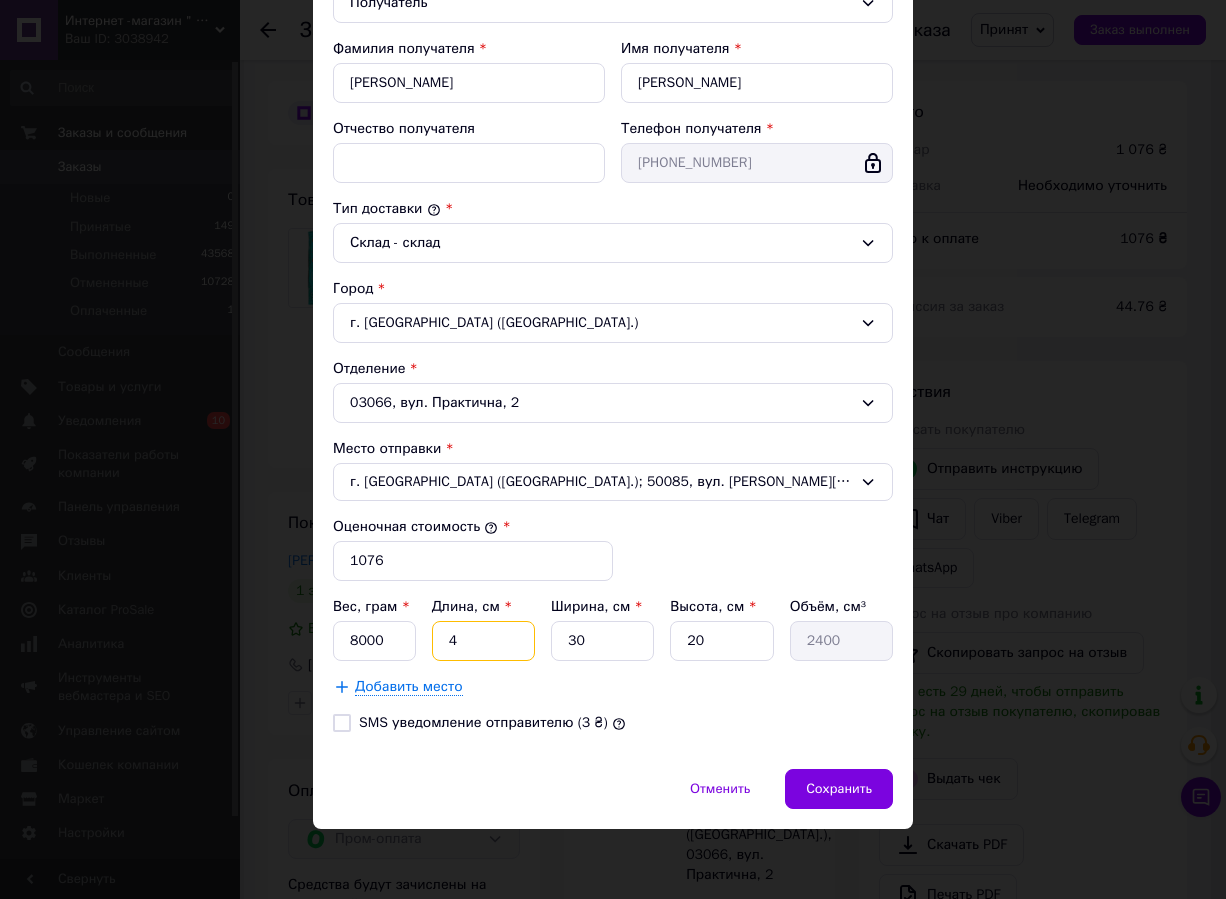 type on "40" 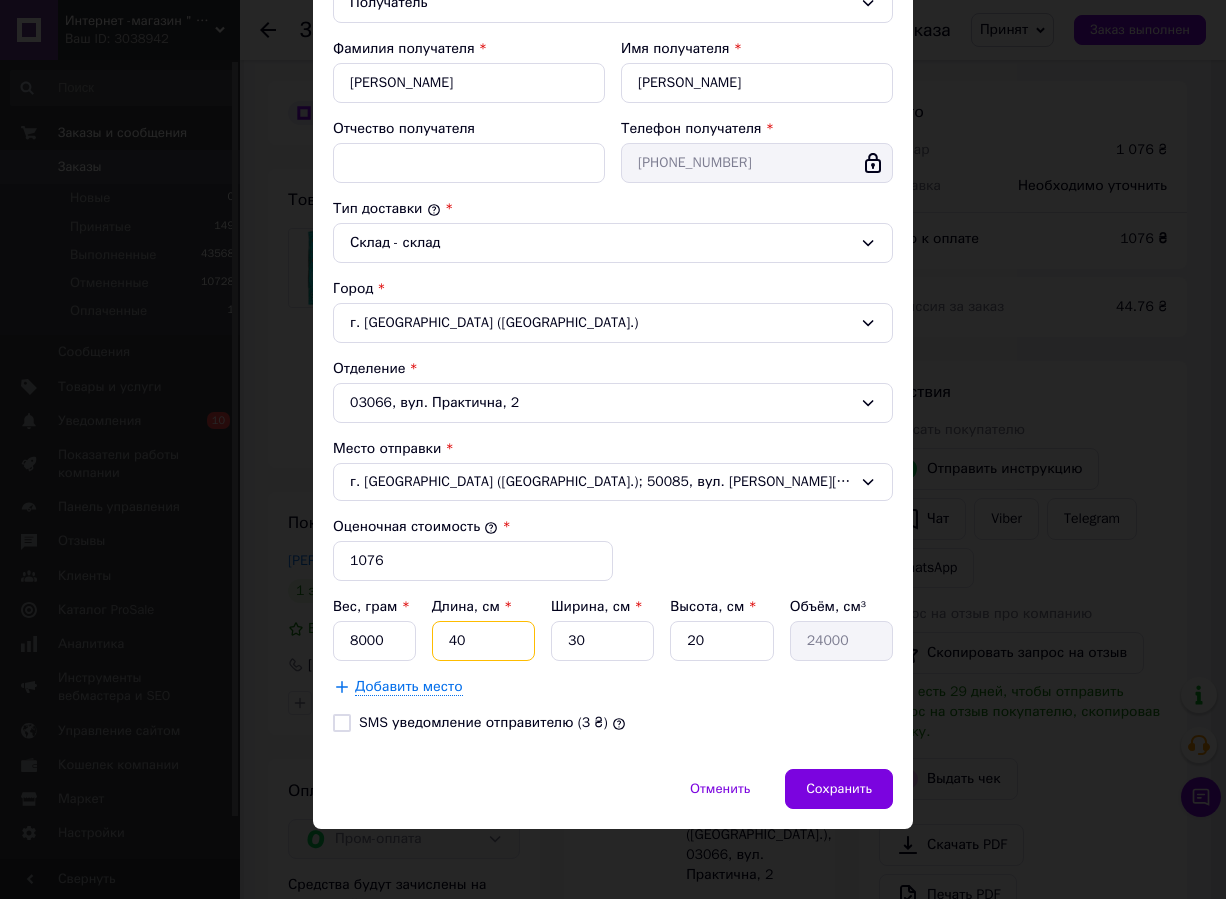 type on "40" 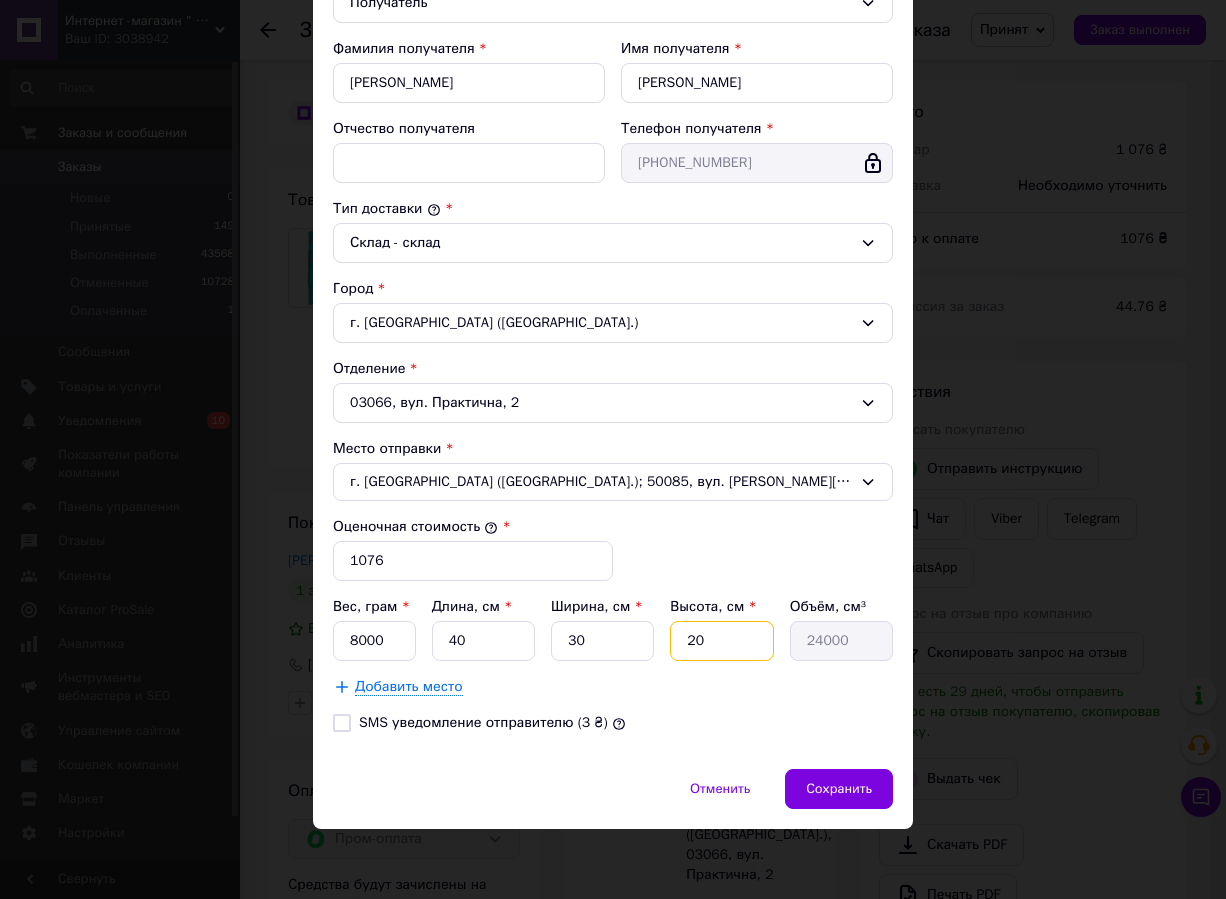 type on "4" 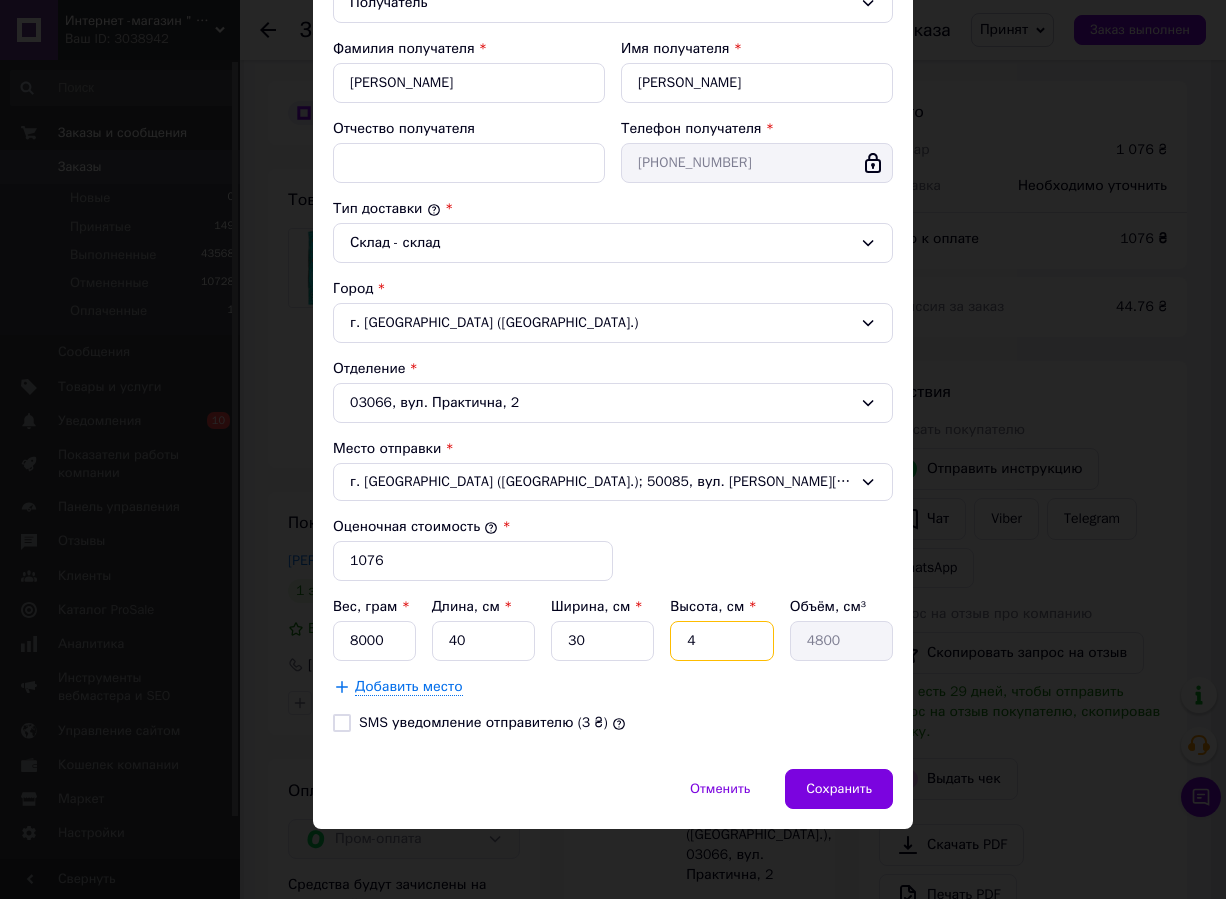 type on "40" 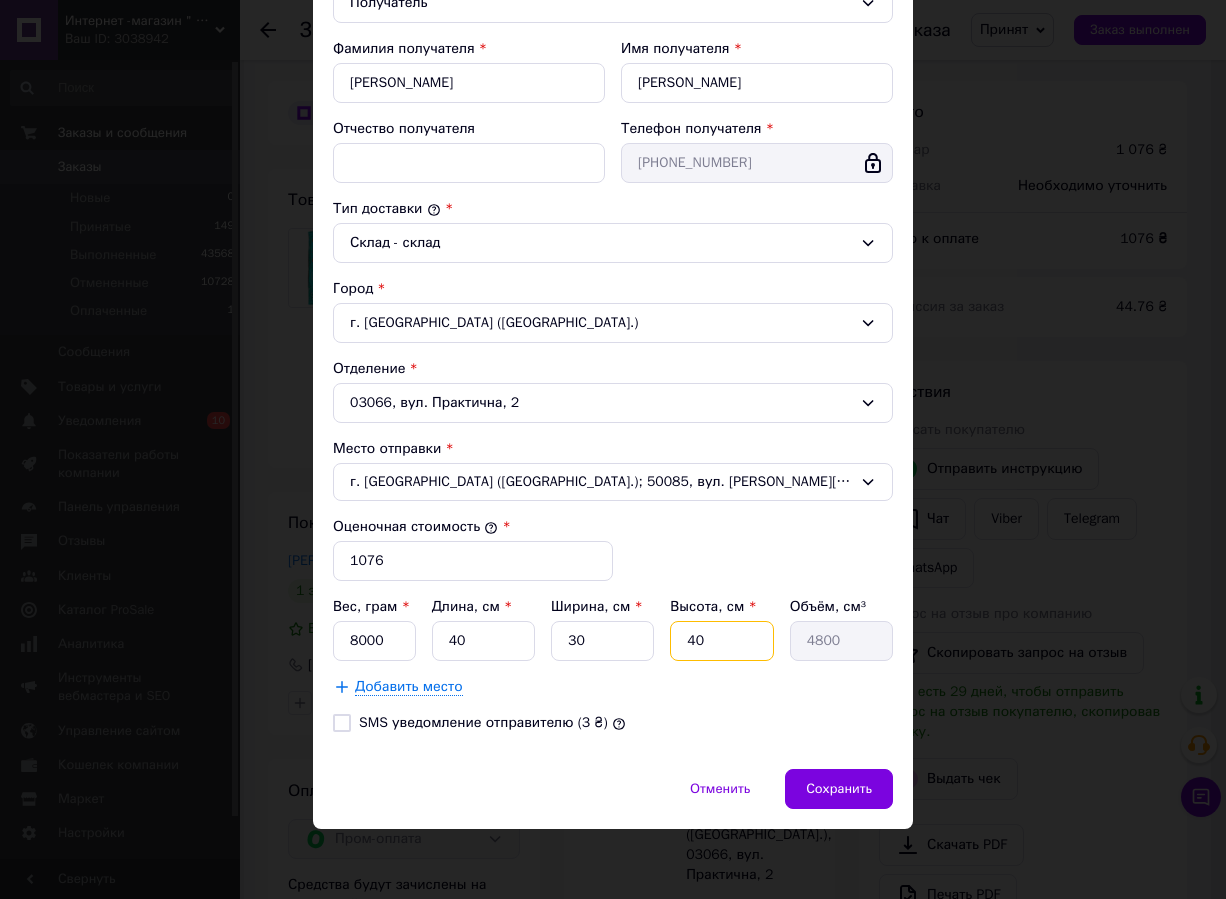 type on "48000" 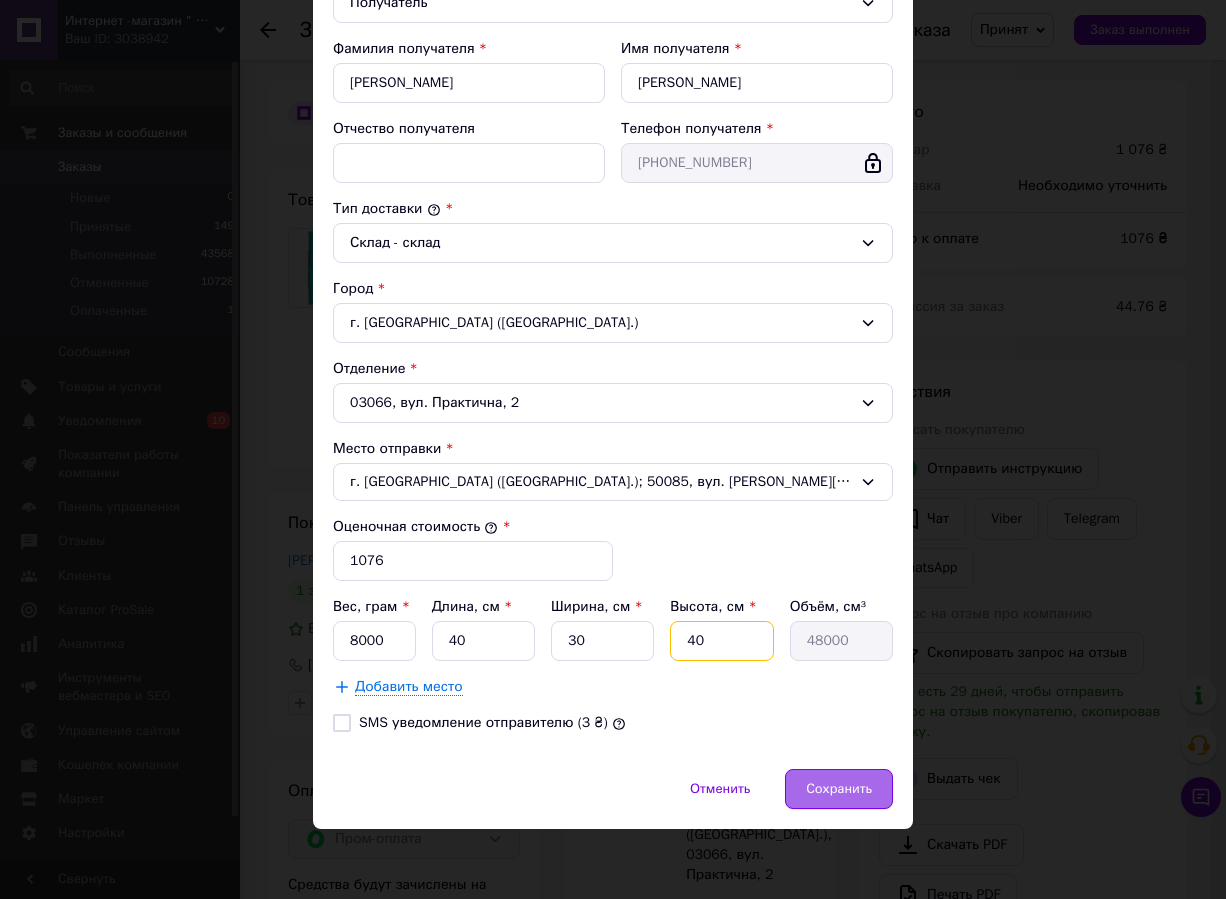 type on "40" 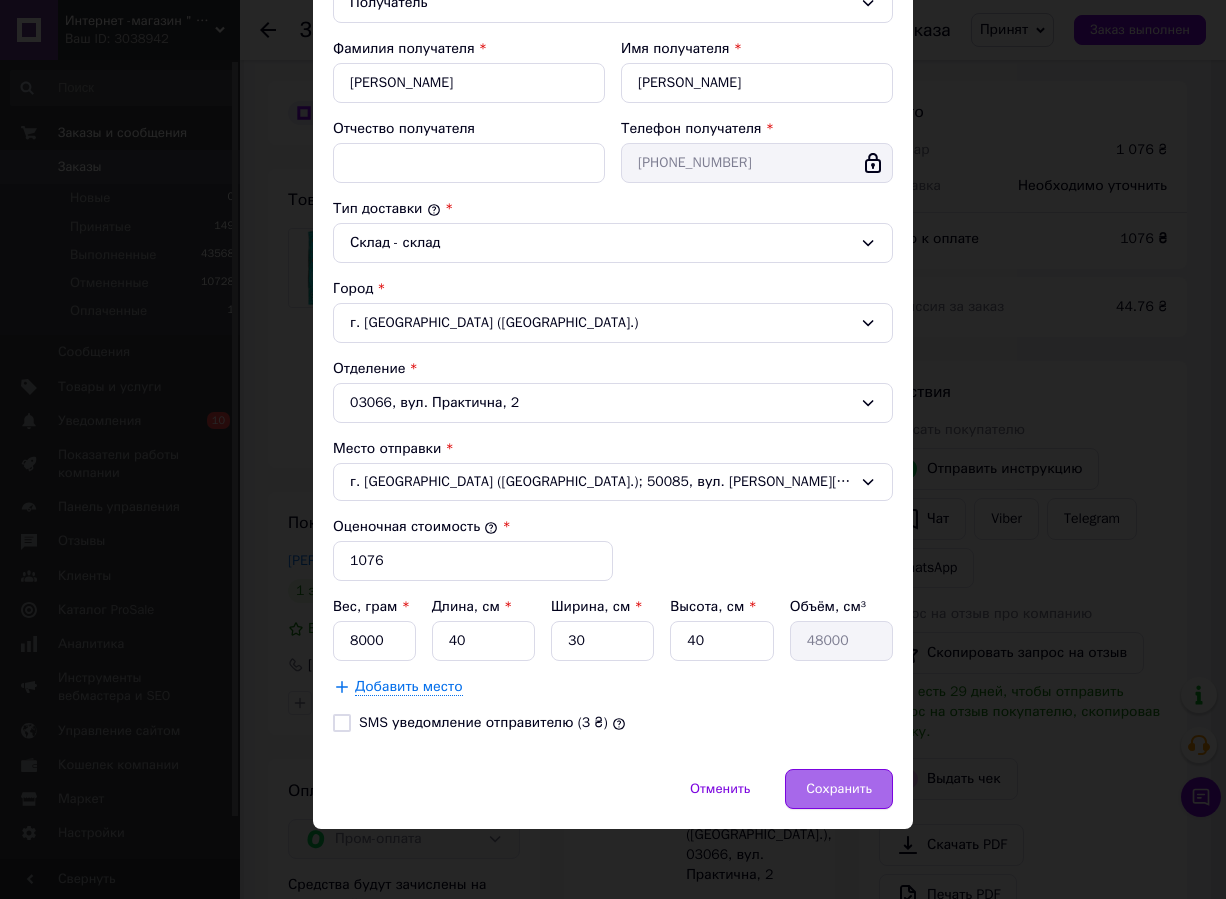 click on "Сохранить" at bounding box center [839, 789] 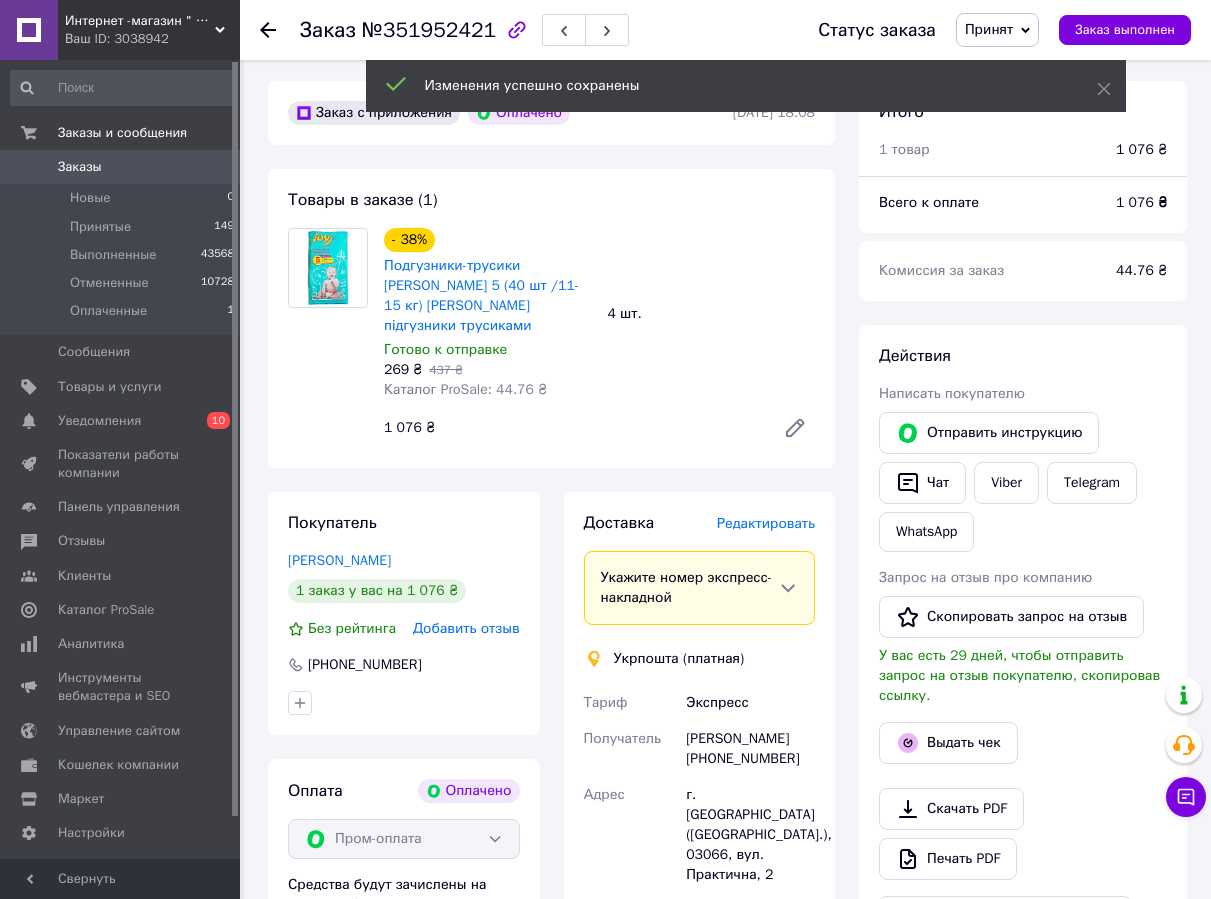 scroll, scrollTop: 1000, scrollLeft: 0, axis: vertical 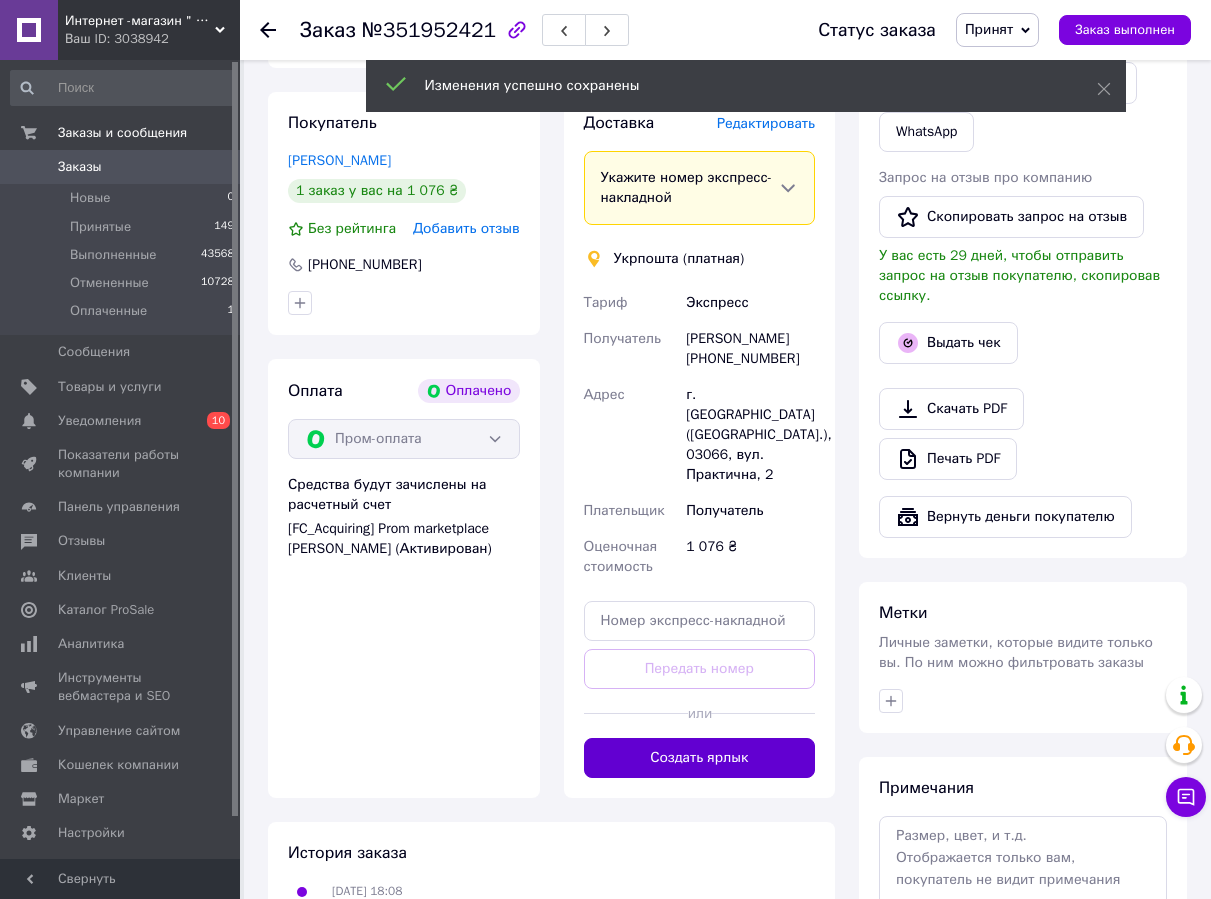 click on "Создать ярлык" at bounding box center [700, 758] 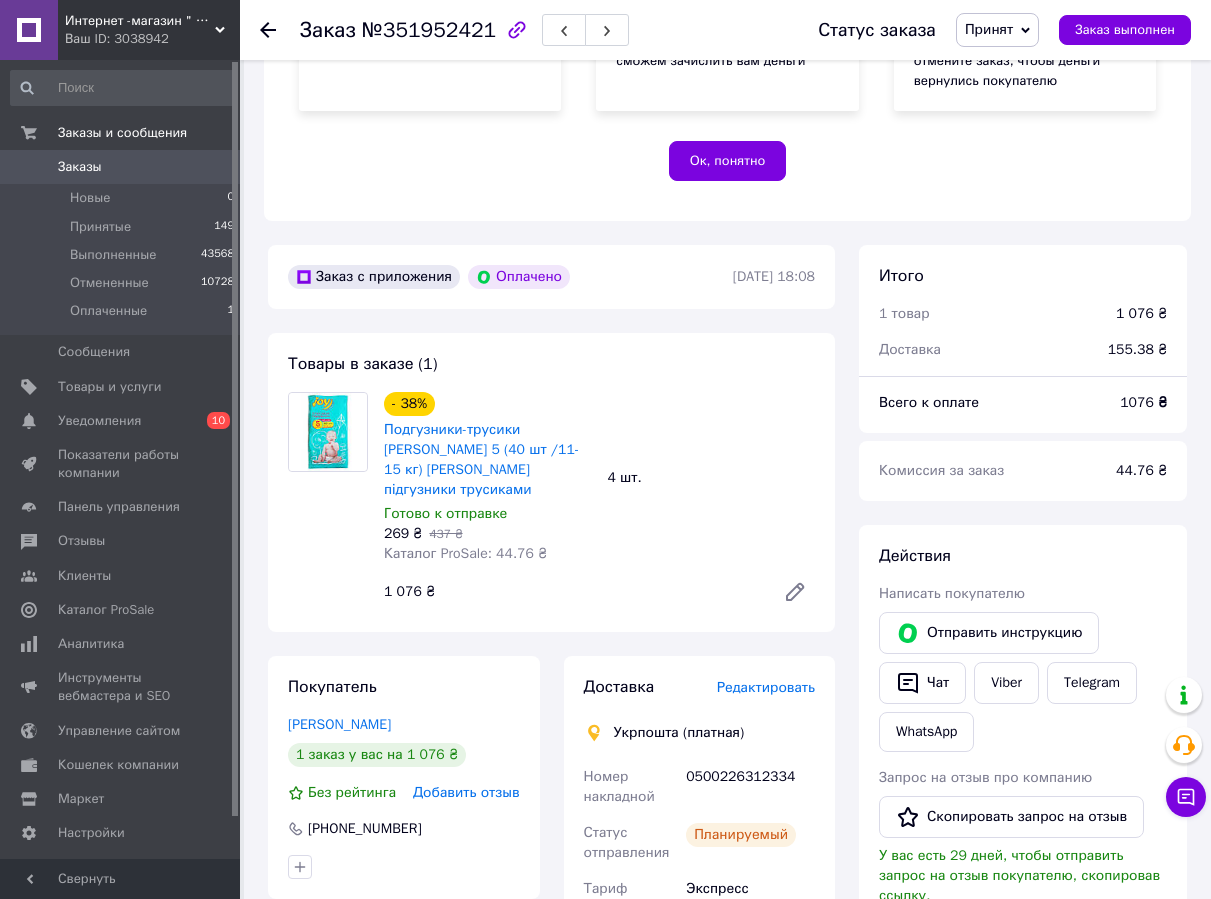 scroll, scrollTop: 400, scrollLeft: 0, axis: vertical 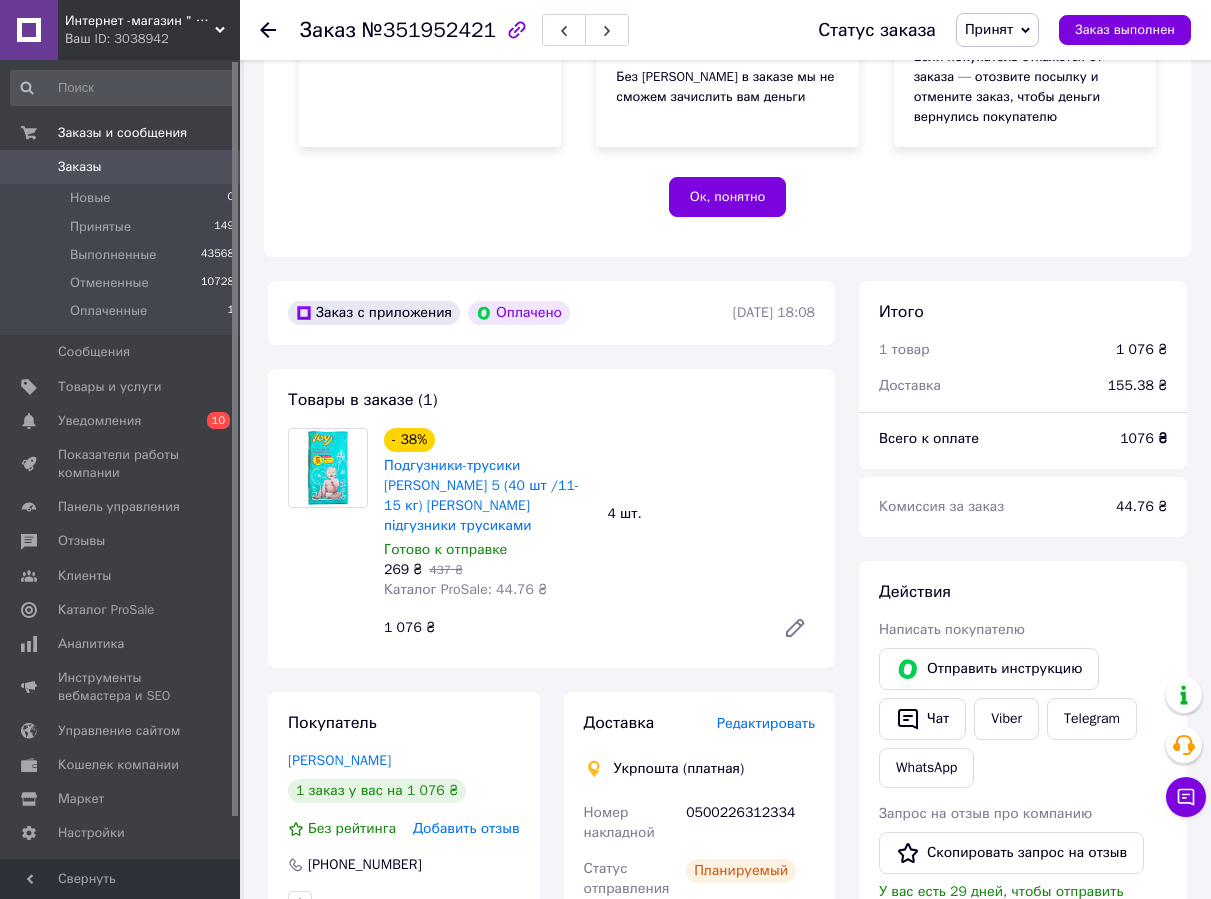 click 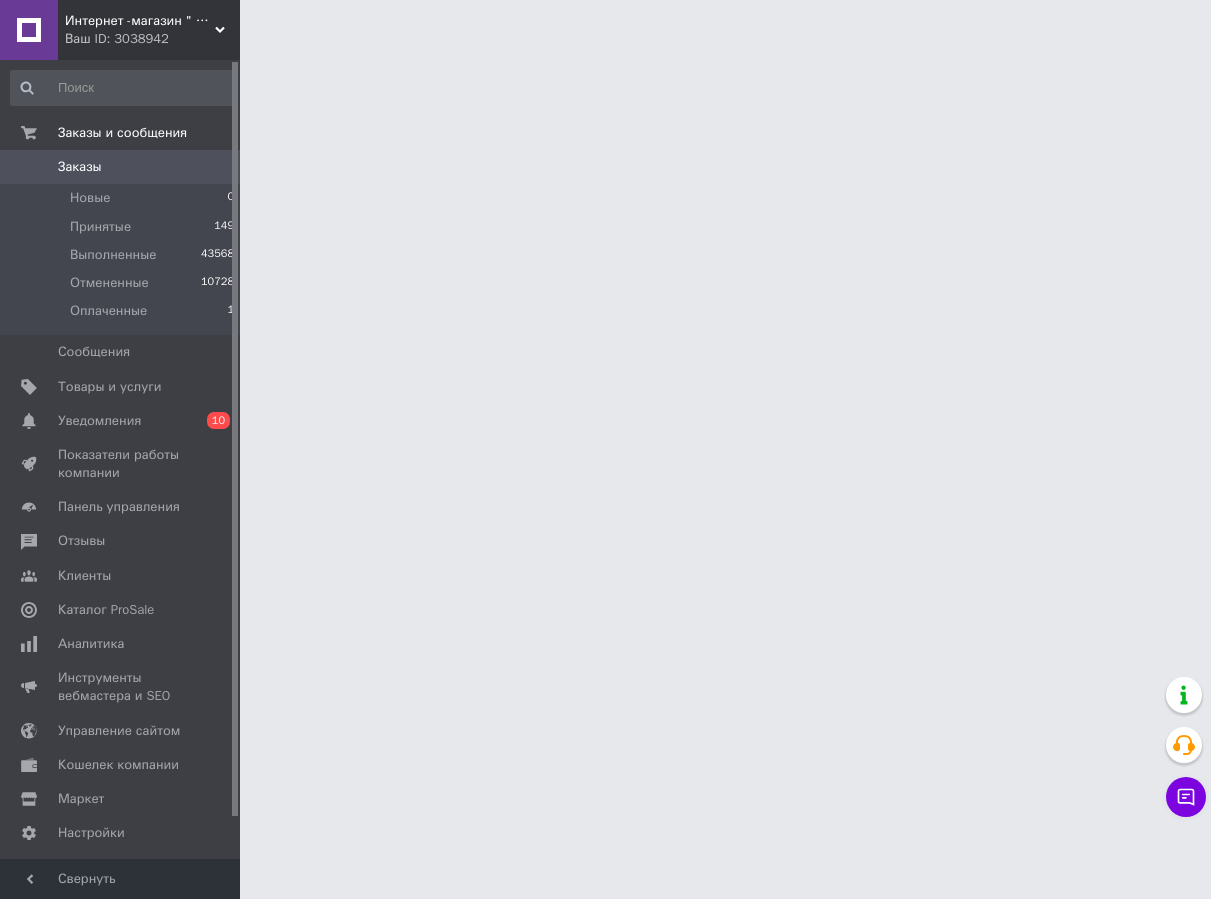 scroll, scrollTop: 0, scrollLeft: 0, axis: both 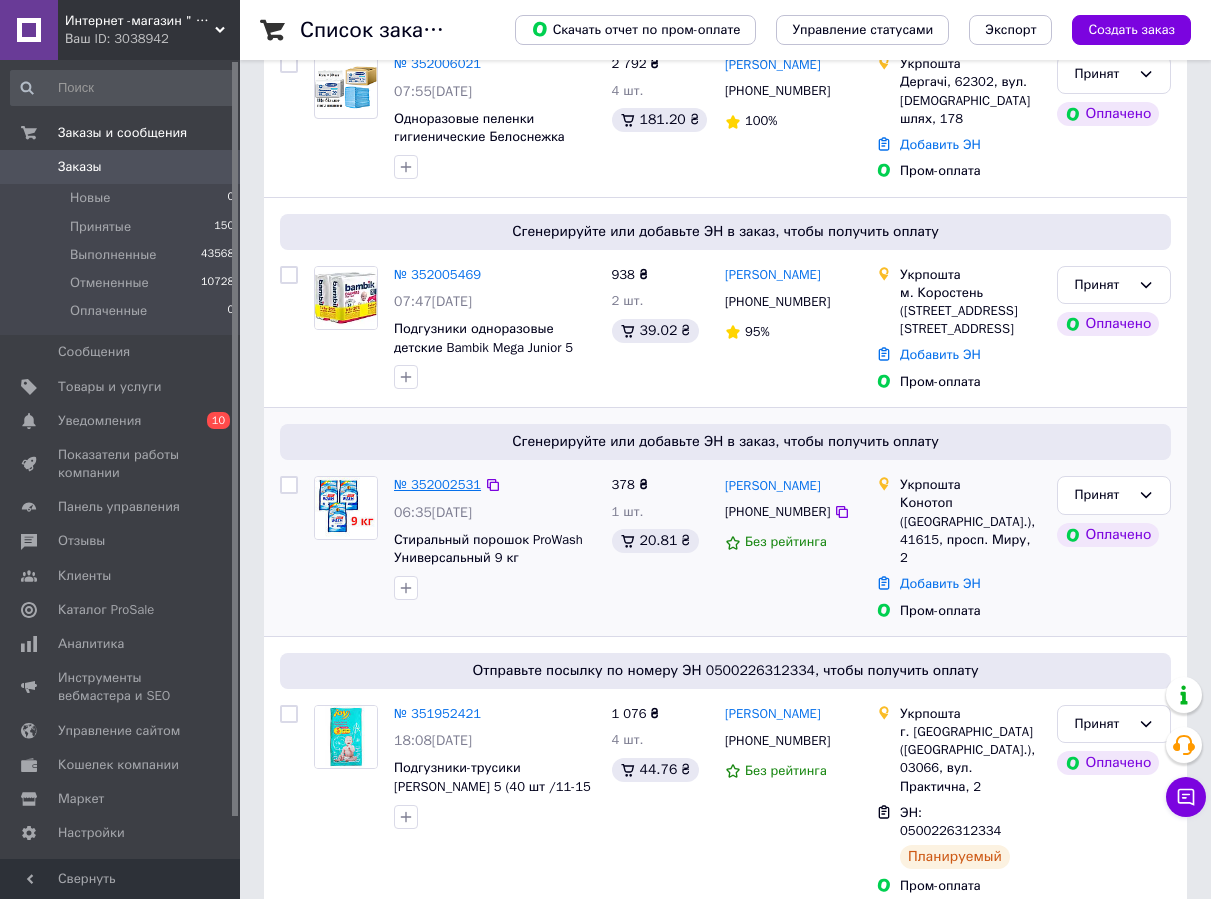 click on "№ 352002531" at bounding box center (437, 484) 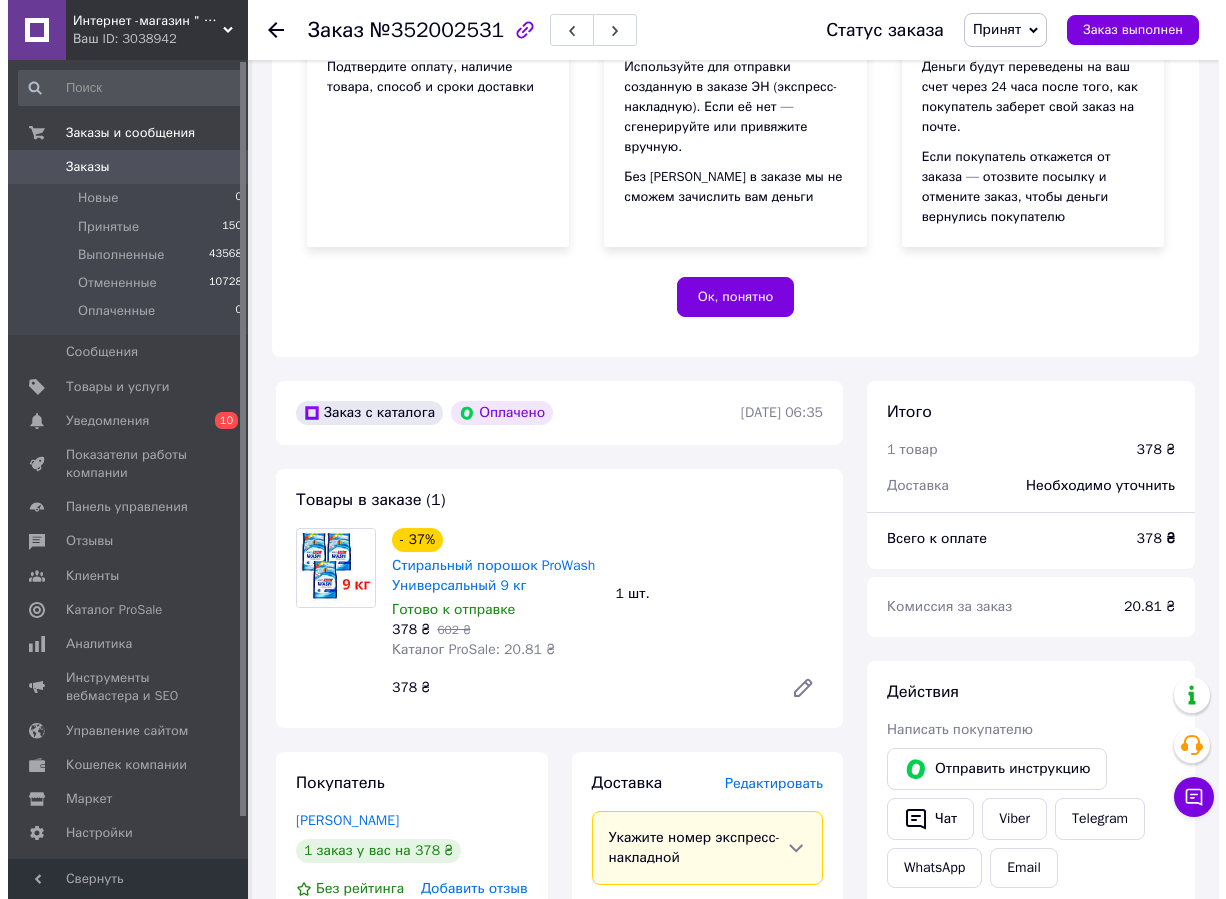 scroll, scrollTop: 600, scrollLeft: 0, axis: vertical 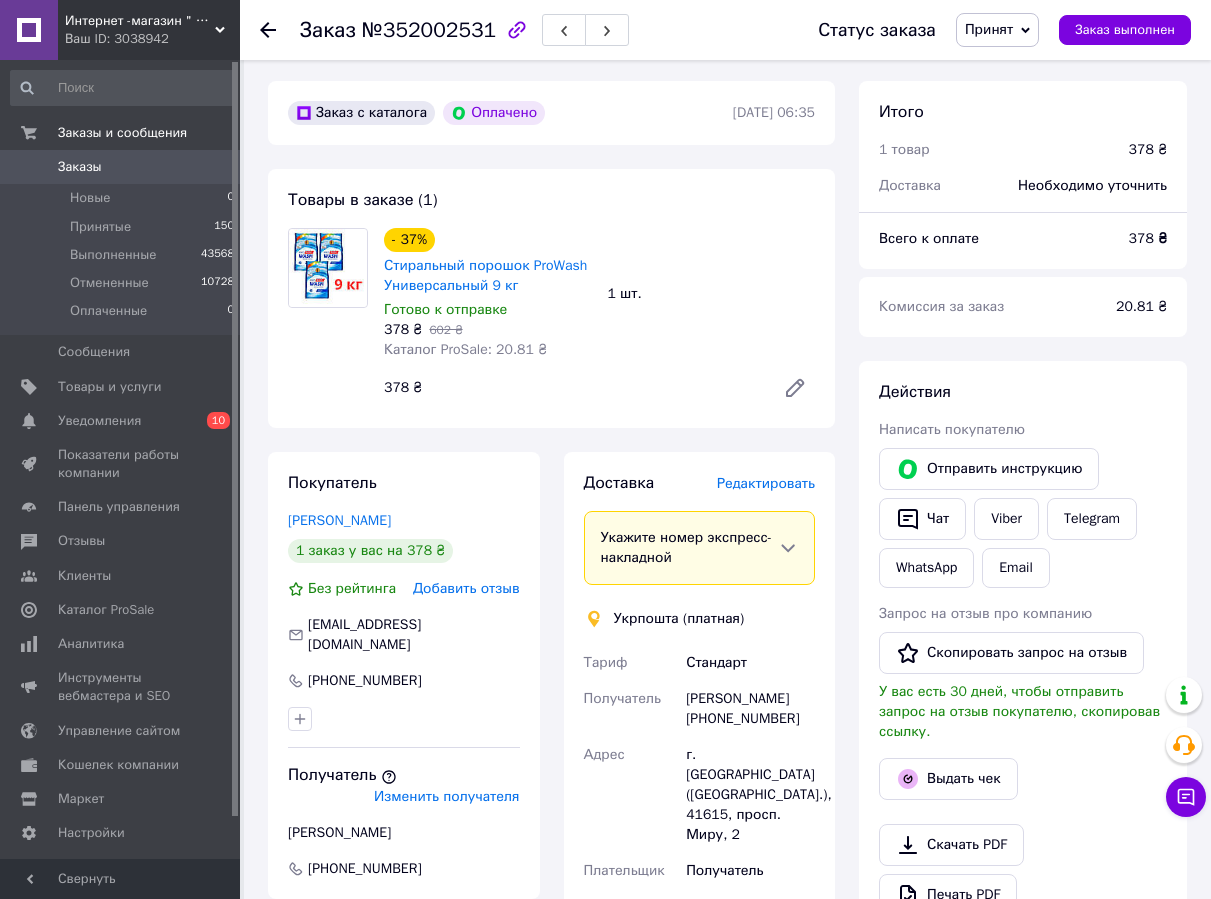 drag, startPoint x: 277, startPoint y: 521, endPoint x: 459, endPoint y: 520, distance: 182.00275 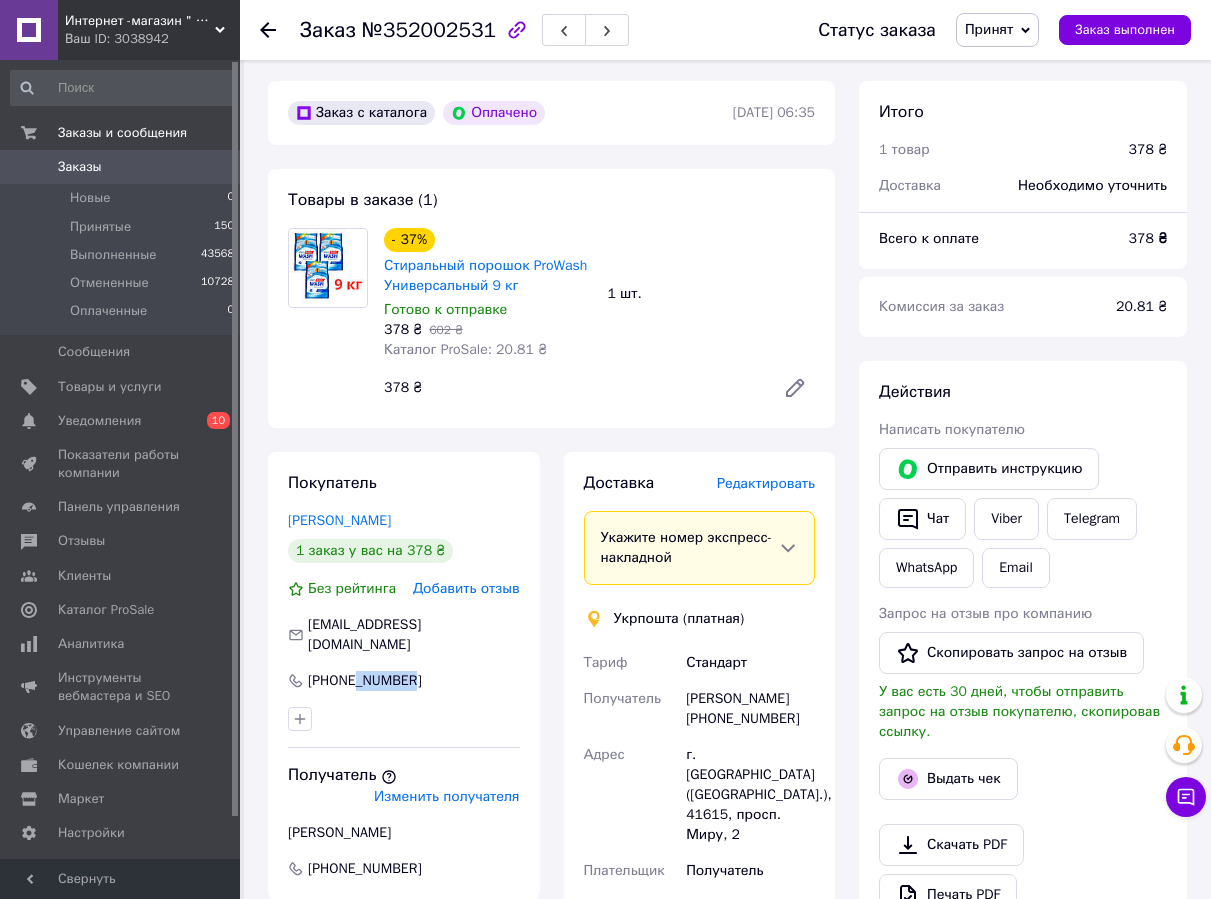 drag, startPoint x: 425, startPoint y: 663, endPoint x: 359, endPoint y: 660, distance: 66.068146 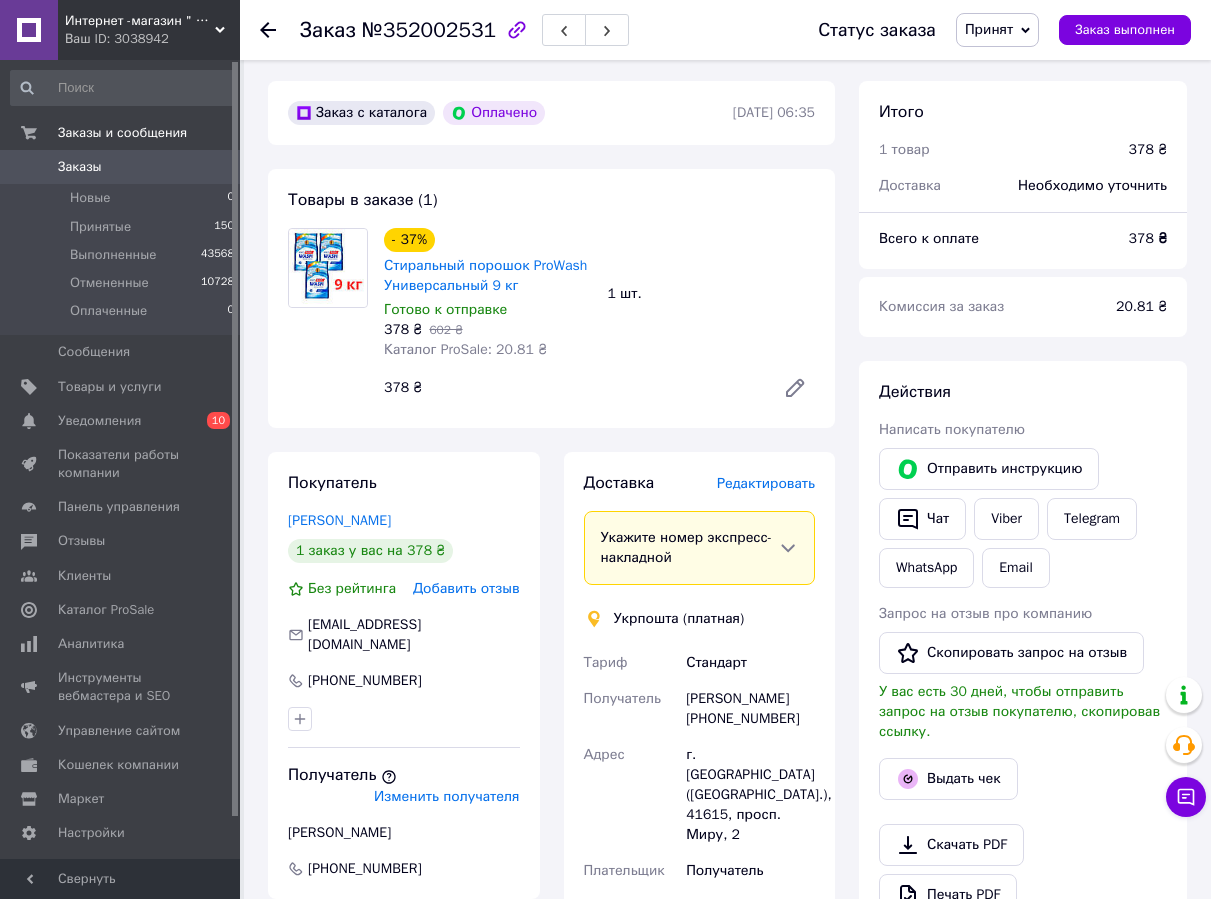click on "№352002531" at bounding box center (429, 30) 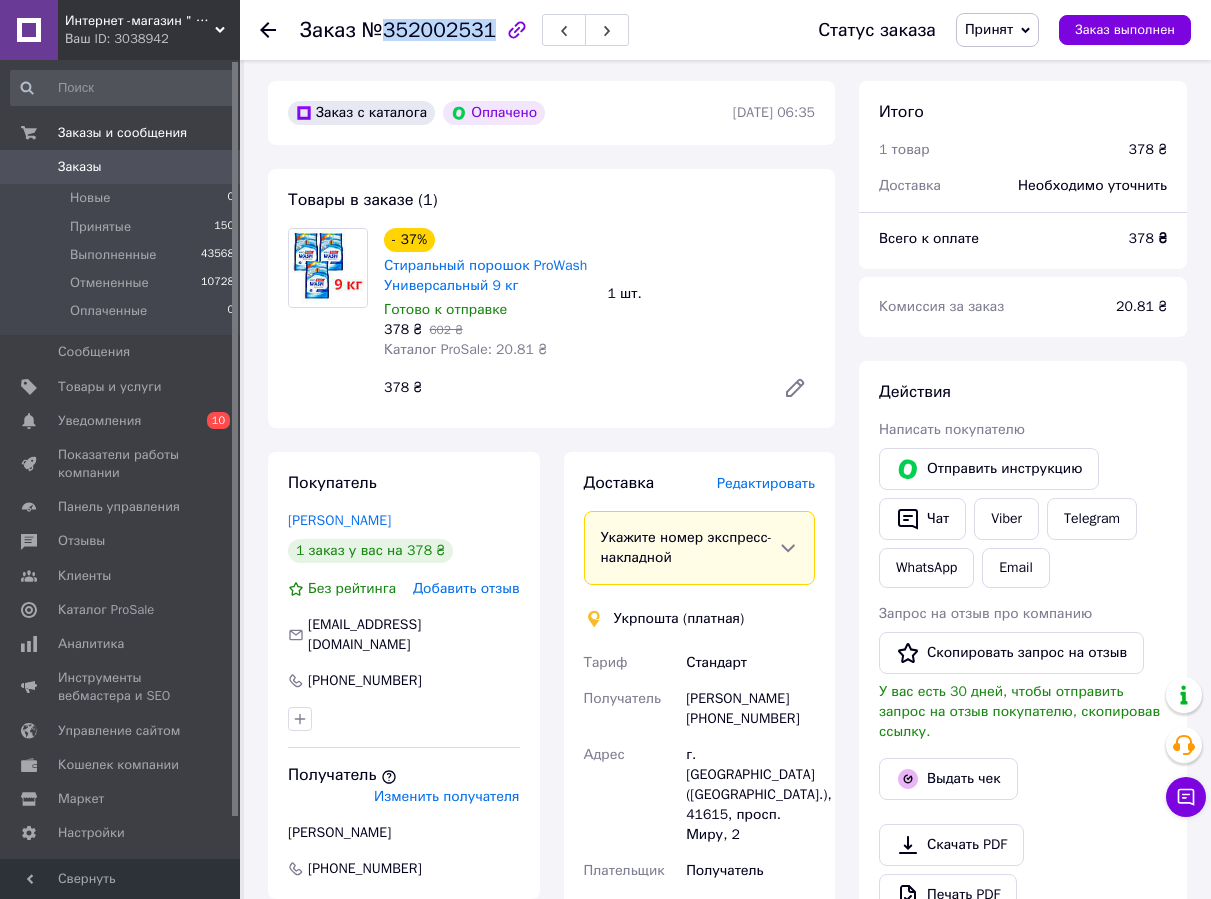 click on "№352002531" at bounding box center (429, 30) 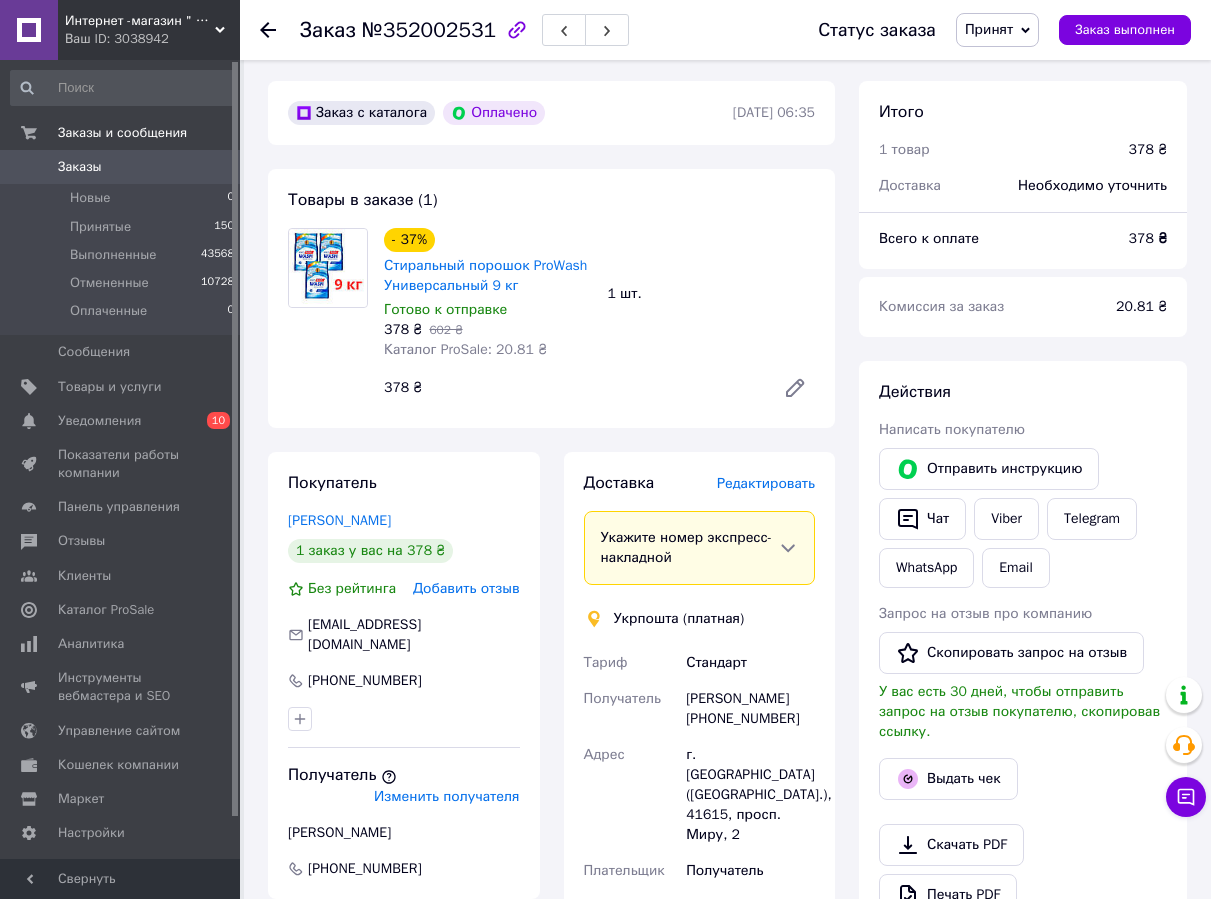 click on "Редактировать" at bounding box center [766, 483] 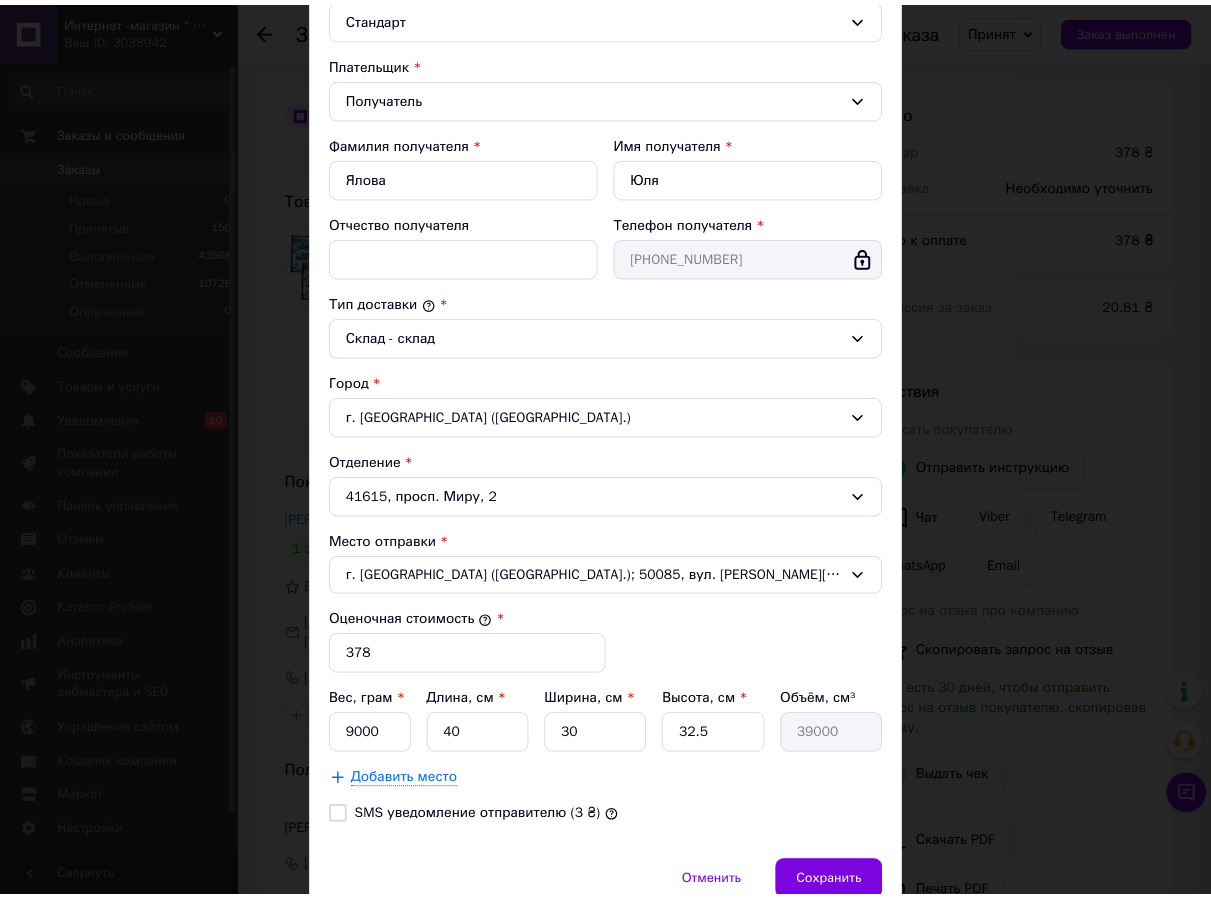 scroll, scrollTop: 352, scrollLeft: 0, axis: vertical 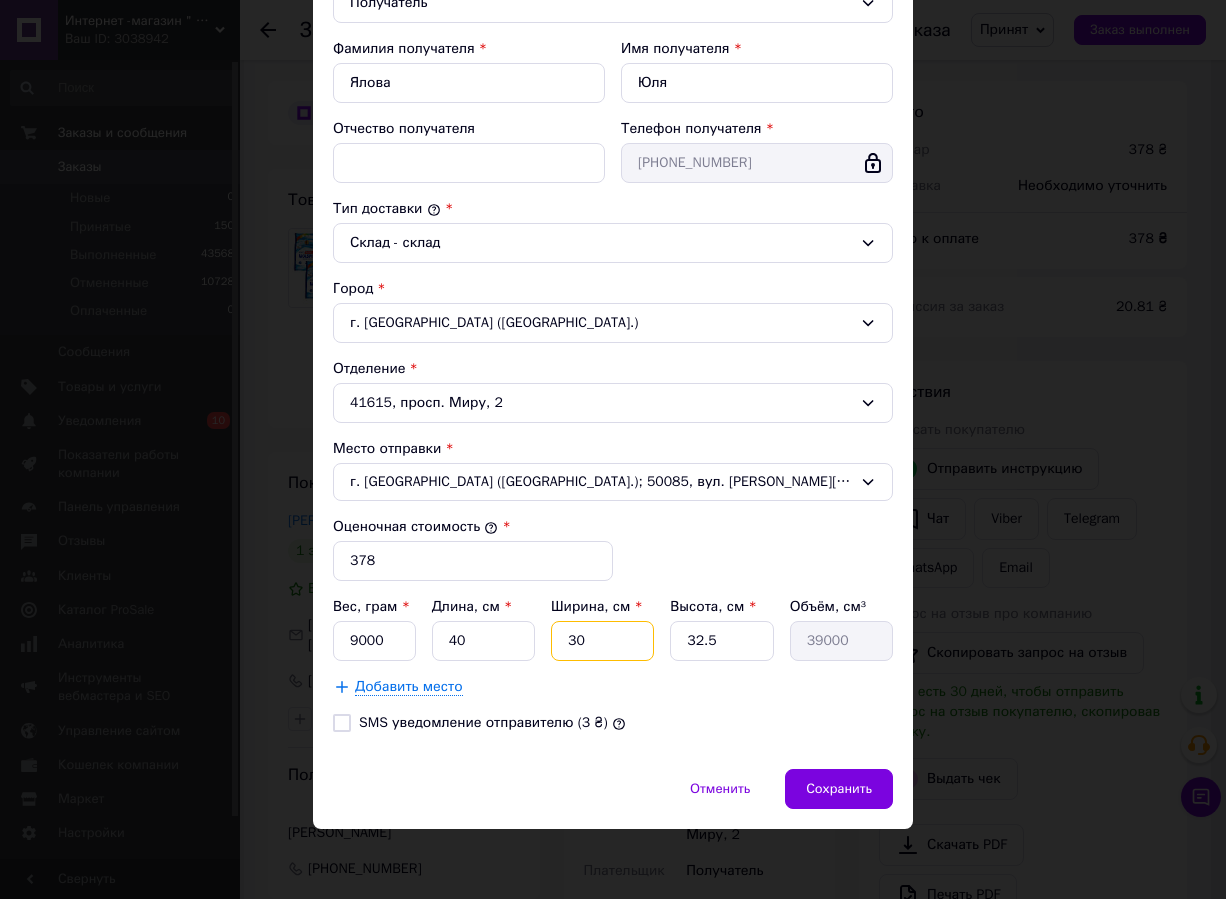 drag, startPoint x: 563, startPoint y: 638, endPoint x: 625, endPoint y: 642, distance: 62.1289 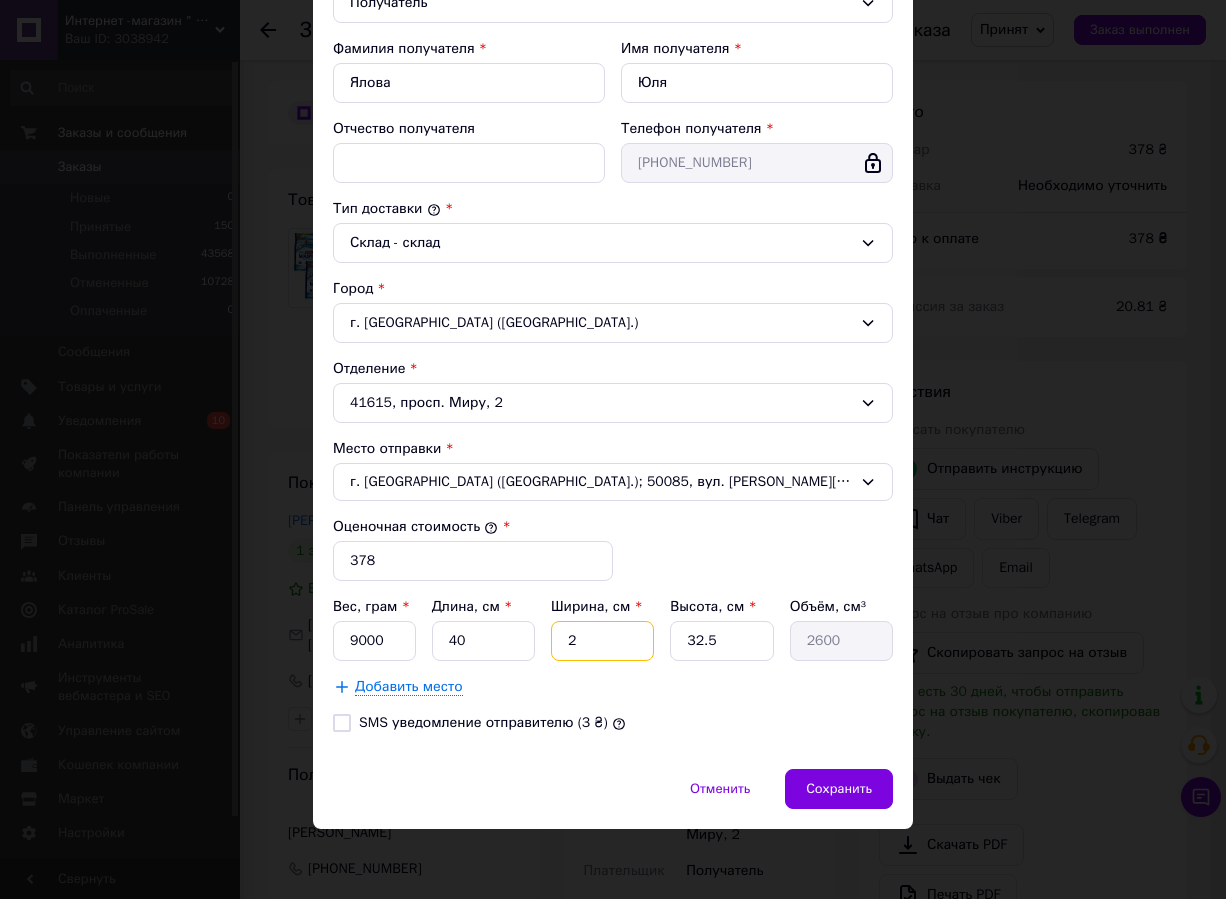 type on "20" 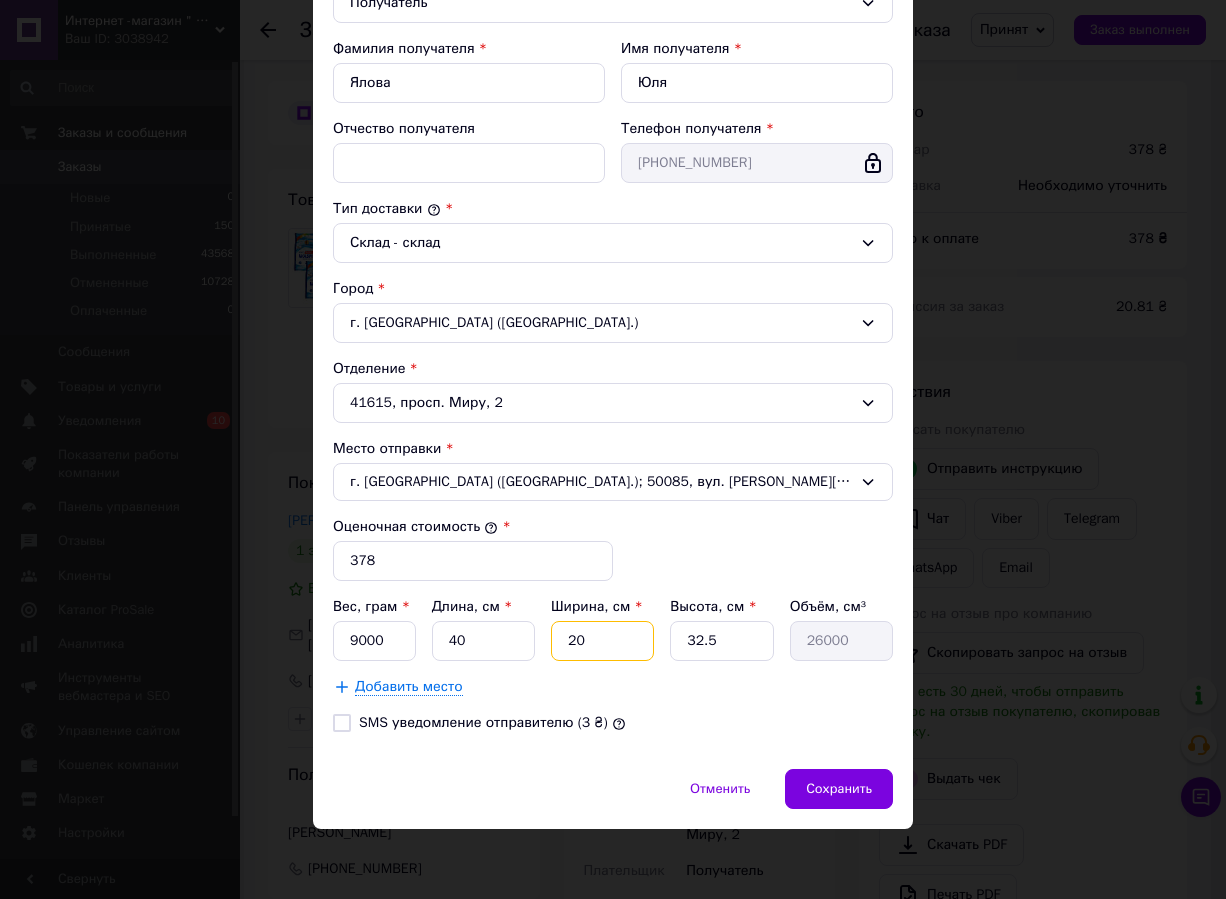 type on "20" 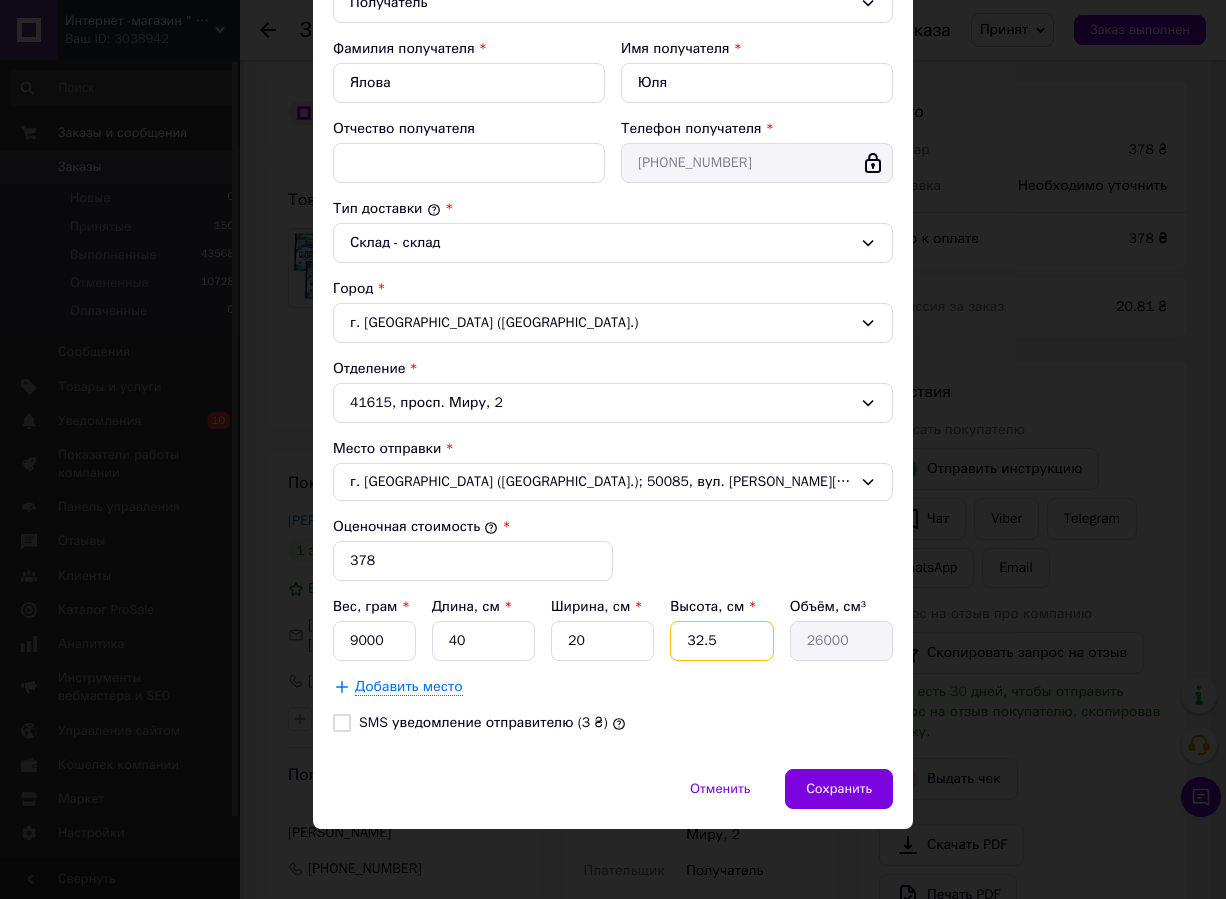 drag, startPoint x: 684, startPoint y: 642, endPoint x: 720, endPoint y: 645, distance: 36.124783 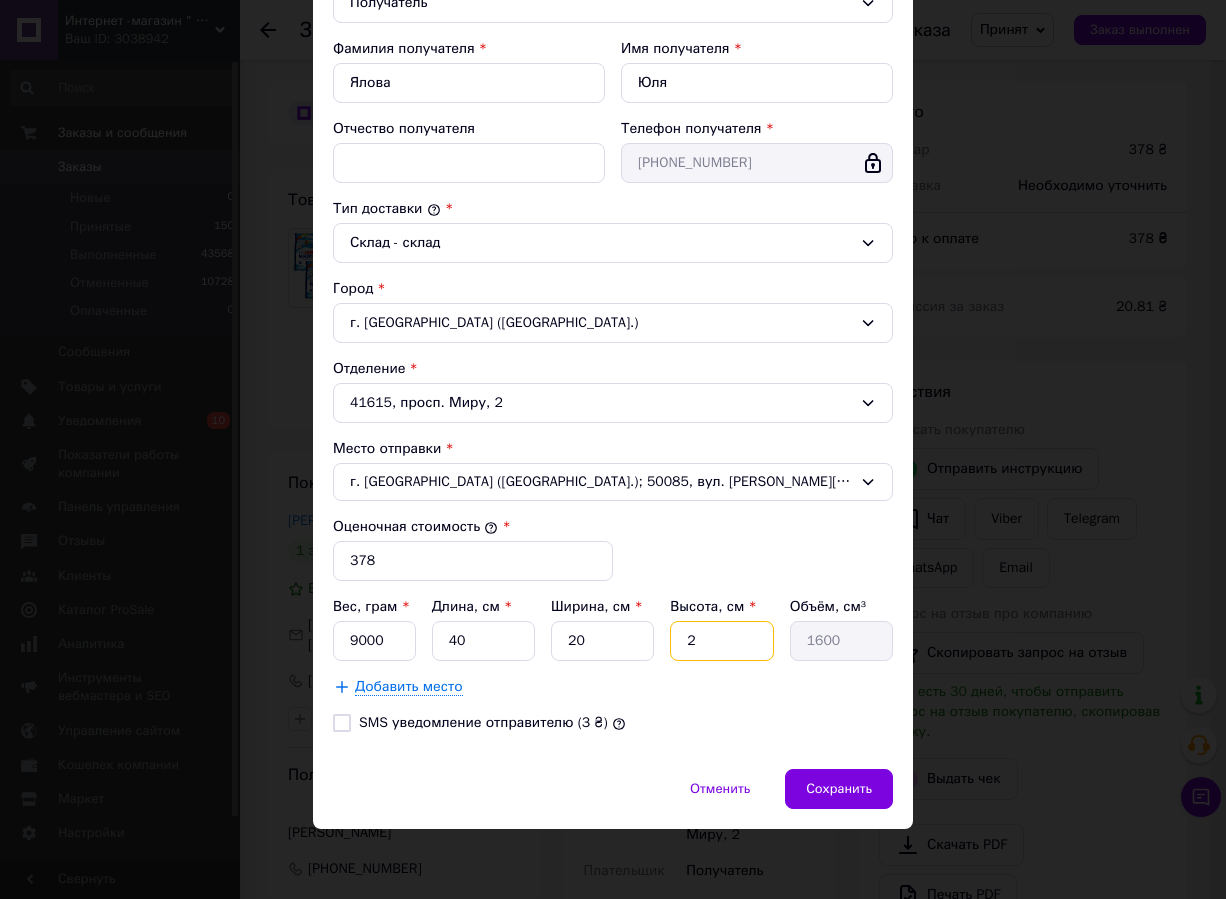 type on "25" 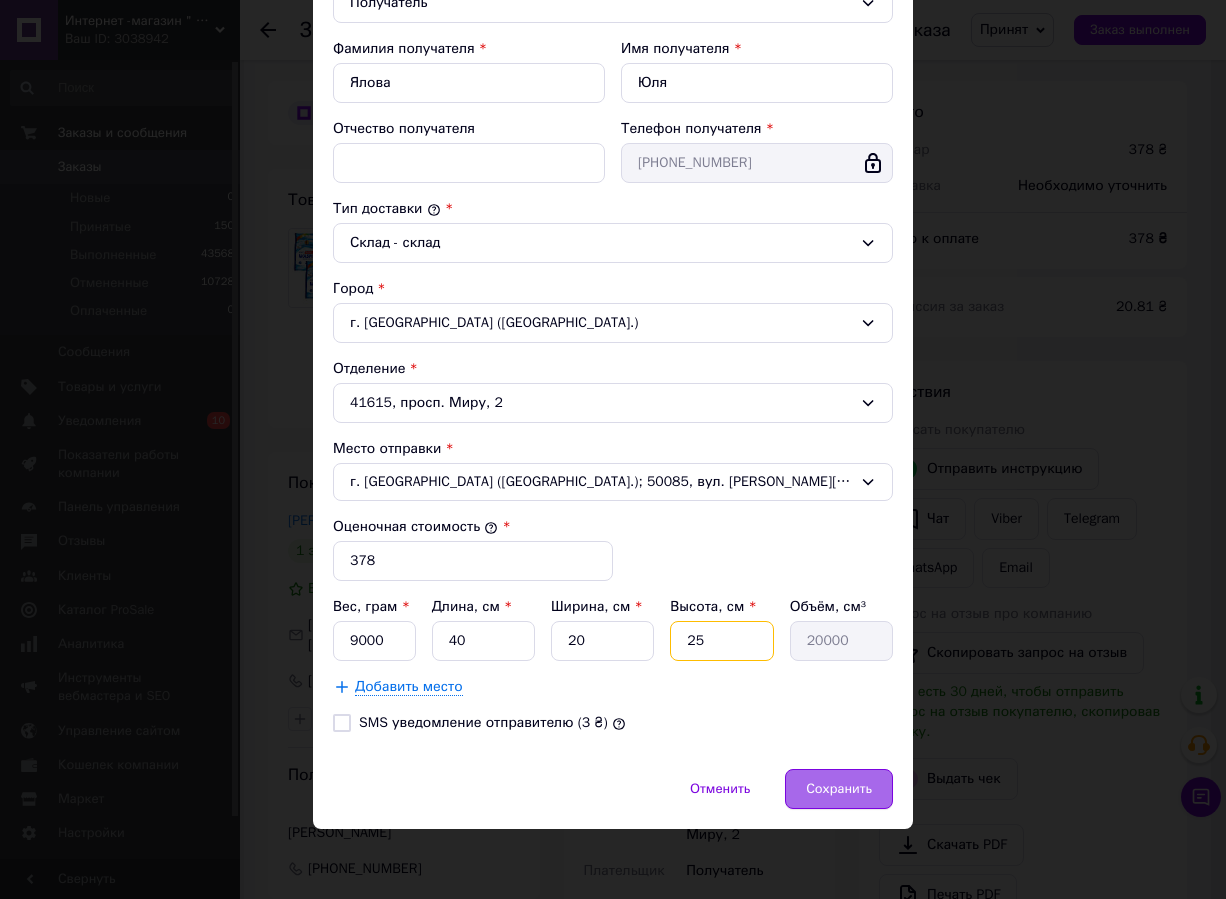 type on "25" 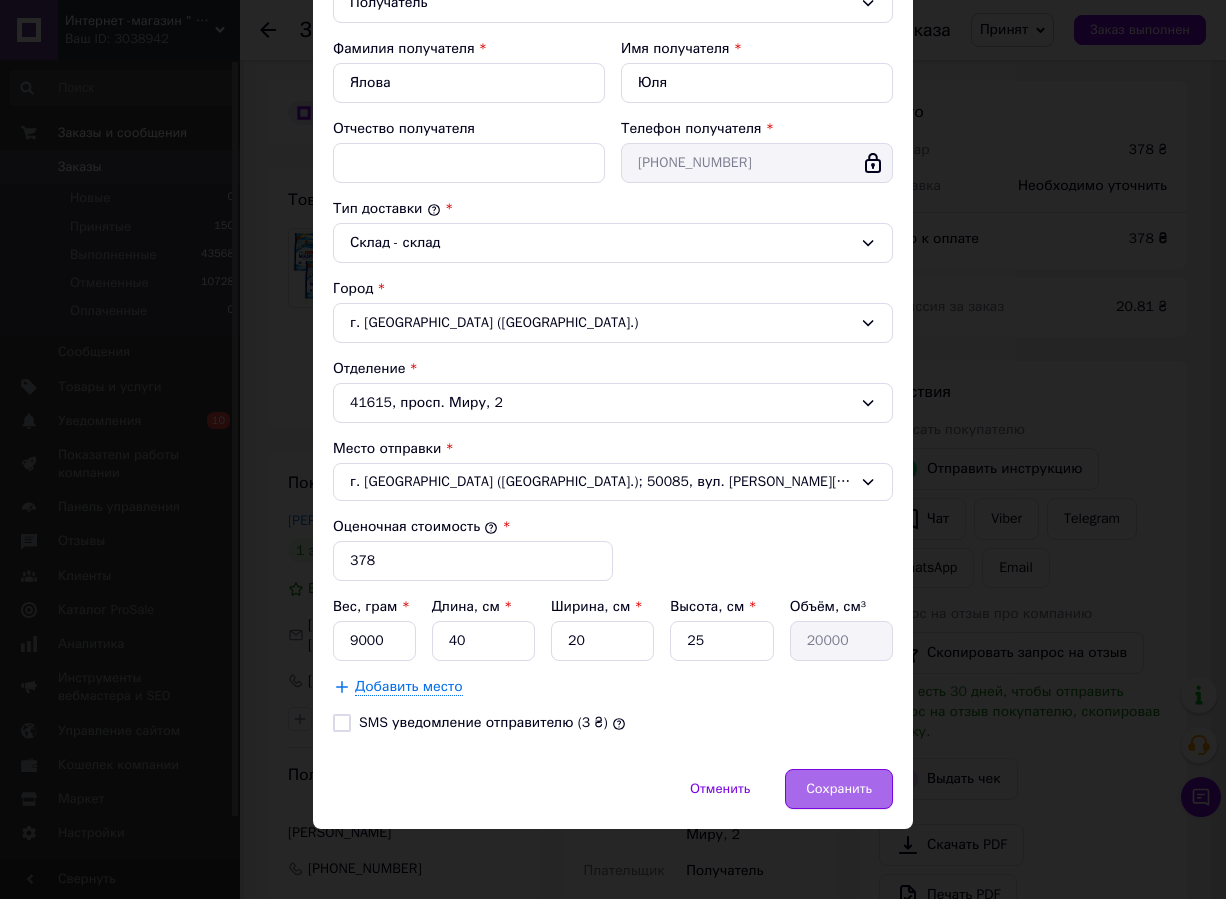 click on "Сохранить" at bounding box center [839, 789] 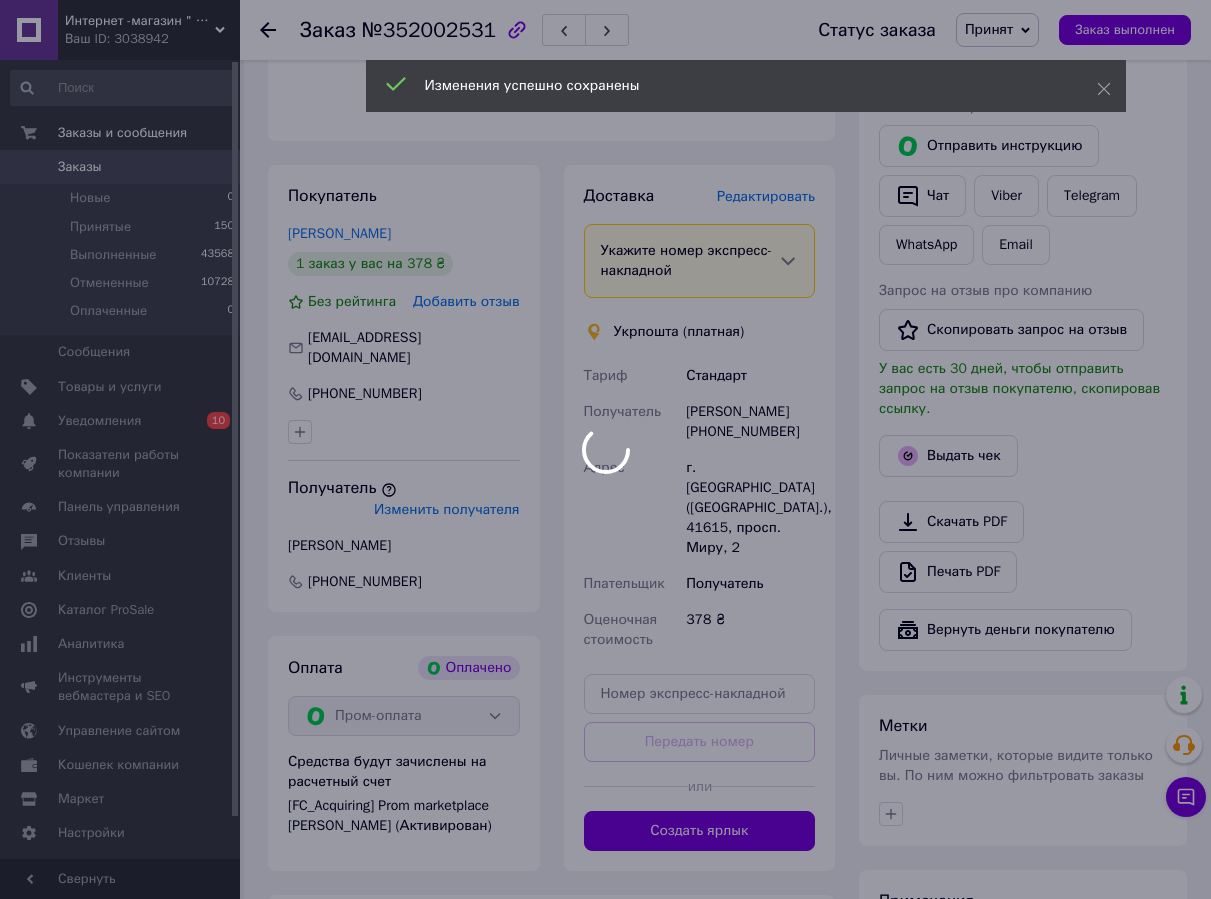 scroll, scrollTop: 900, scrollLeft: 0, axis: vertical 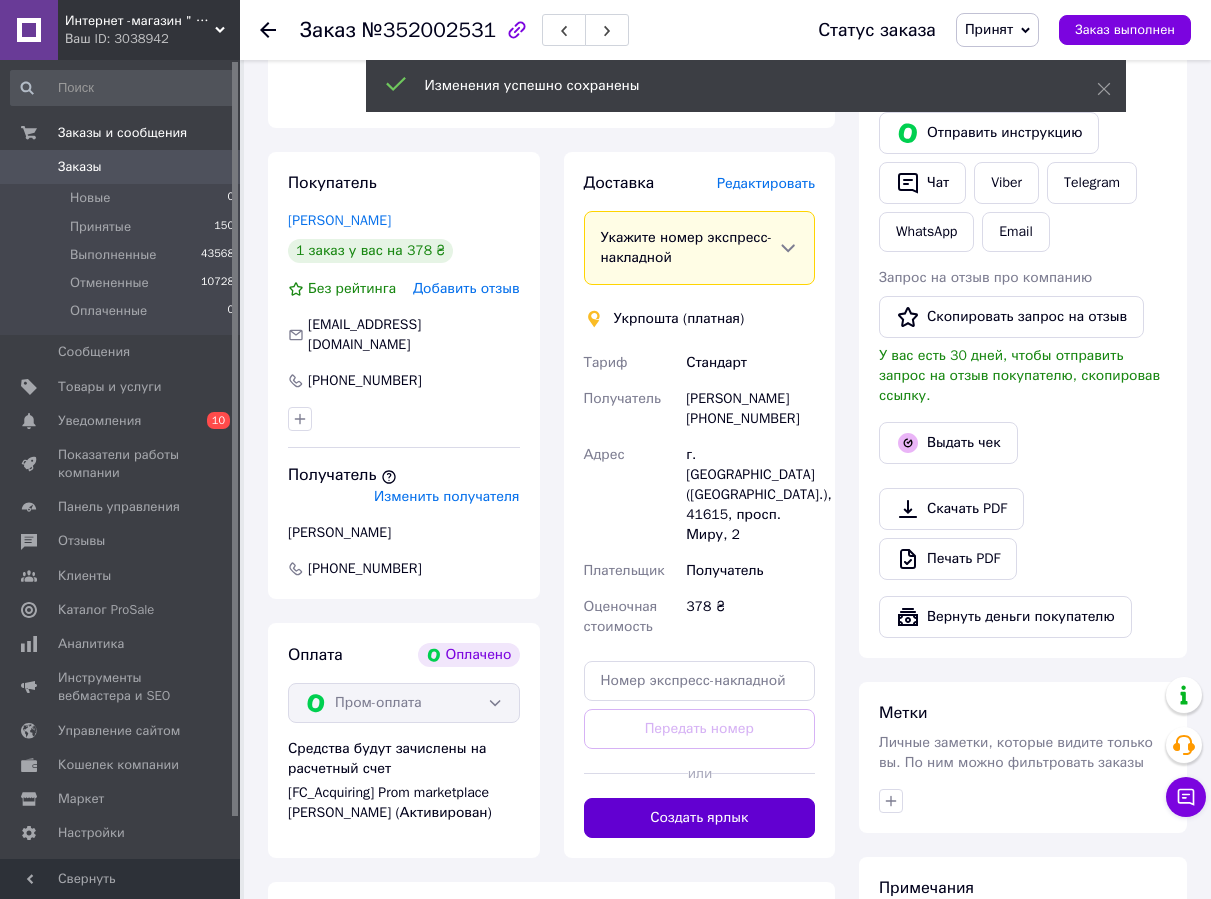 click on "Создать ярлык" at bounding box center (700, 818) 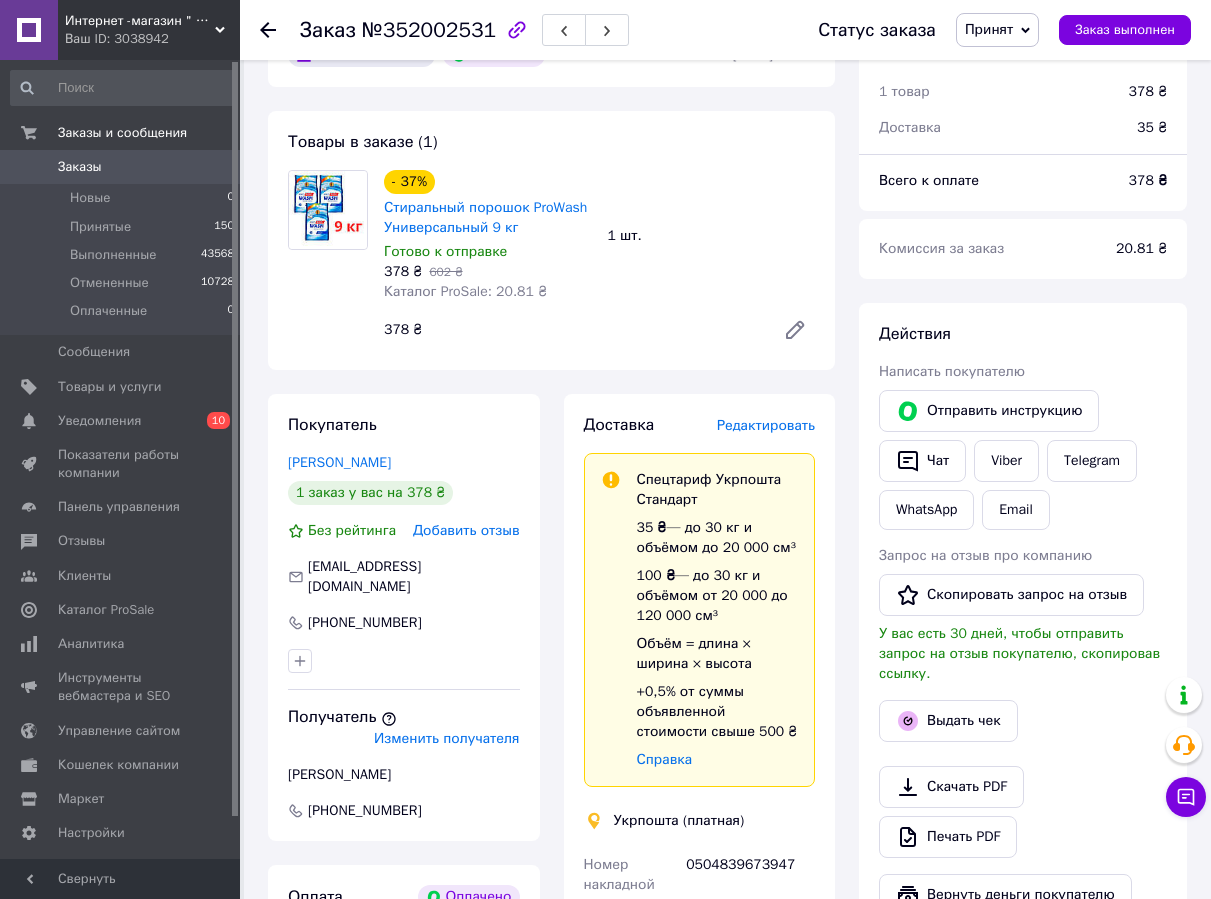 scroll, scrollTop: 300, scrollLeft: 0, axis: vertical 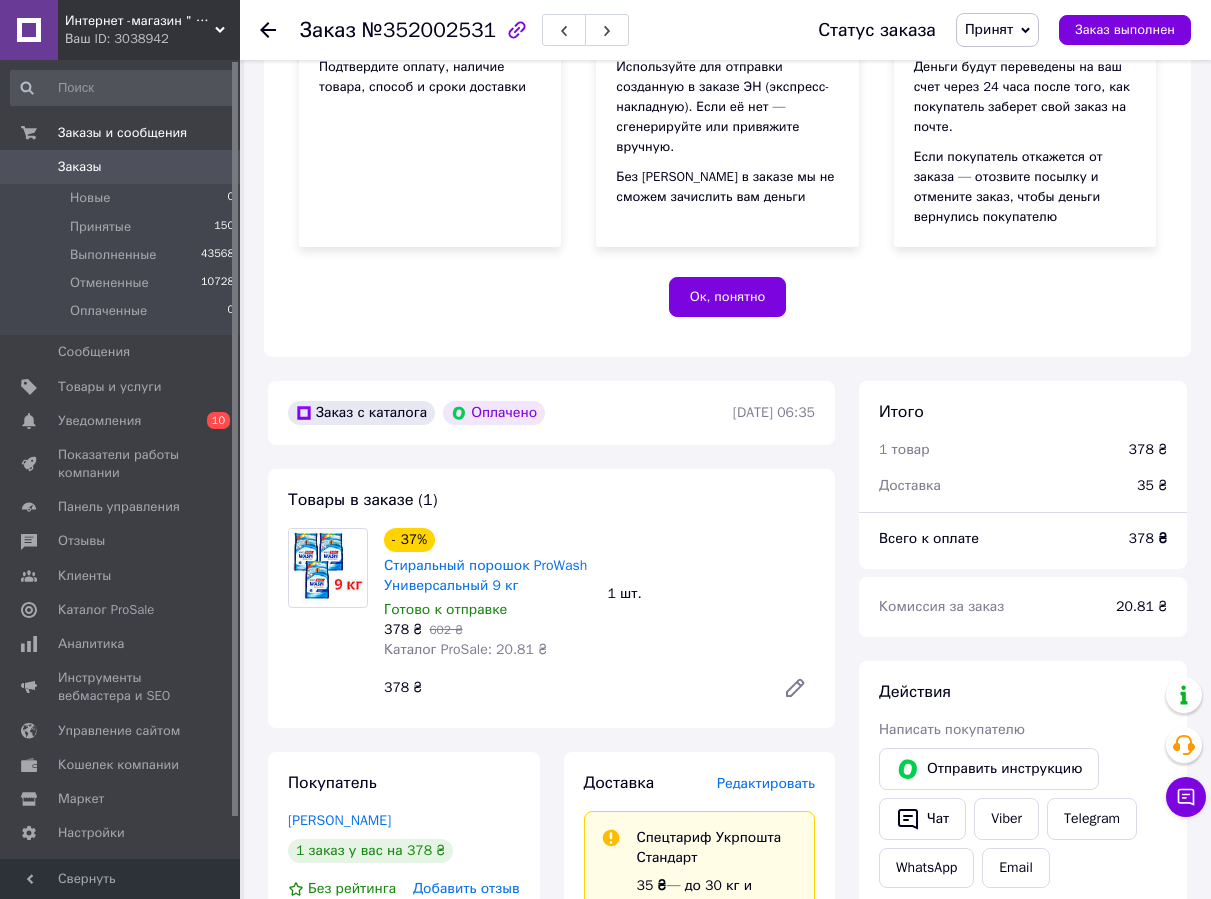 click 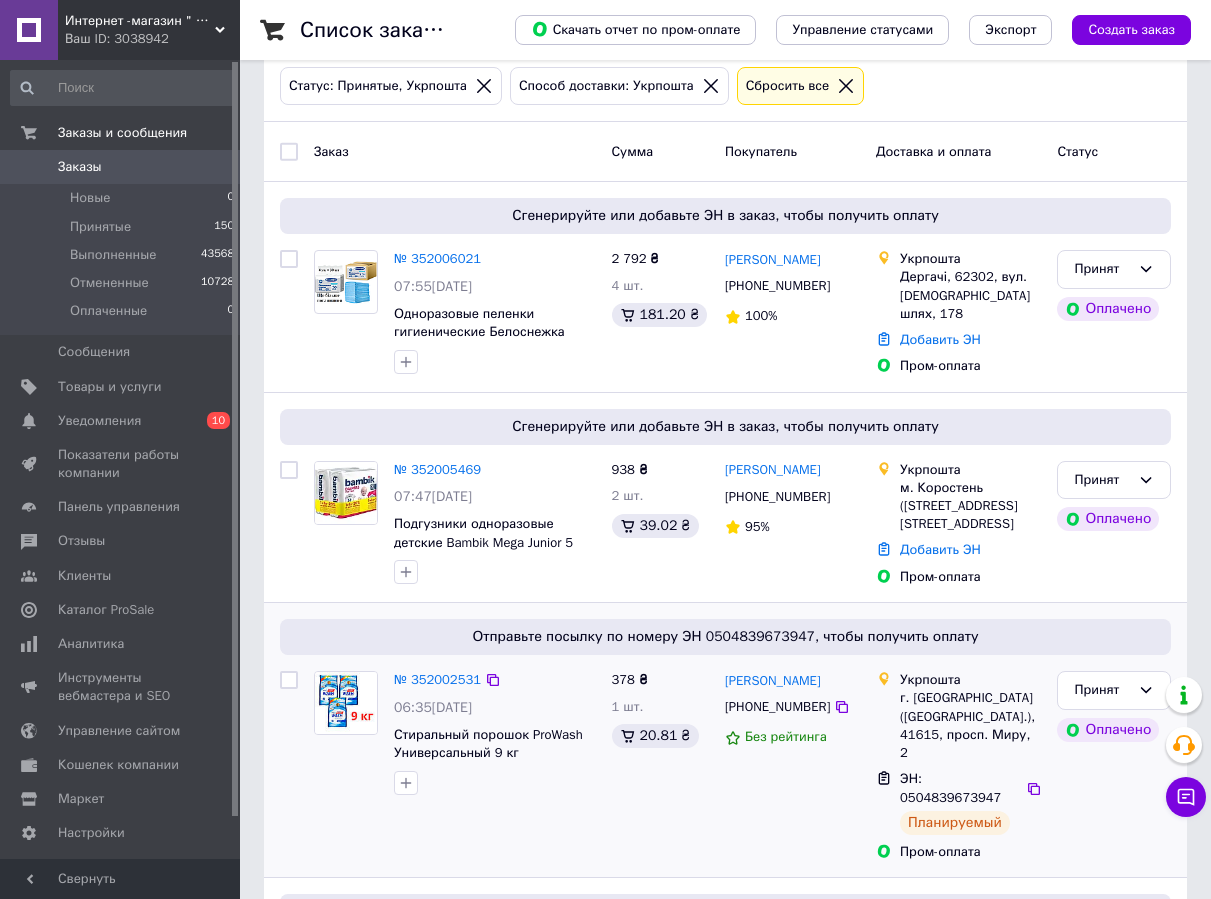 scroll, scrollTop: 100, scrollLeft: 0, axis: vertical 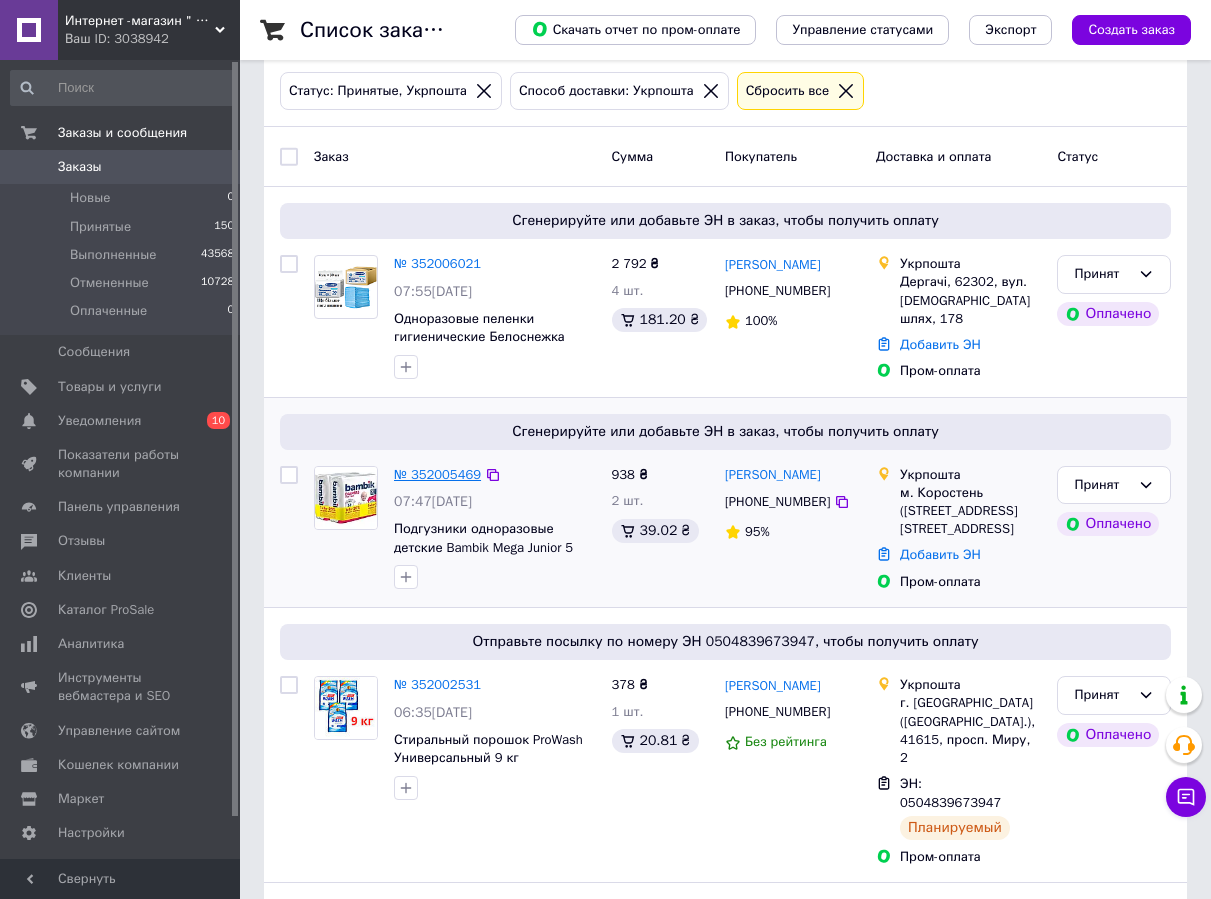 click on "№ 352005469" at bounding box center [437, 474] 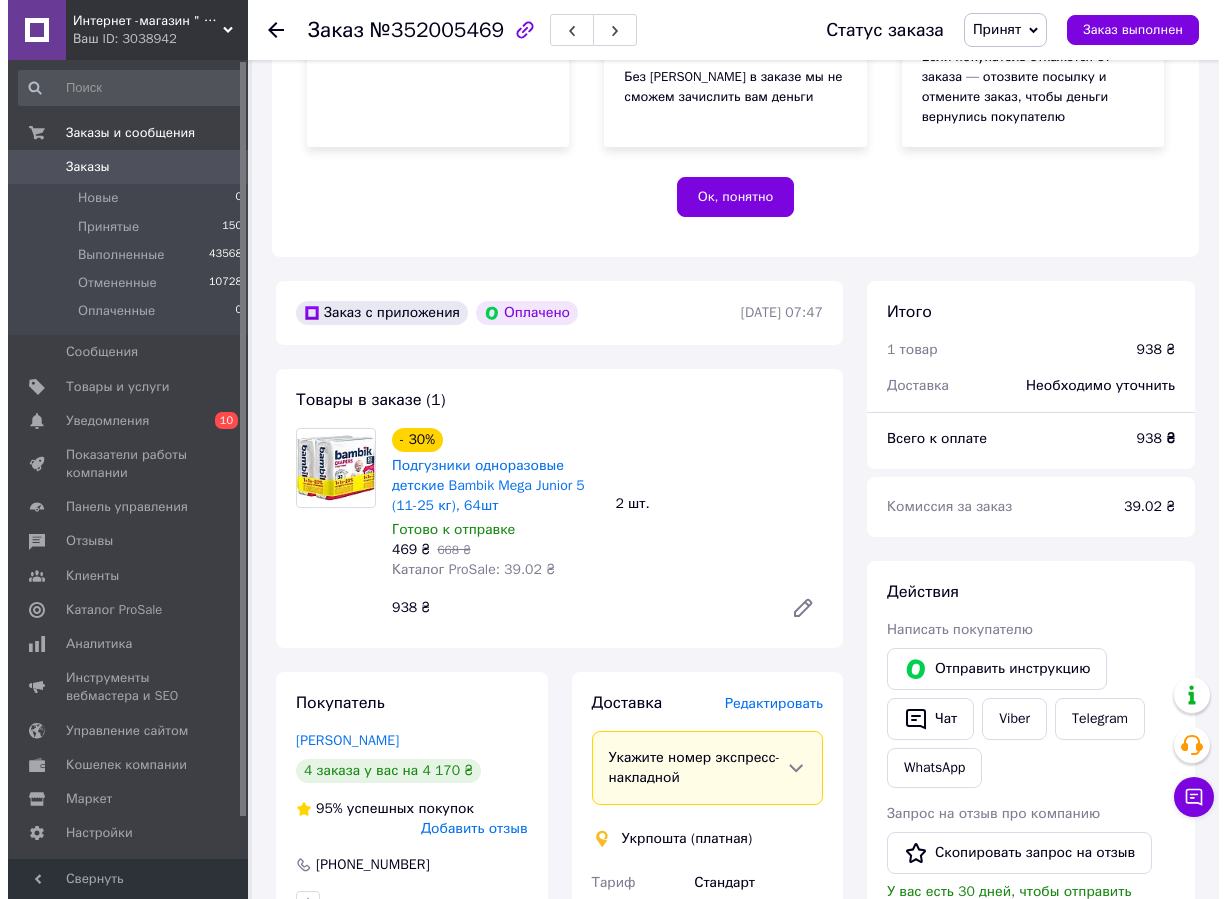 scroll, scrollTop: 500, scrollLeft: 0, axis: vertical 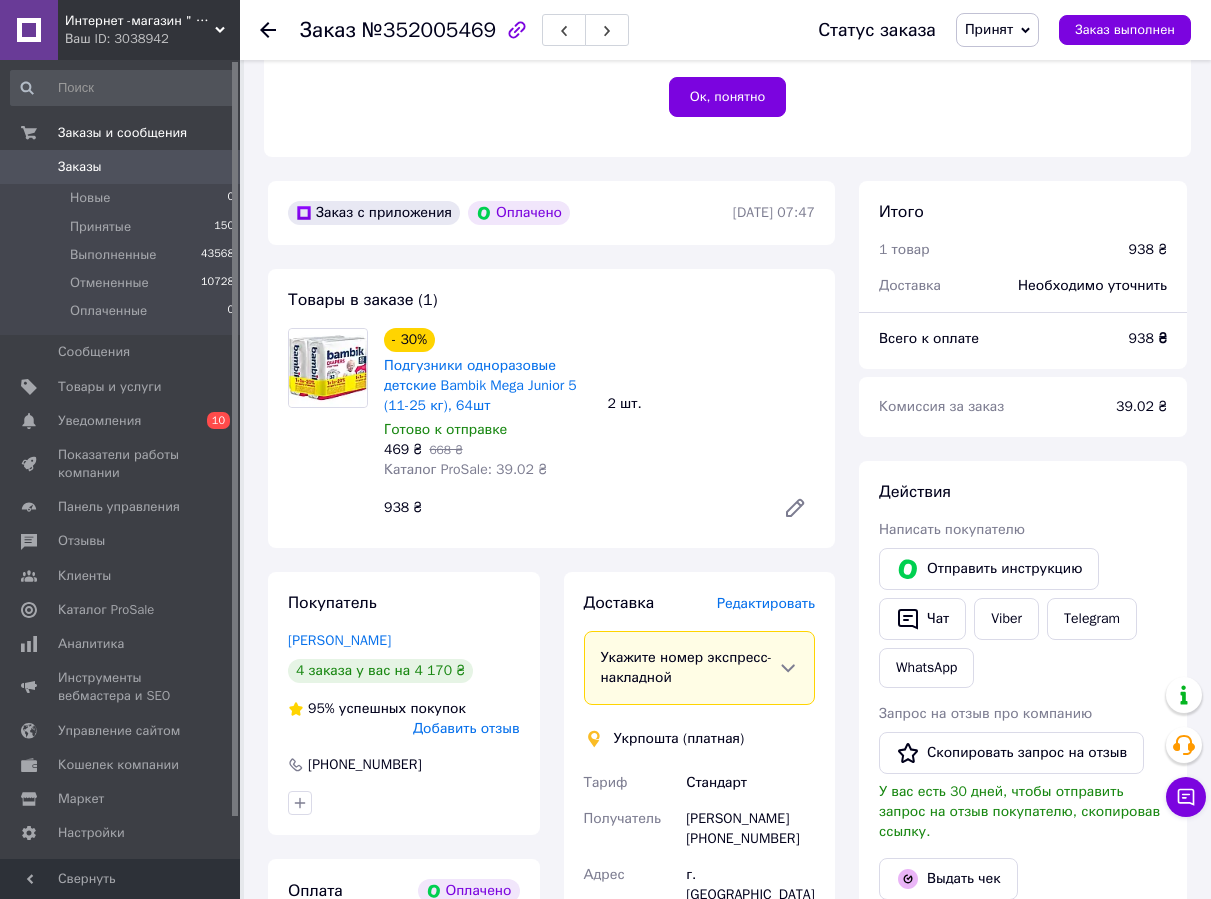 drag, startPoint x: 277, startPoint y: 641, endPoint x: 459, endPoint y: 646, distance: 182.06866 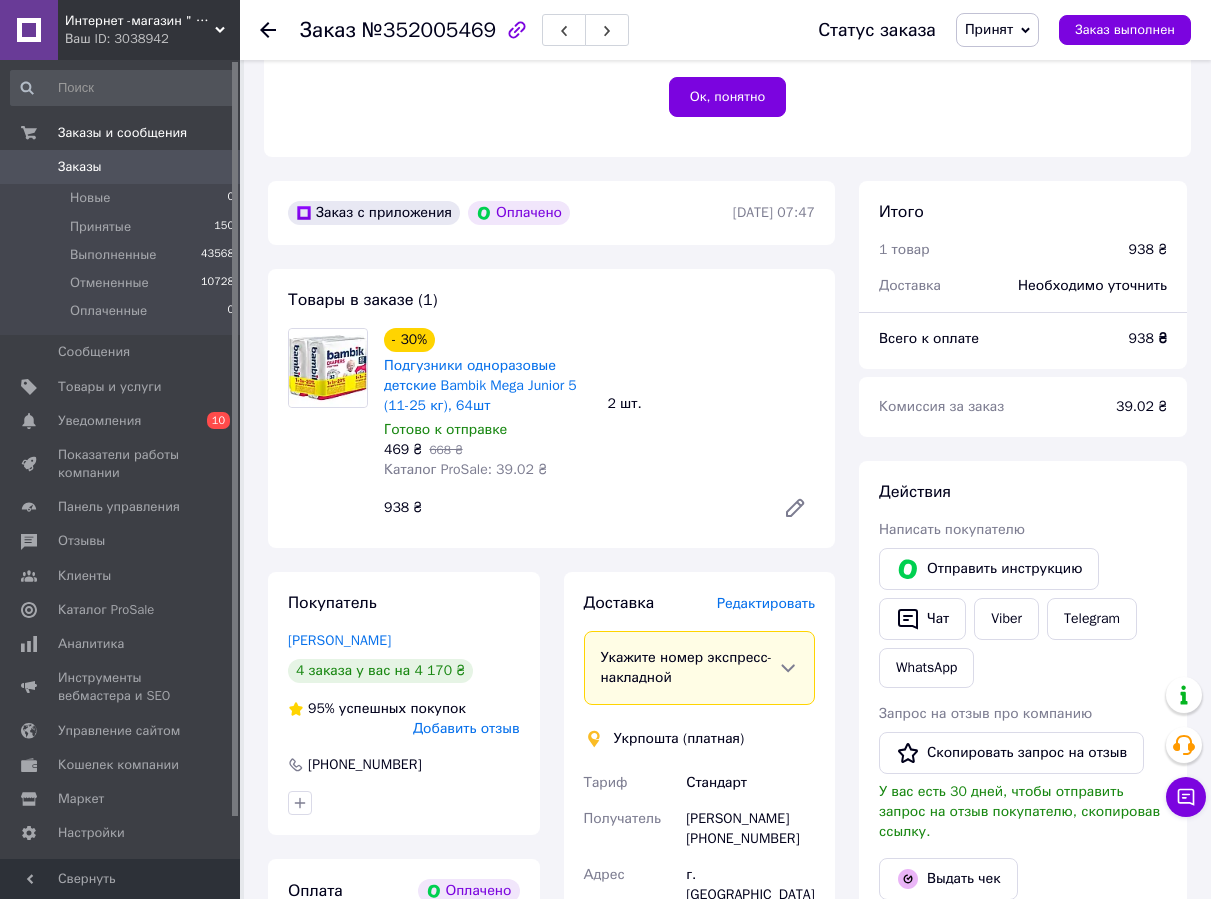 click on "№352005469" at bounding box center [429, 30] 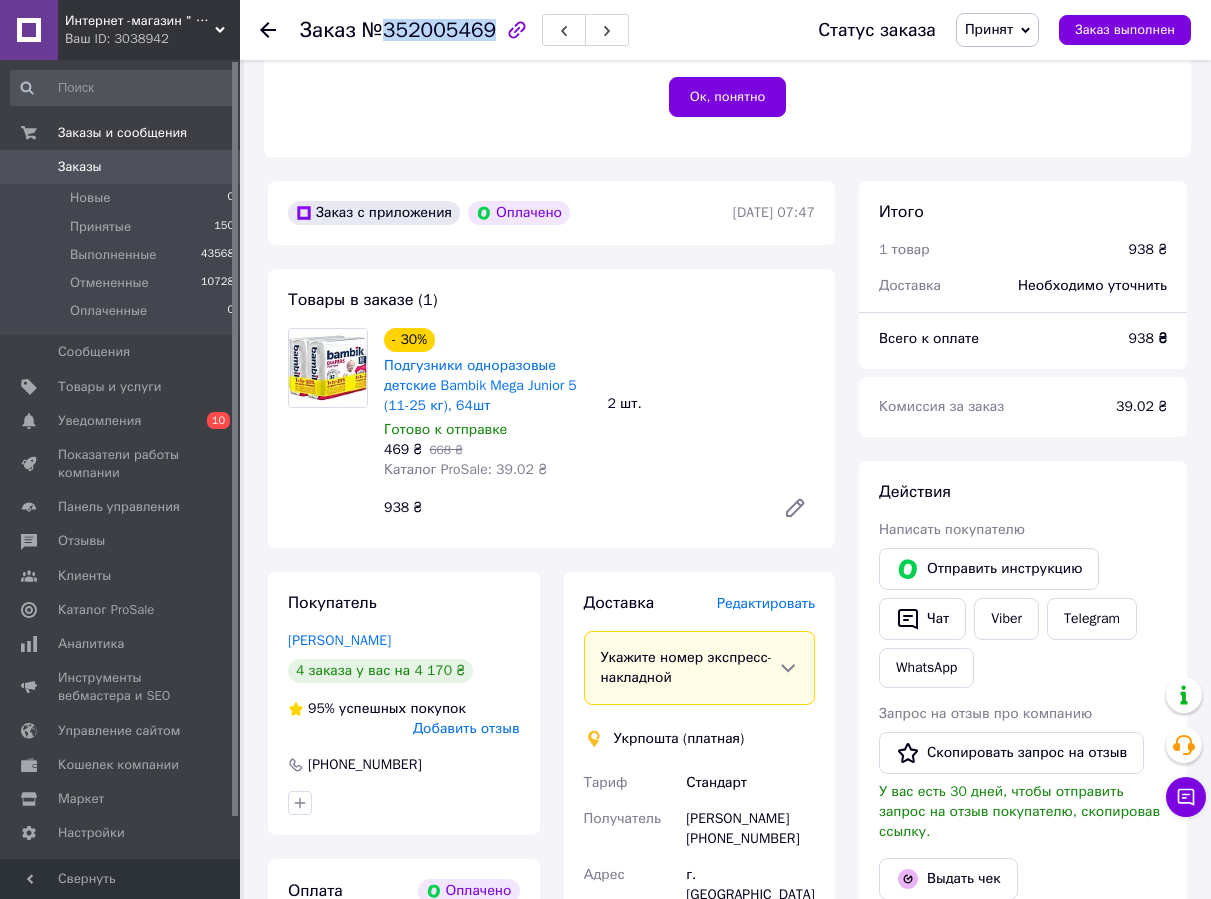 click on "№352005469" at bounding box center (429, 30) 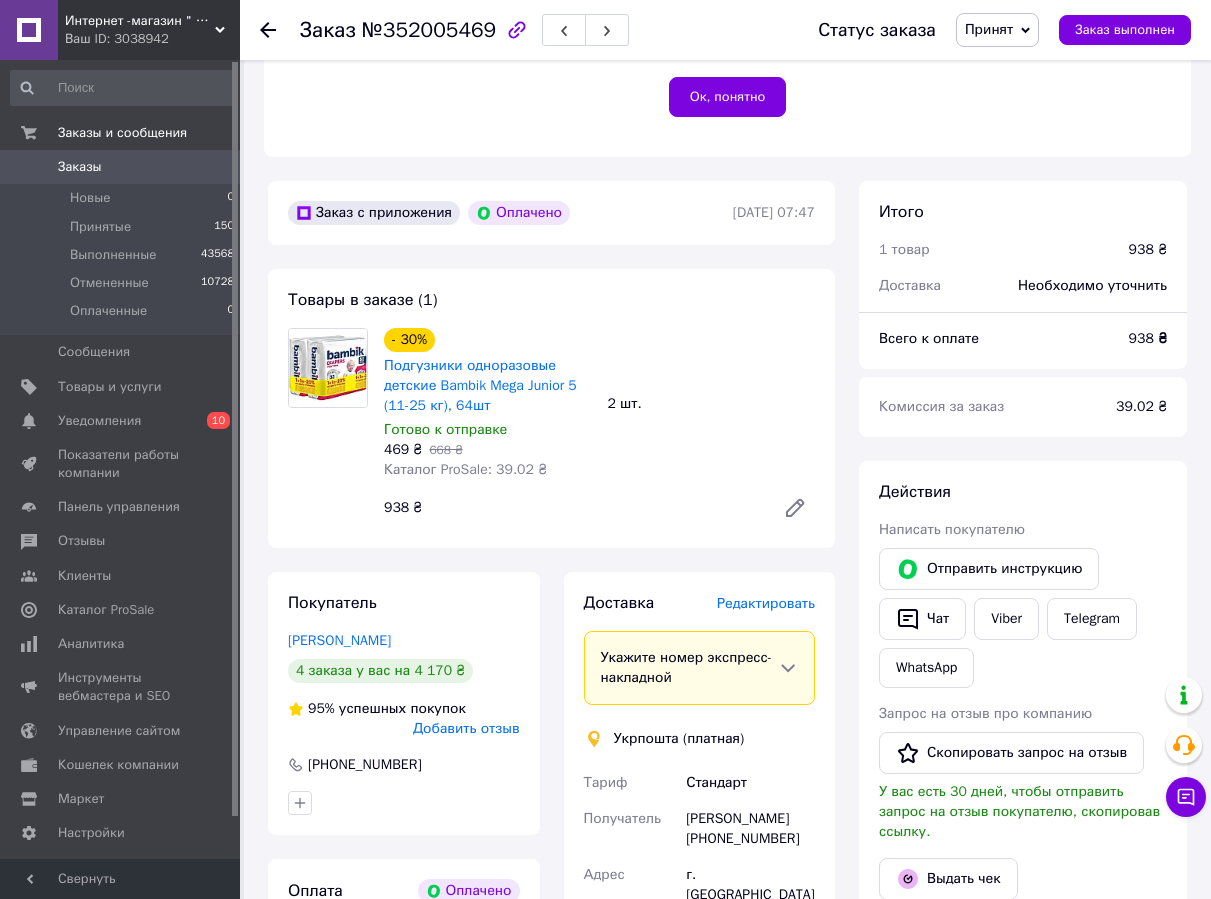 click on "Редактировать" at bounding box center [766, 603] 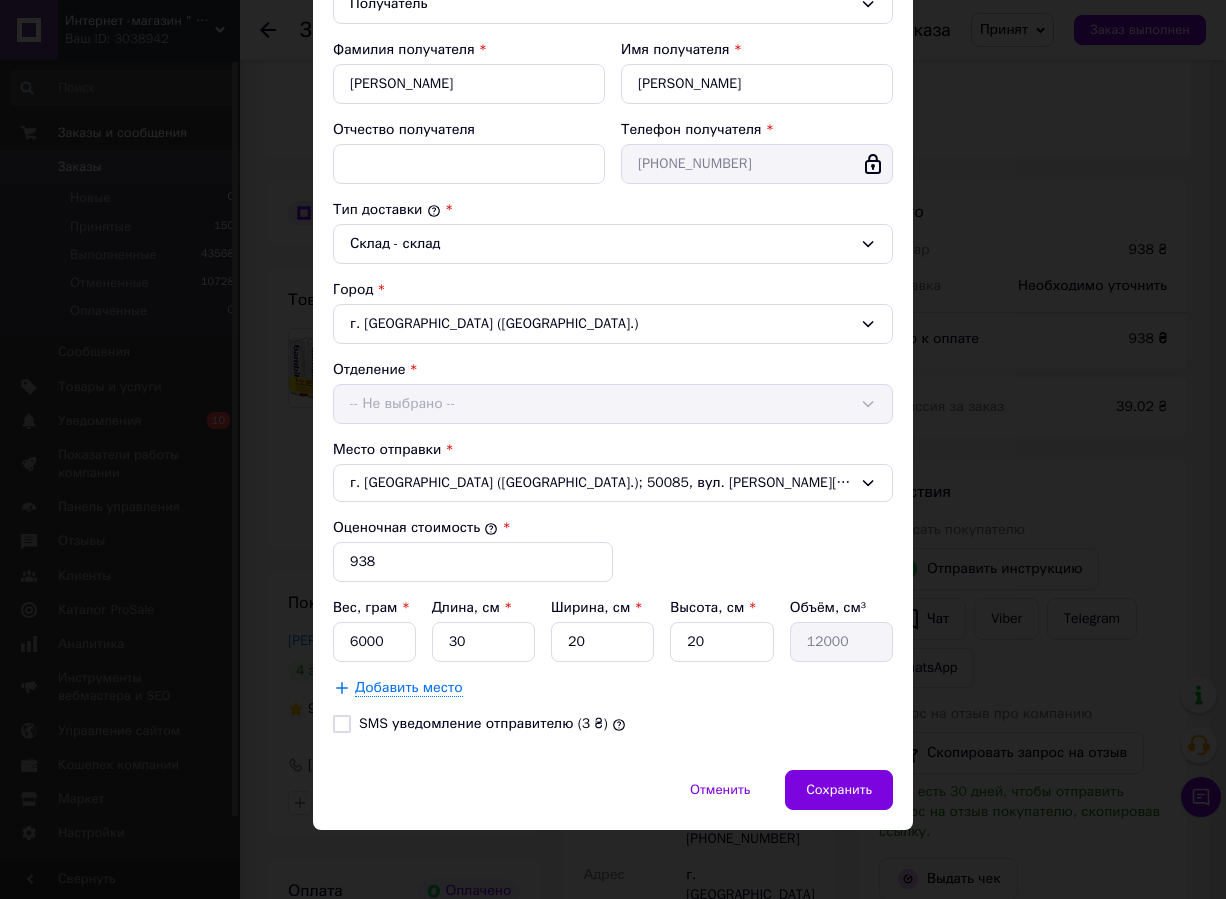 scroll, scrollTop: 352, scrollLeft: 0, axis: vertical 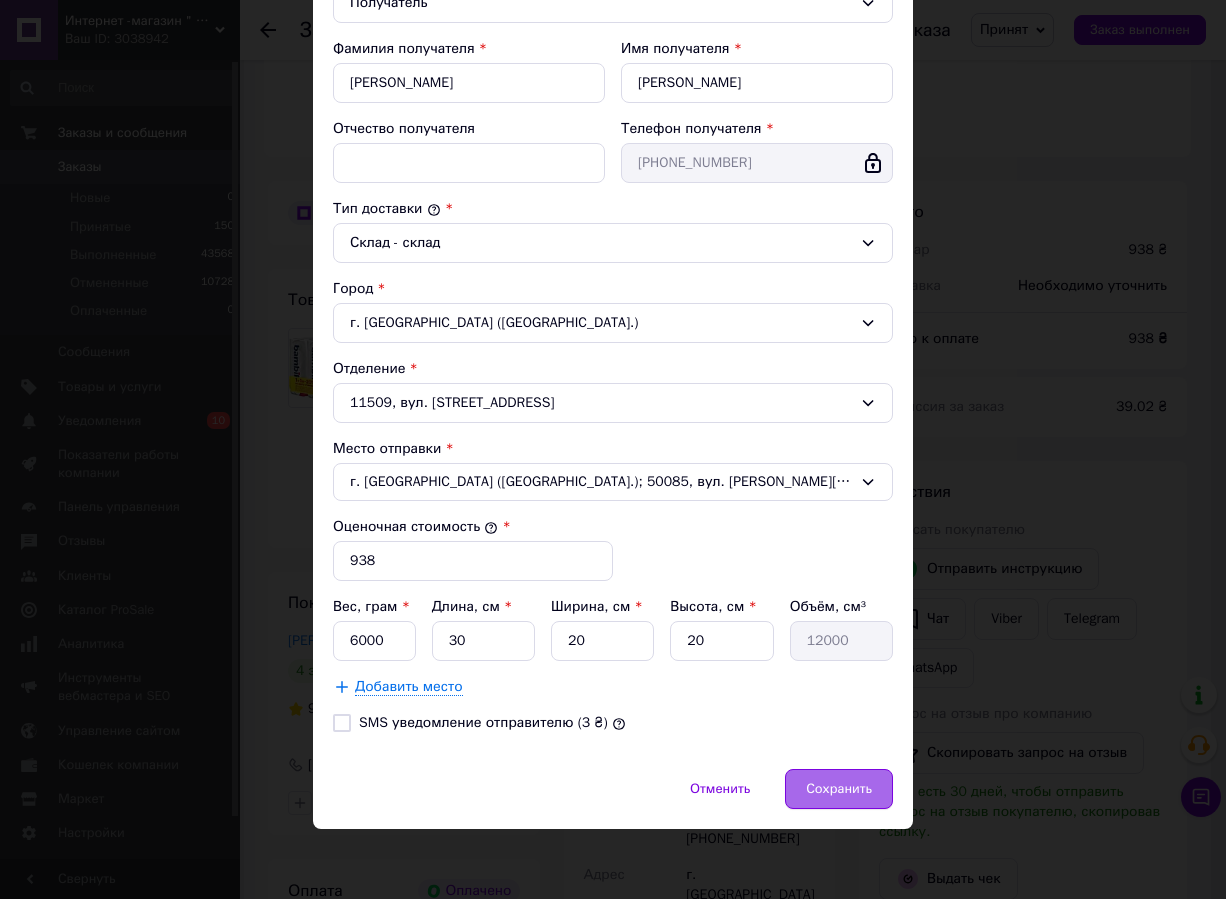 click on "Сохранить" at bounding box center [839, 789] 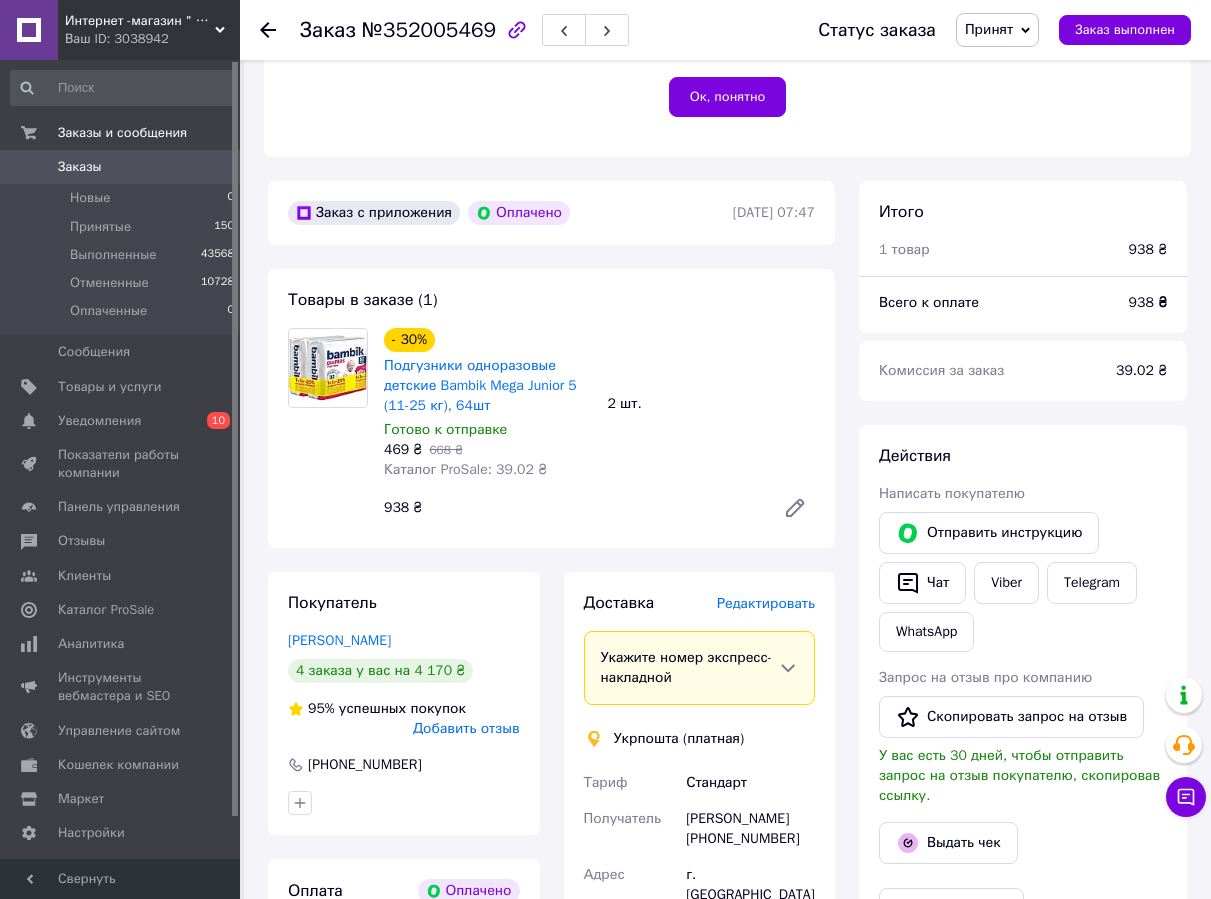 click on "Редактировать" at bounding box center [766, 603] 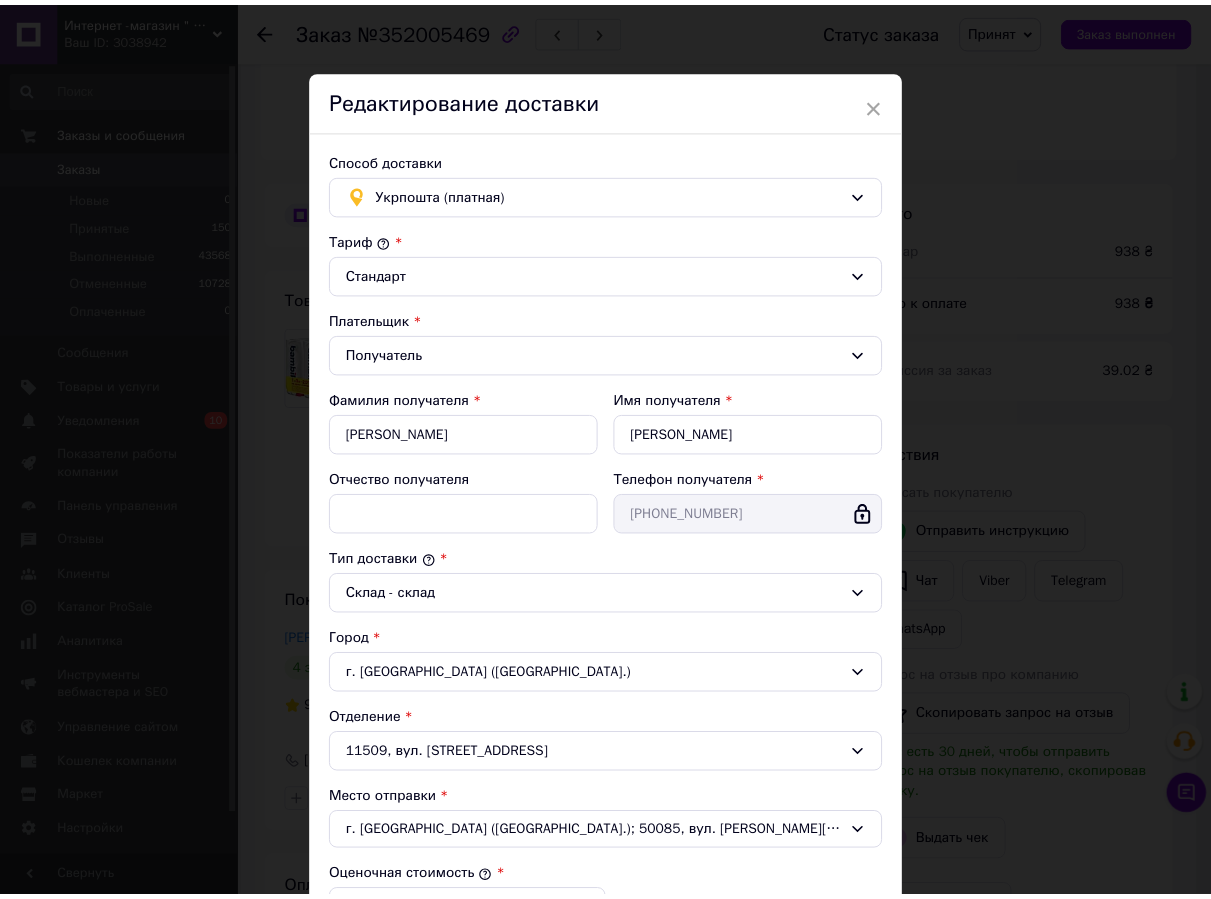 scroll, scrollTop: 352, scrollLeft: 0, axis: vertical 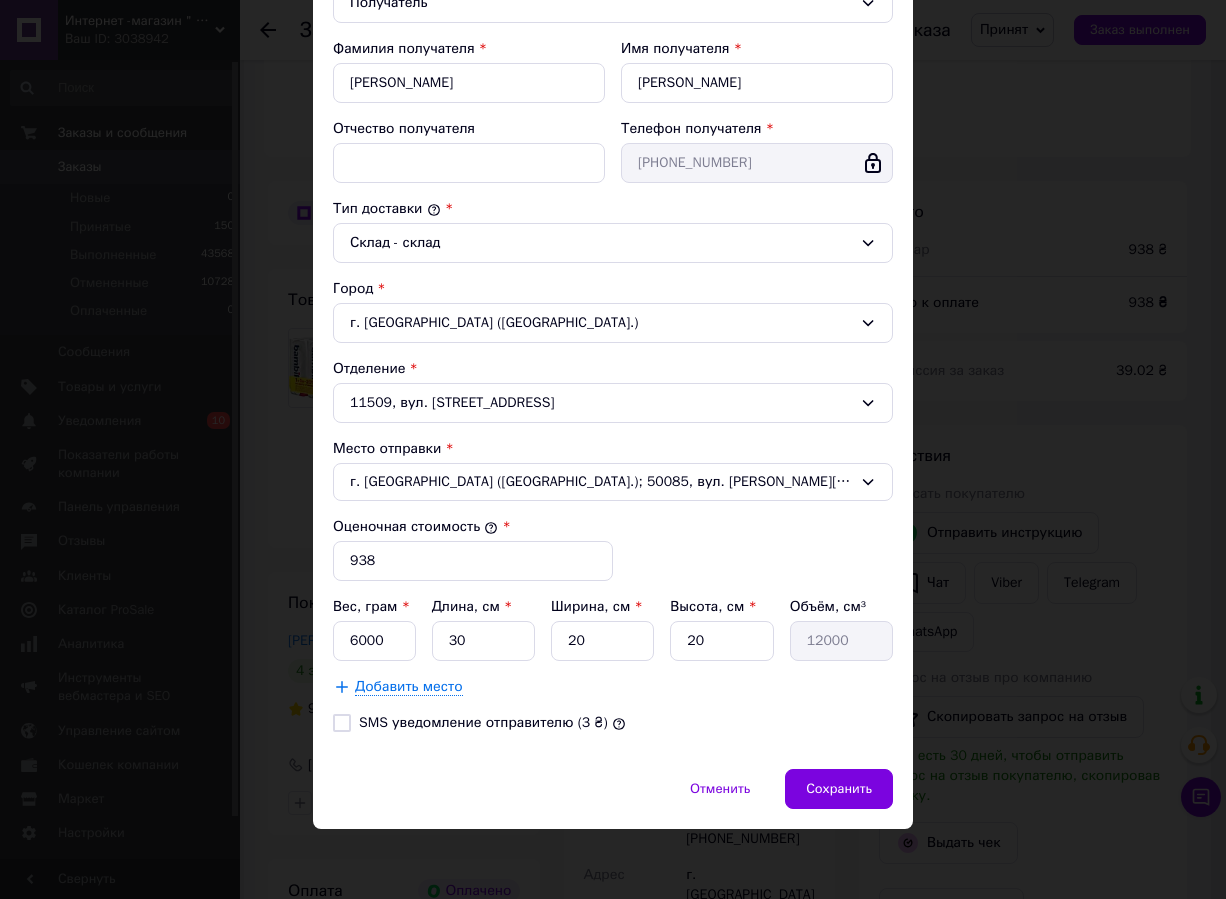 click on "× Редактирование доставки Способ доставки Укрпошта (платная) Тариф     * Стандарт Плательщик   * Получатель Фамилия получателя   * Антонюк Имя получателя   * Микола Отчество получателя Телефон получателя   * +380987363965 Тип доставки     * Склад - склад Город г. Коростень (Житомирская обл.) Отделение 11509, вул. Шатрищанська, 4А Место отправки   * г. Кривой Рог (Днепропетровская обл.); 50085, вул. Миколи Світальського, 15 Оценочная стоимость     * 938 Вес, грам   * 6000 Длина, см   * 30 Ширина, см   * 20 Высота, см   * 20 Объём, см³ 12000 Добавить место SMS уведомление отправителю (3 ₴)" at bounding box center [613, 449] 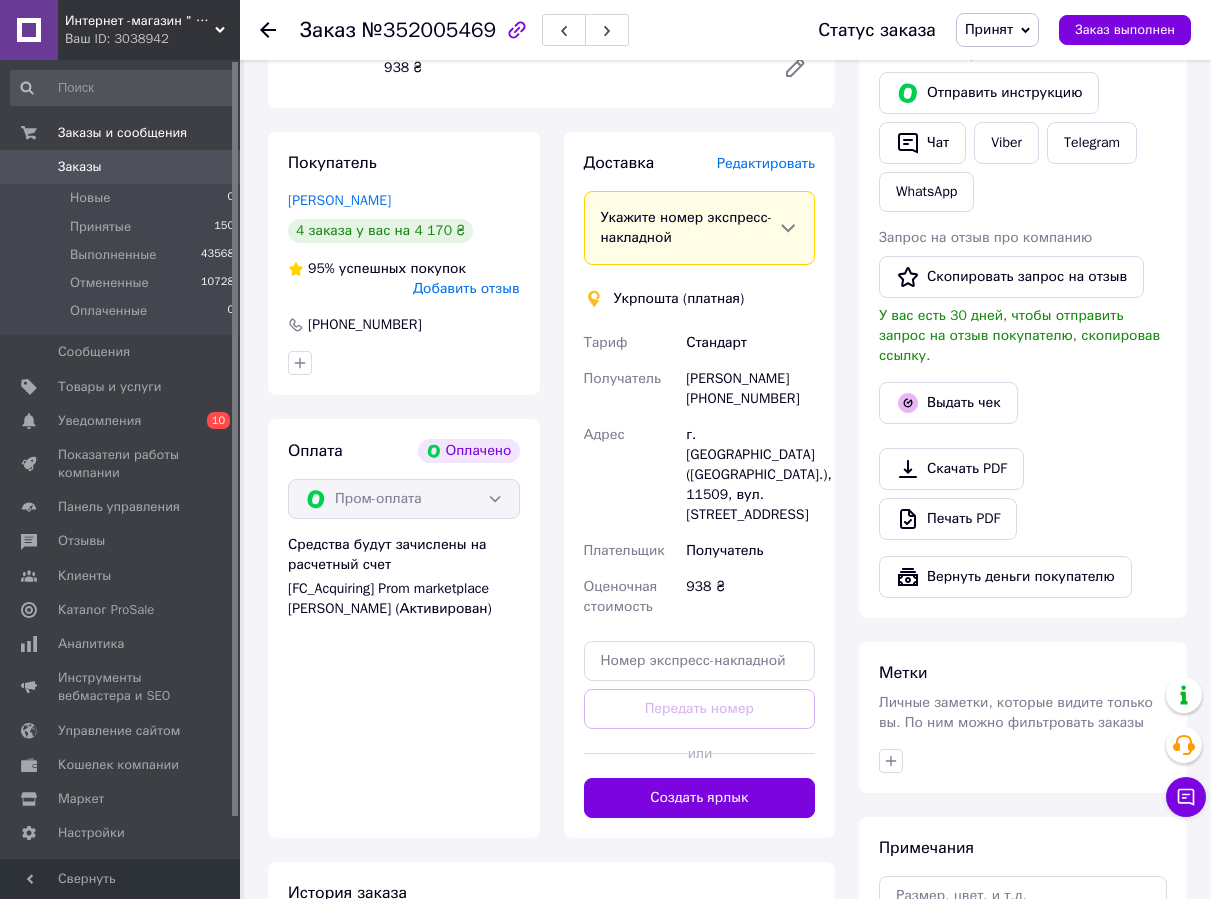 scroll, scrollTop: 1000, scrollLeft: 0, axis: vertical 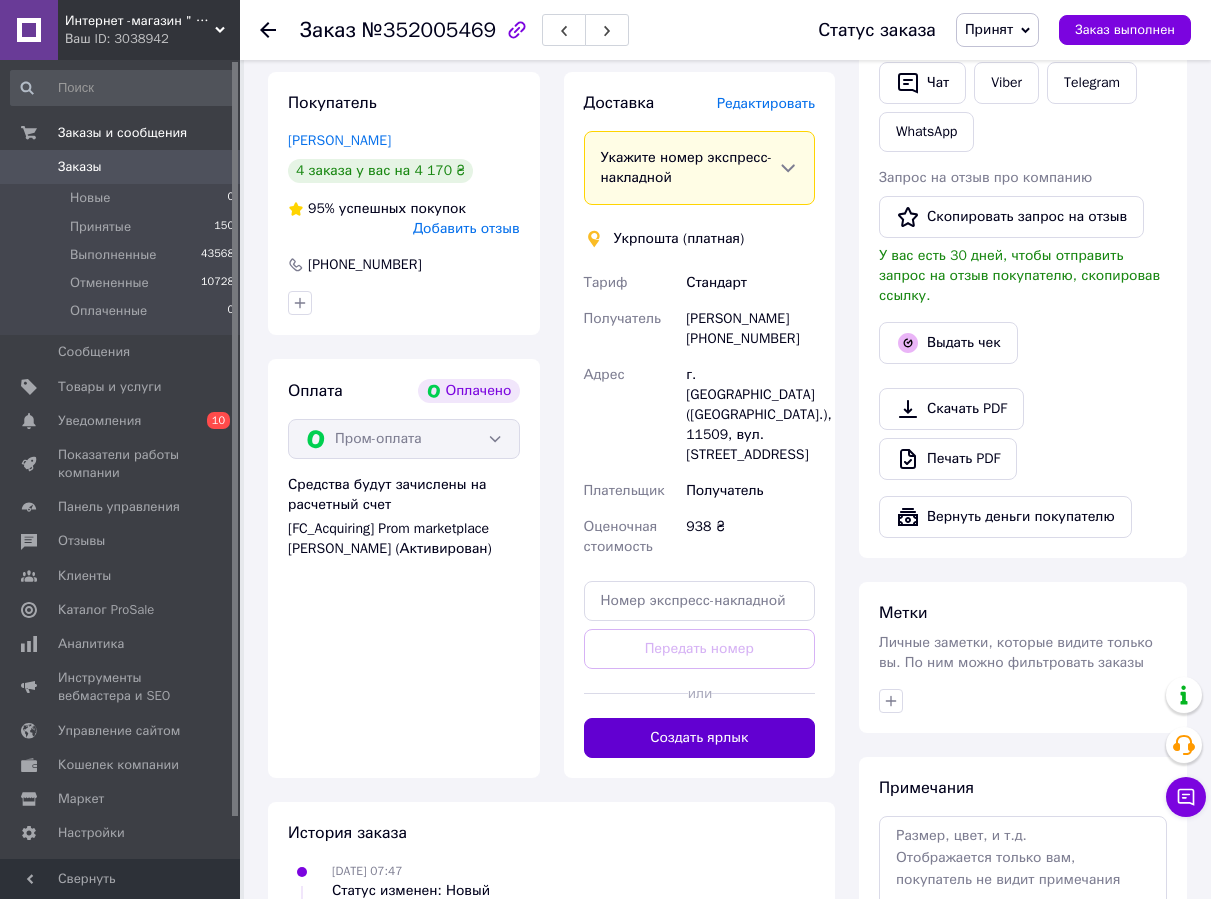 click on "Создать ярлык" at bounding box center [700, 738] 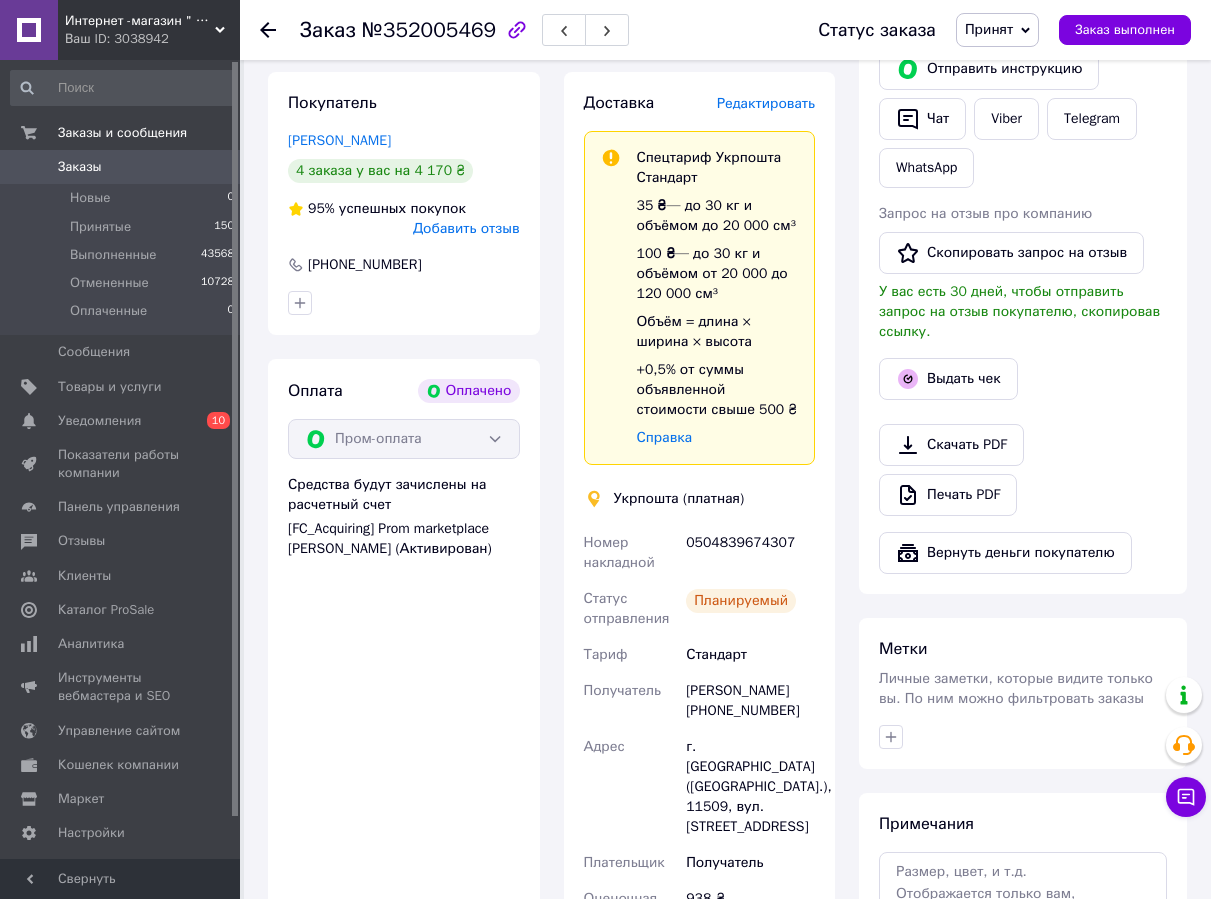 scroll, scrollTop: 500, scrollLeft: 0, axis: vertical 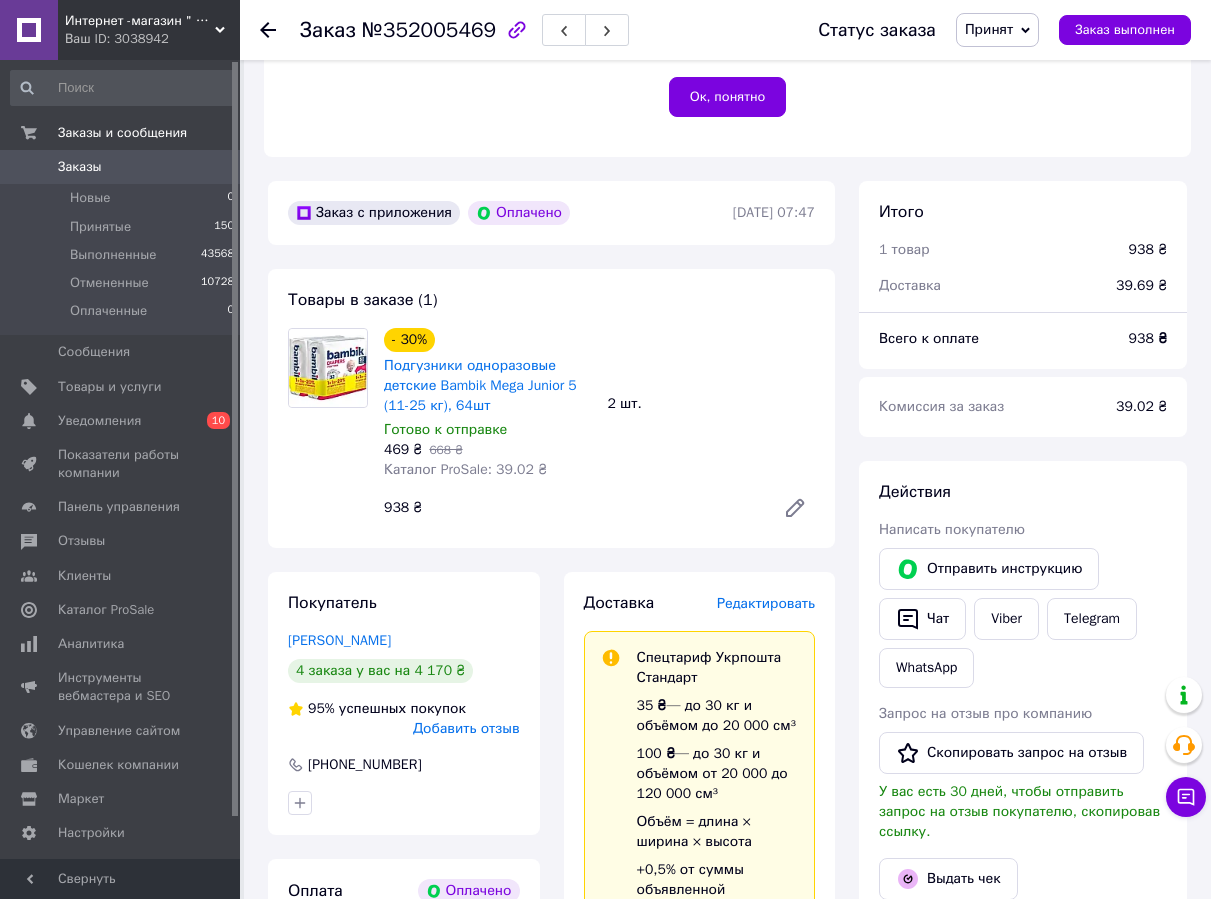 click 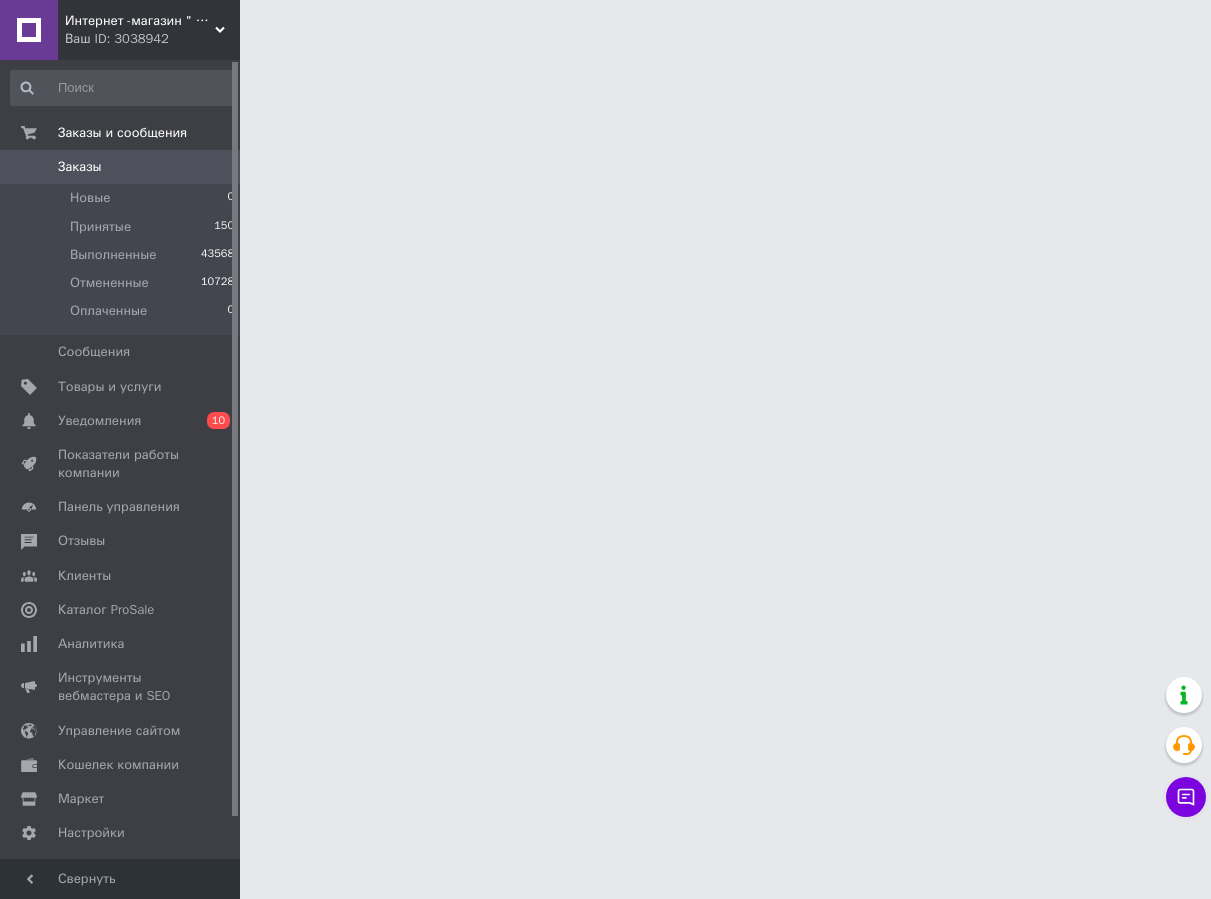 scroll, scrollTop: 0, scrollLeft: 0, axis: both 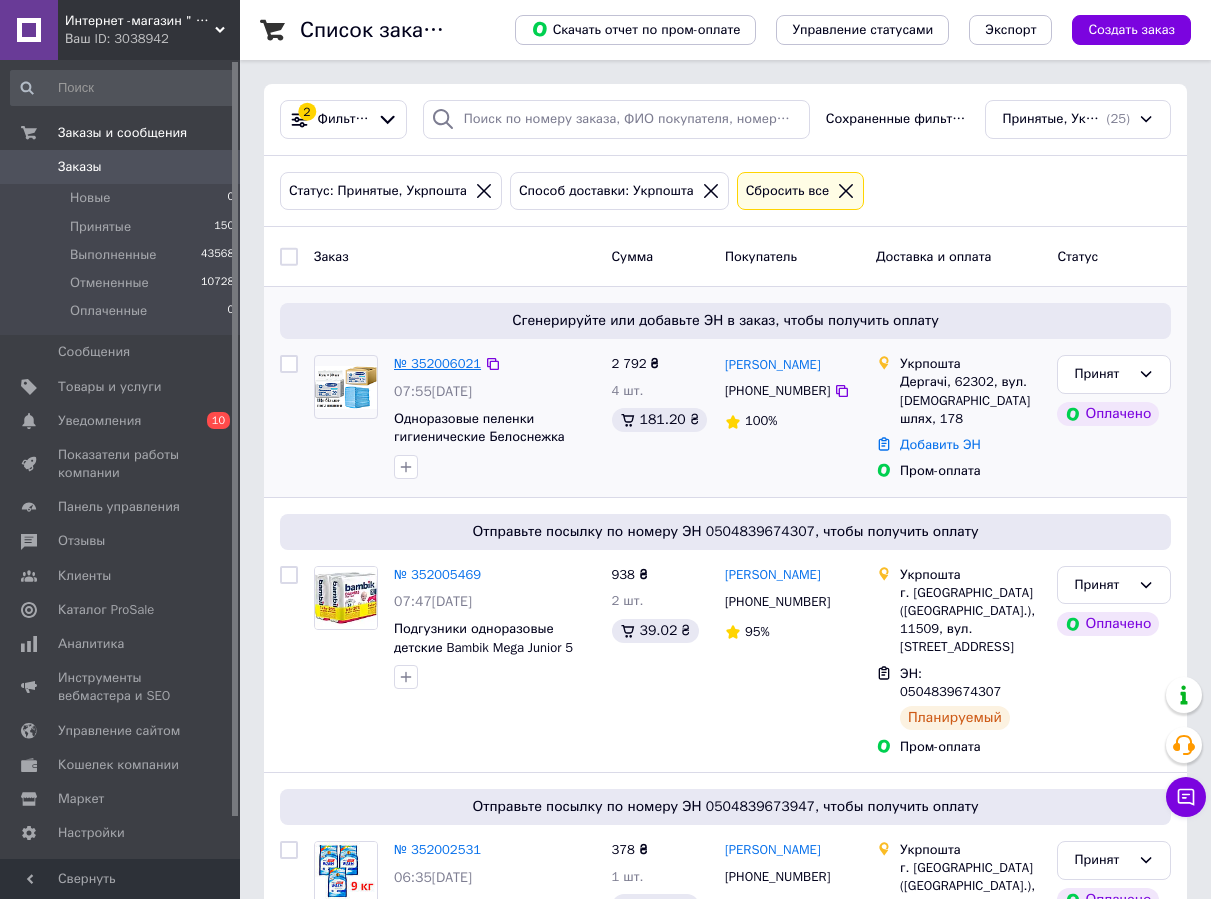 click on "№ 352006021" at bounding box center (437, 363) 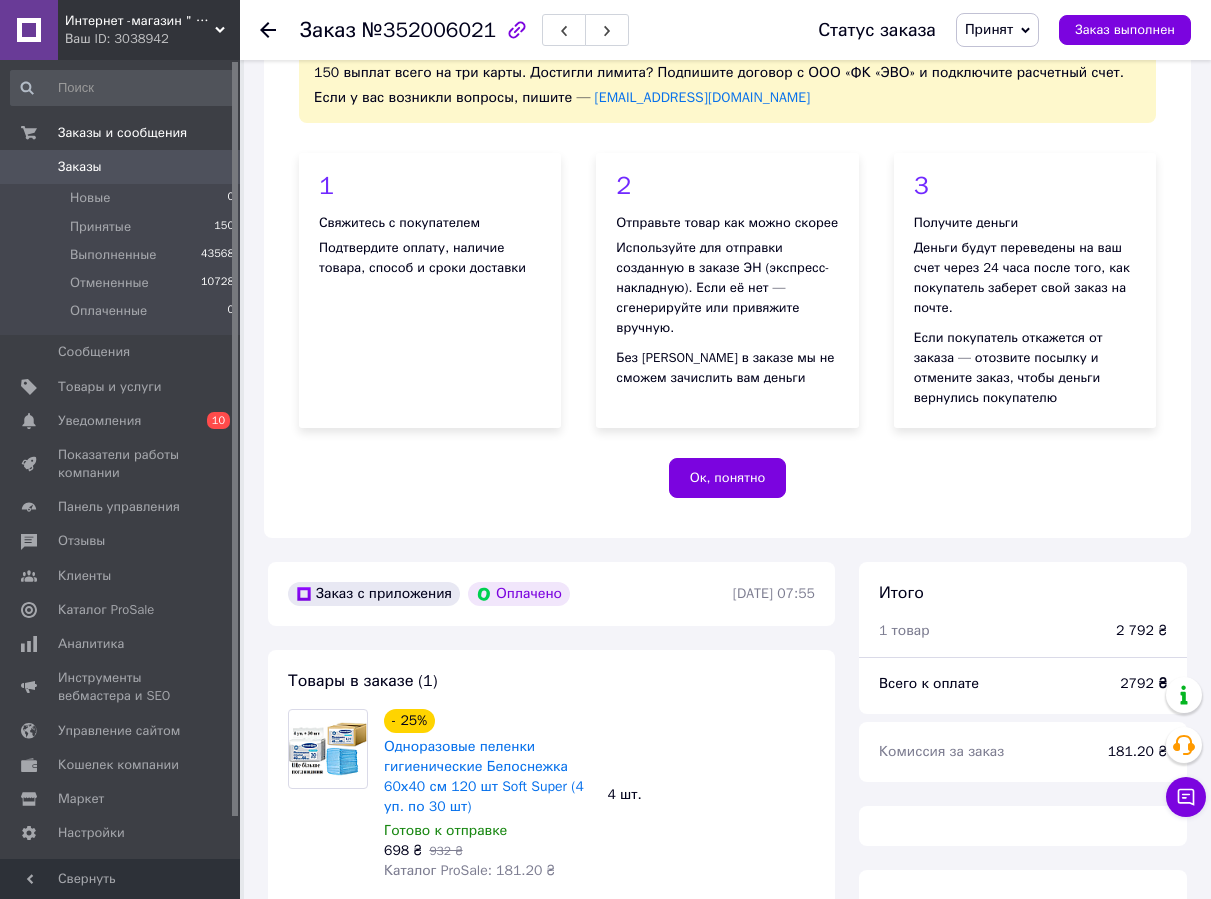 scroll, scrollTop: 400, scrollLeft: 0, axis: vertical 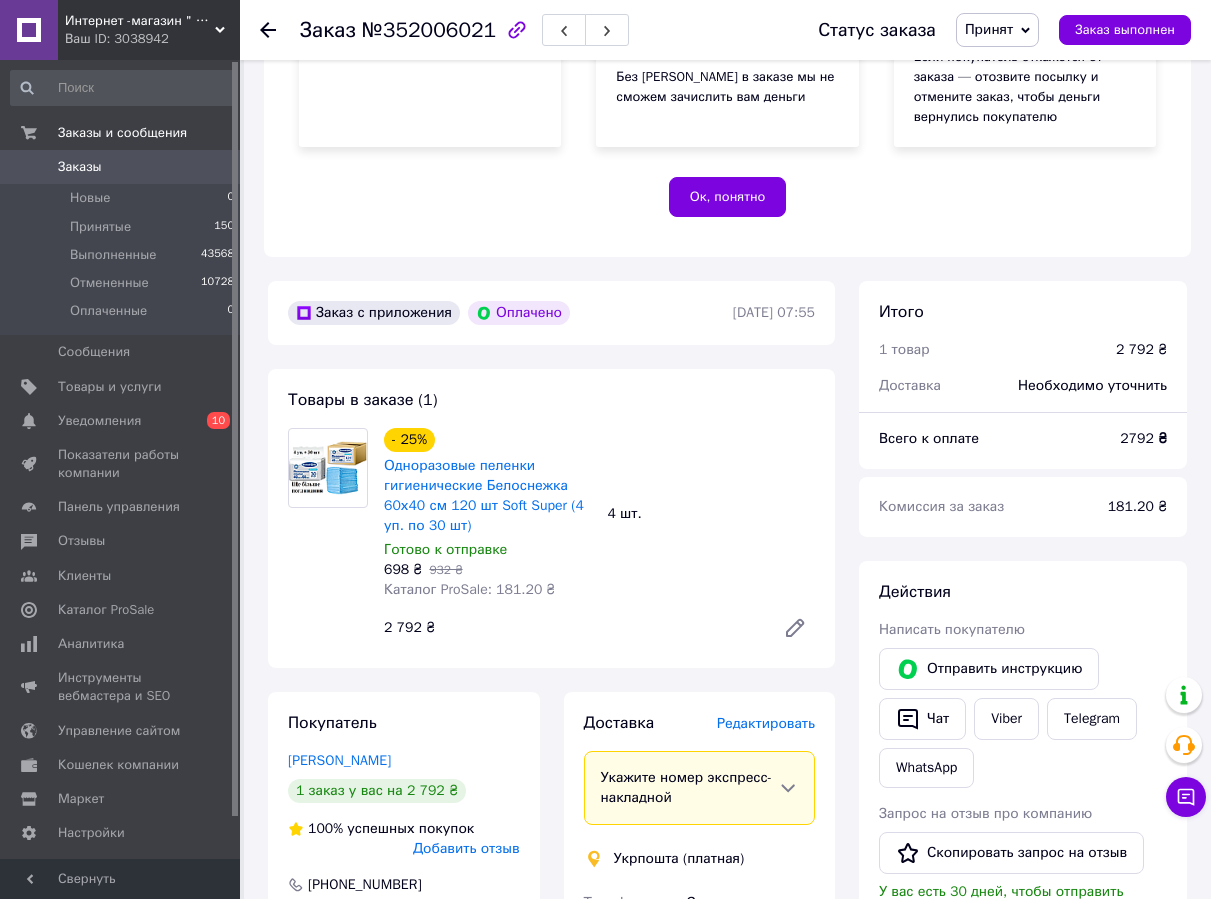 drag, startPoint x: 289, startPoint y: 764, endPoint x: 489, endPoint y: 763, distance: 200.0025 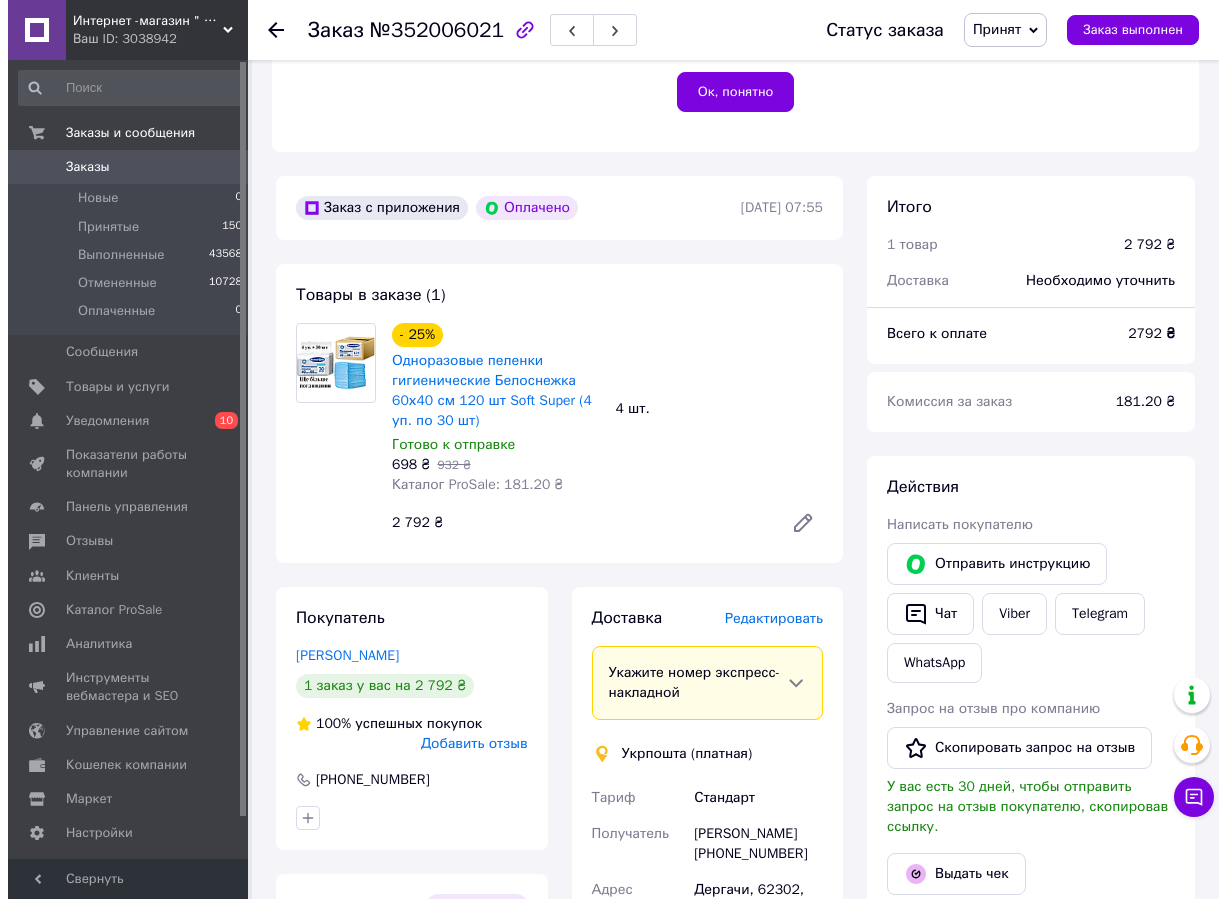 scroll, scrollTop: 600, scrollLeft: 0, axis: vertical 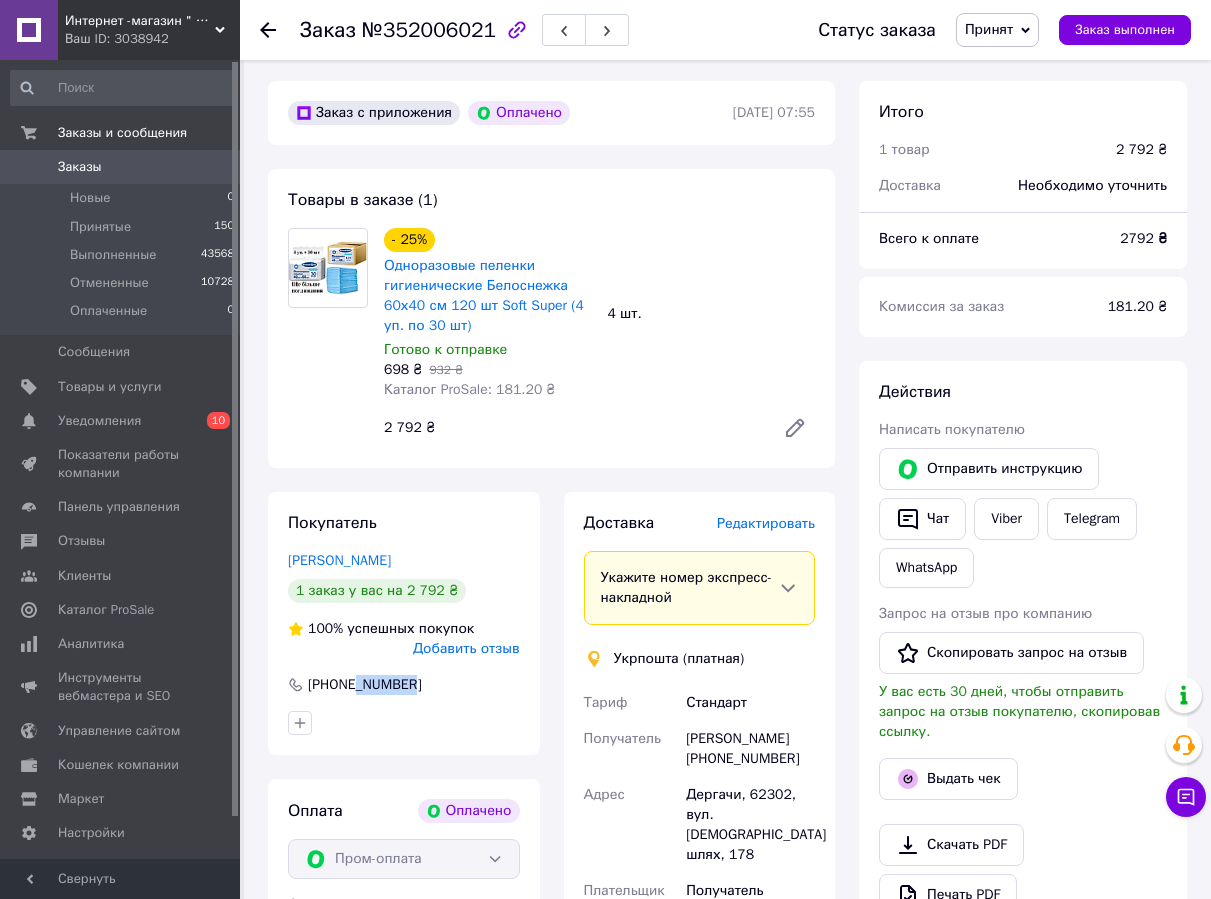 drag, startPoint x: 382, startPoint y: 692, endPoint x: 358, endPoint y: 689, distance: 24.186773 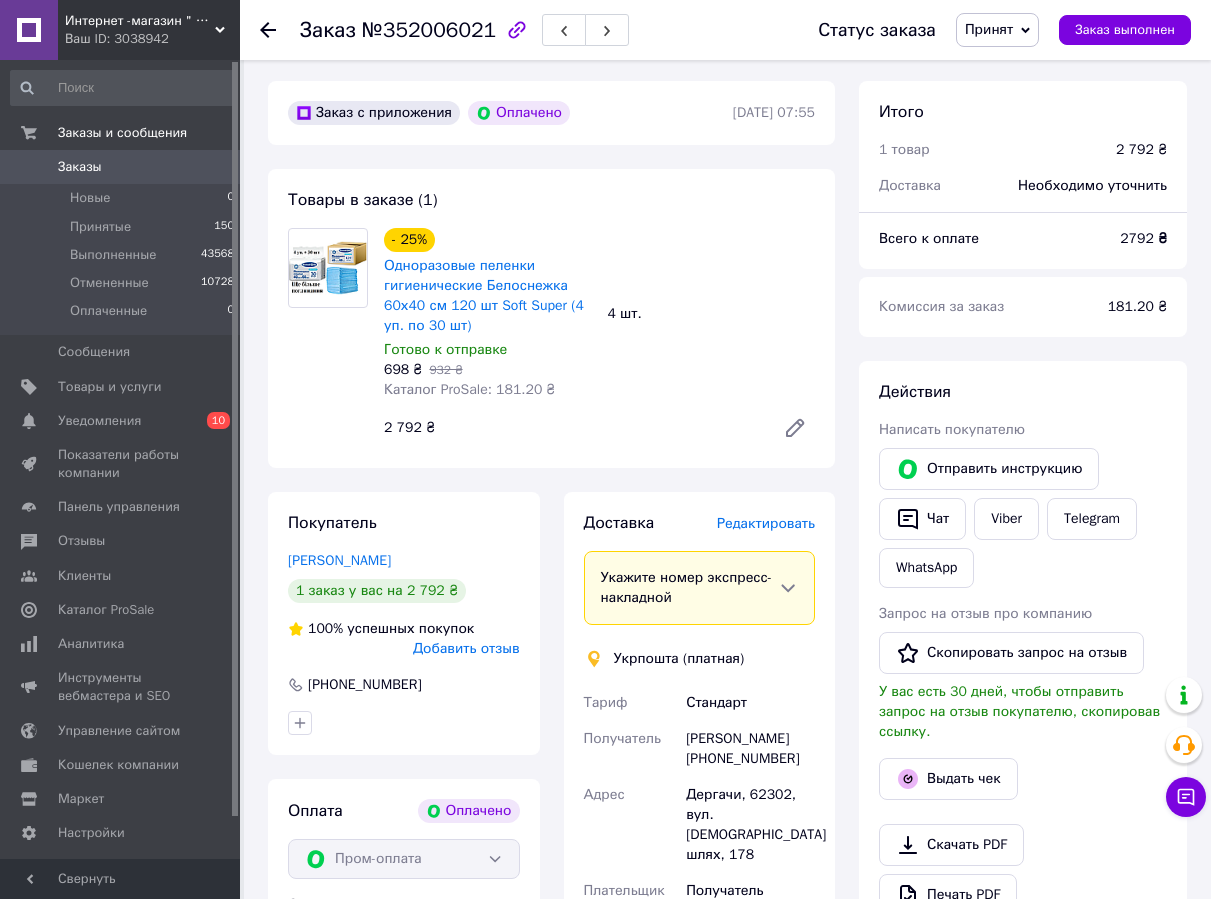 click on "№352006021" at bounding box center [429, 30] 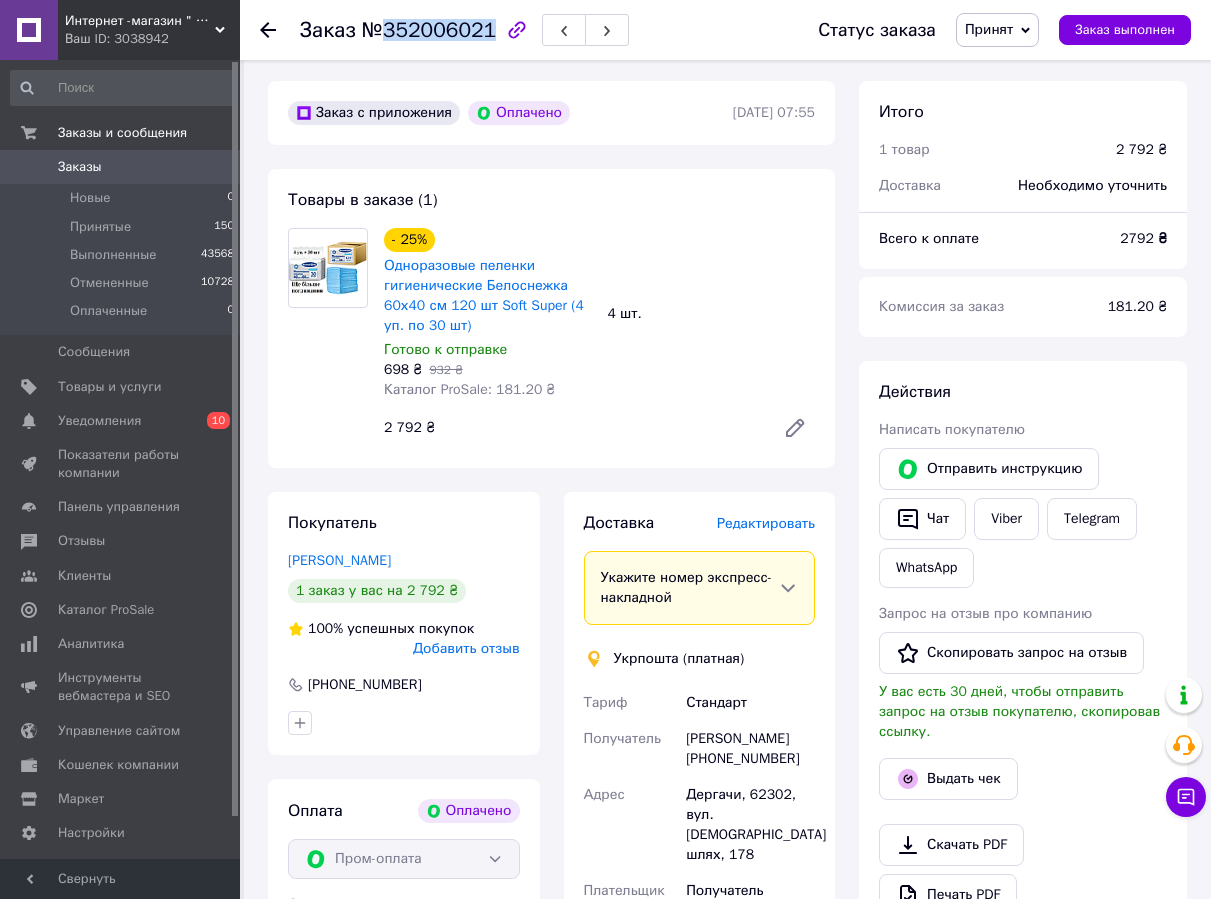 click on "№352006021" at bounding box center [429, 30] 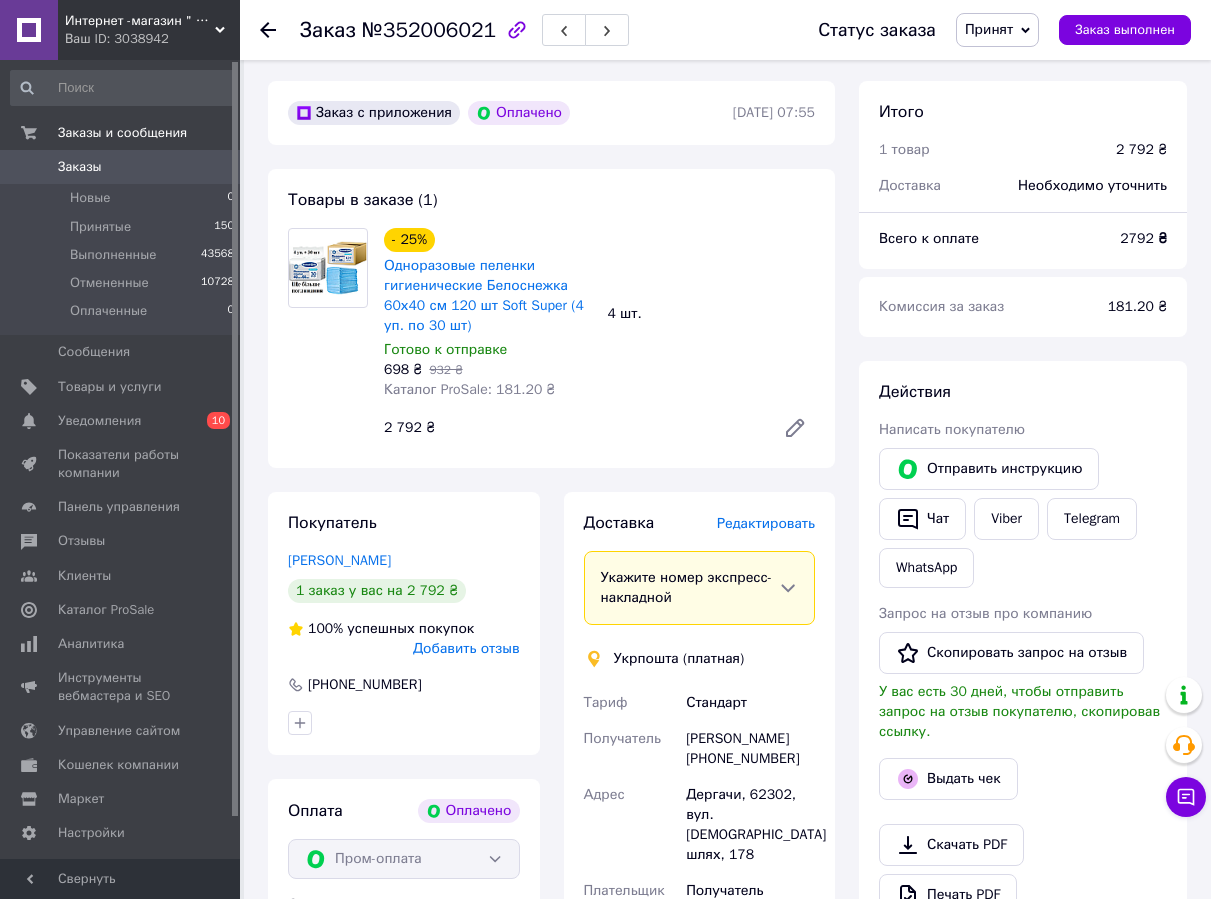 click on "Редактировать" at bounding box center (766, 523) 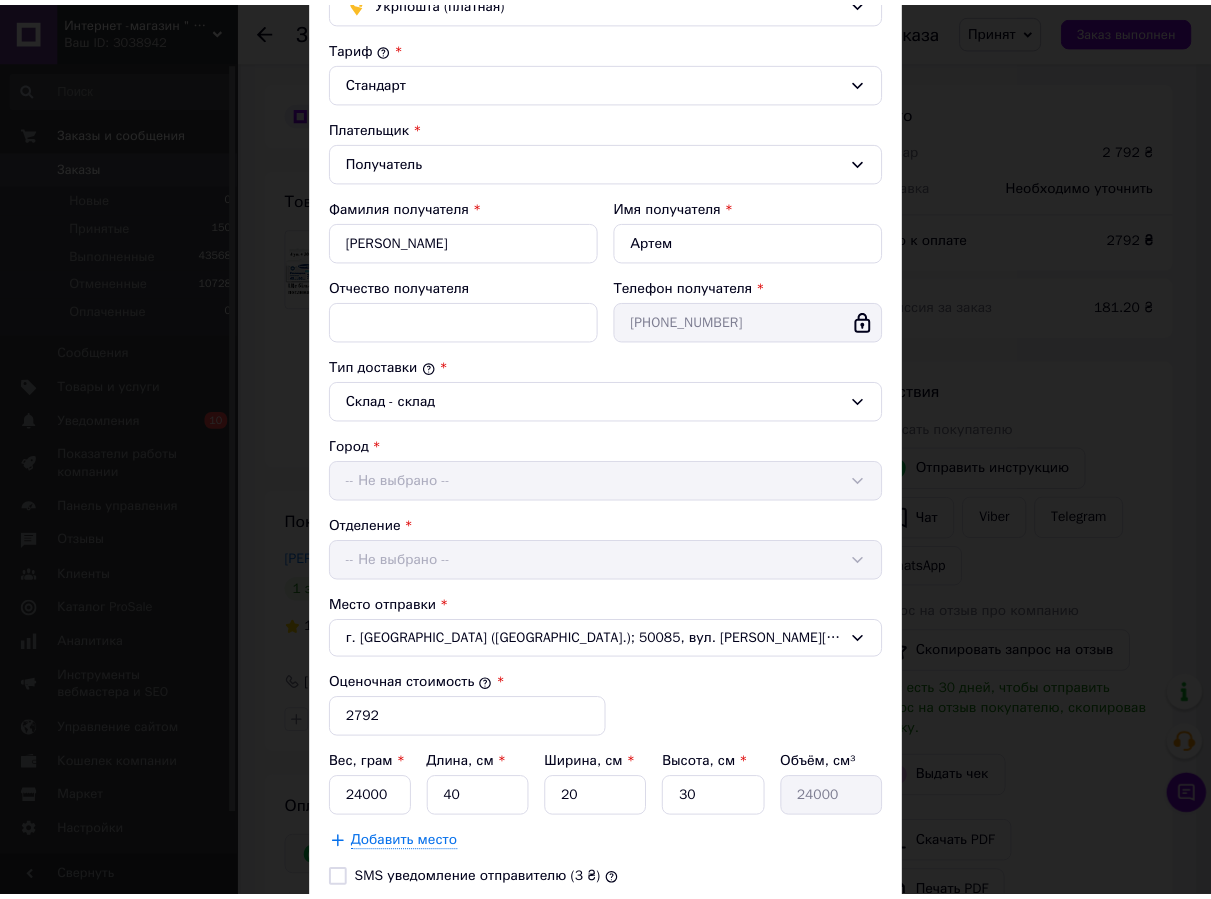 scroll, scrollTop: 352, scrollLeft: 0, axis: vertical 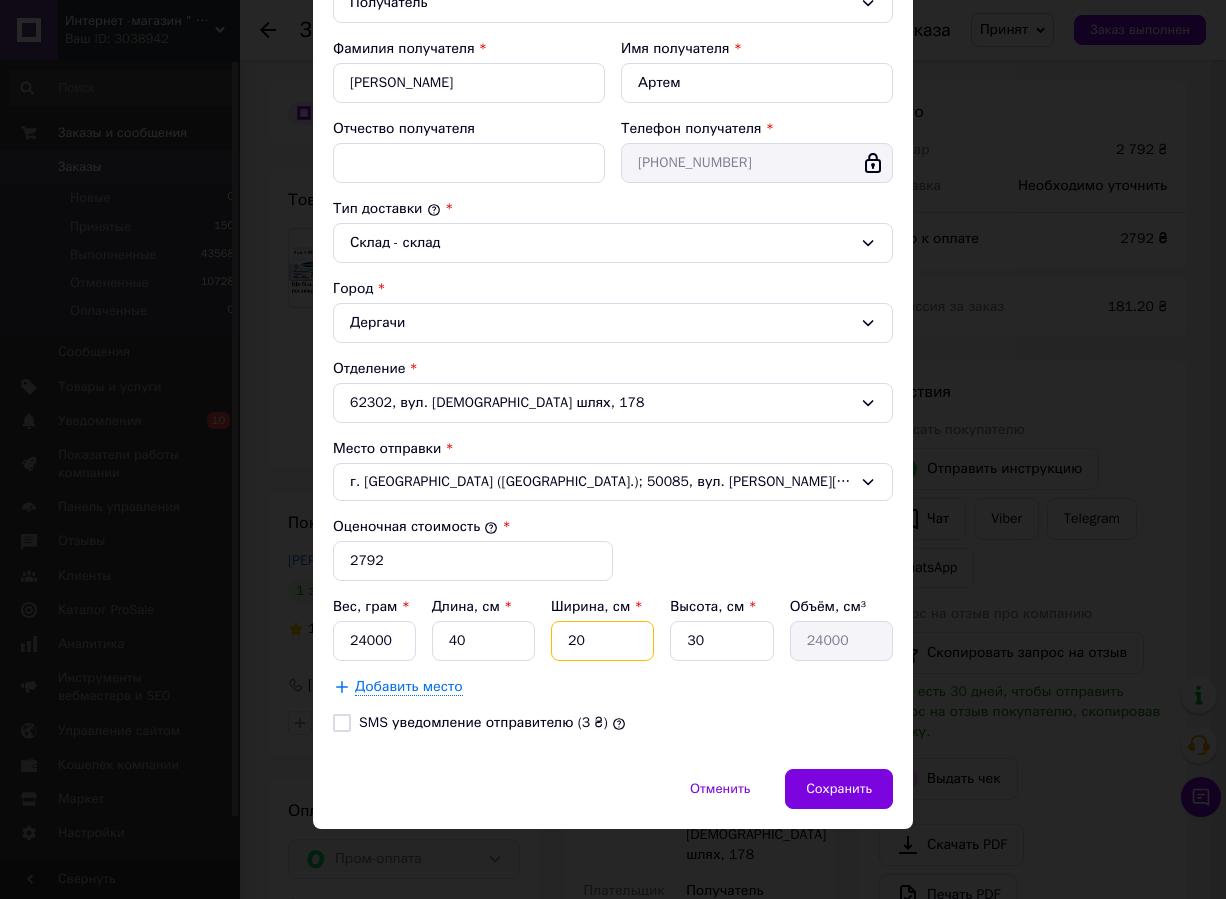 drag, startPoint x: 573, startPoint y: 642, endPoint x: 636, endPoint y: 646, distance: 63.126858 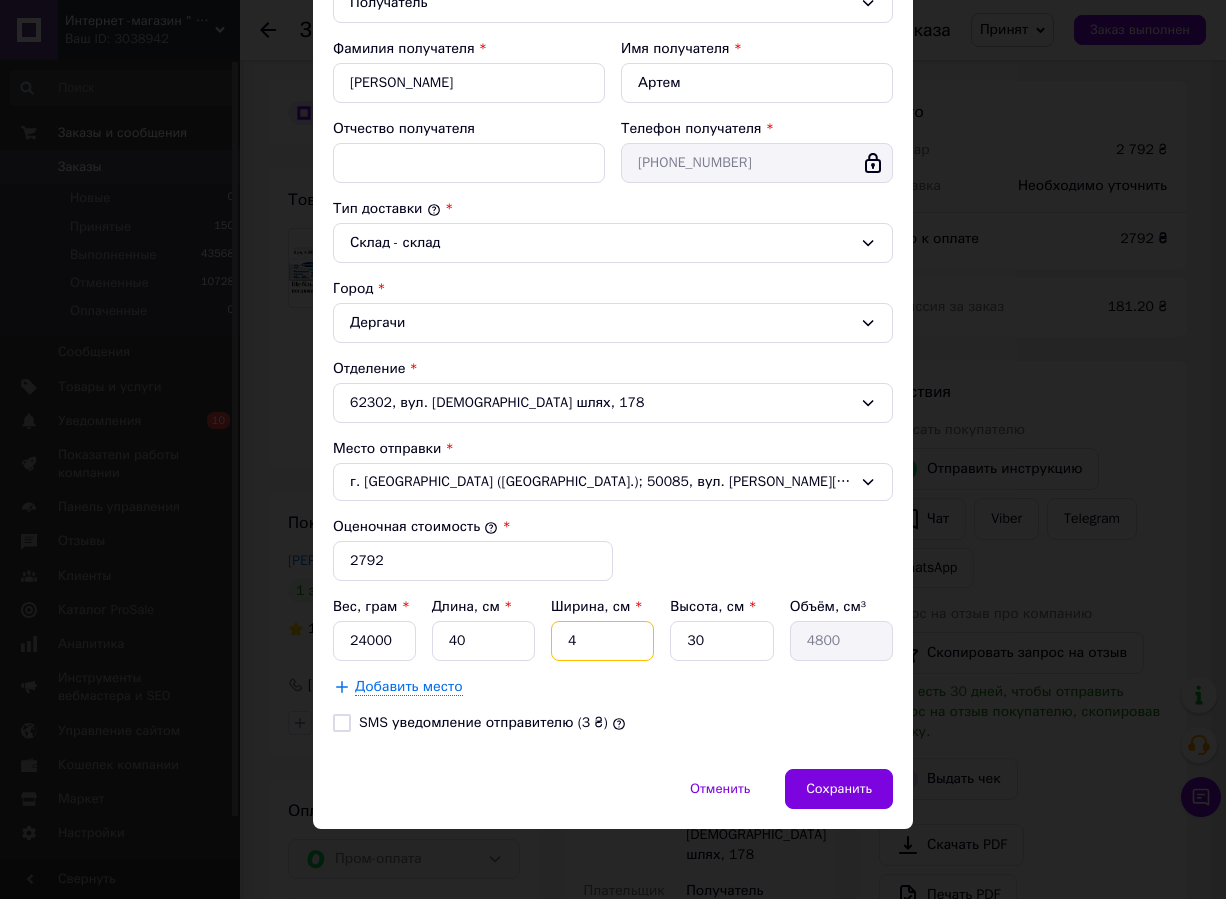 type on "40" 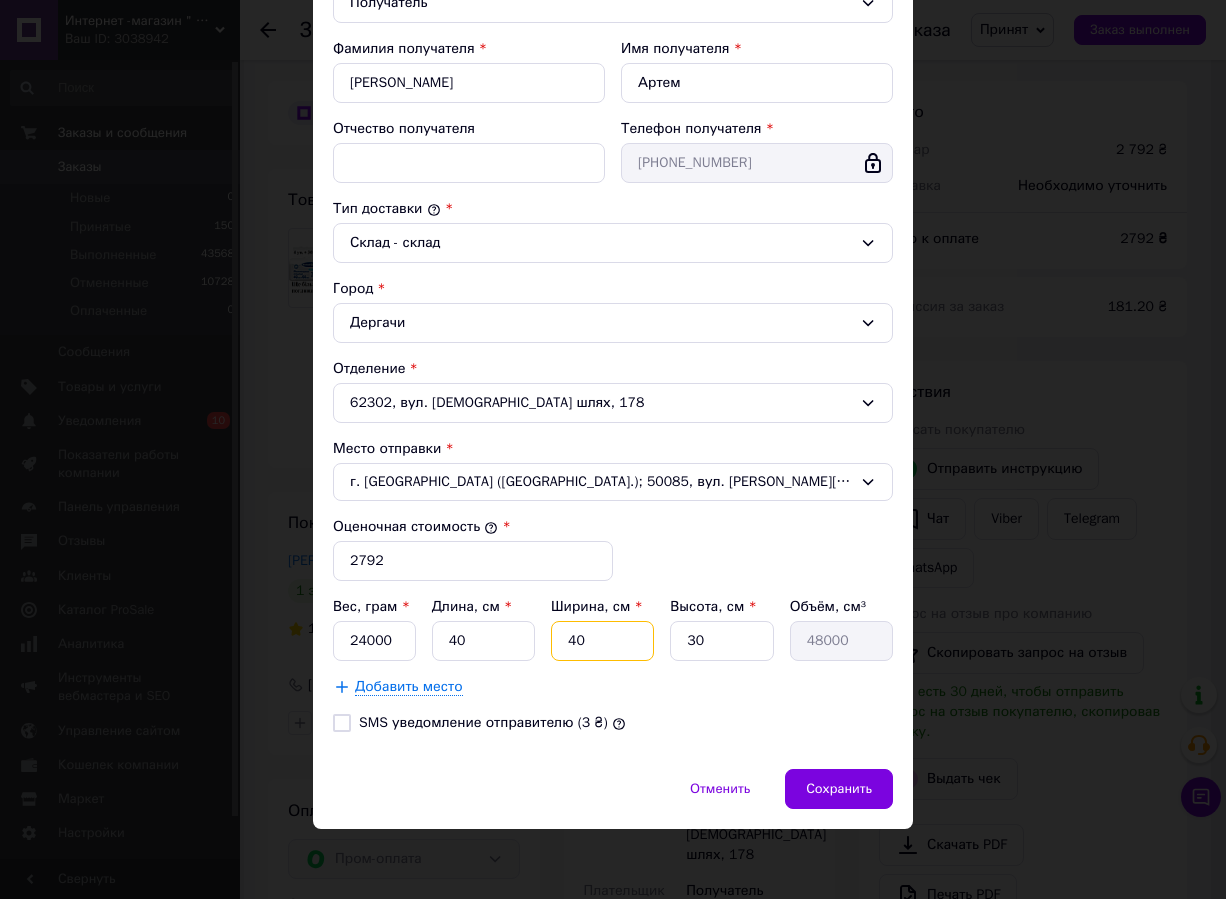 type on "40" 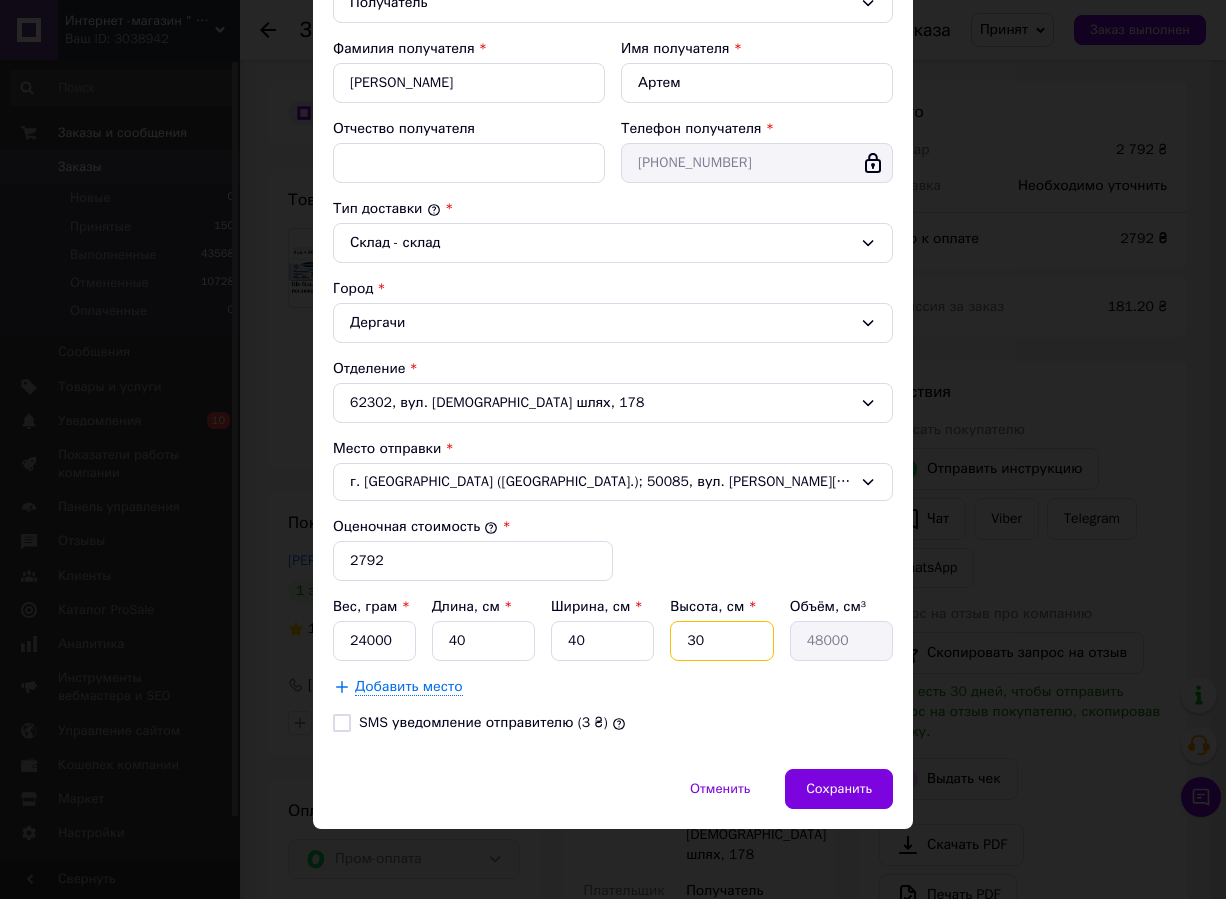 type on "4" 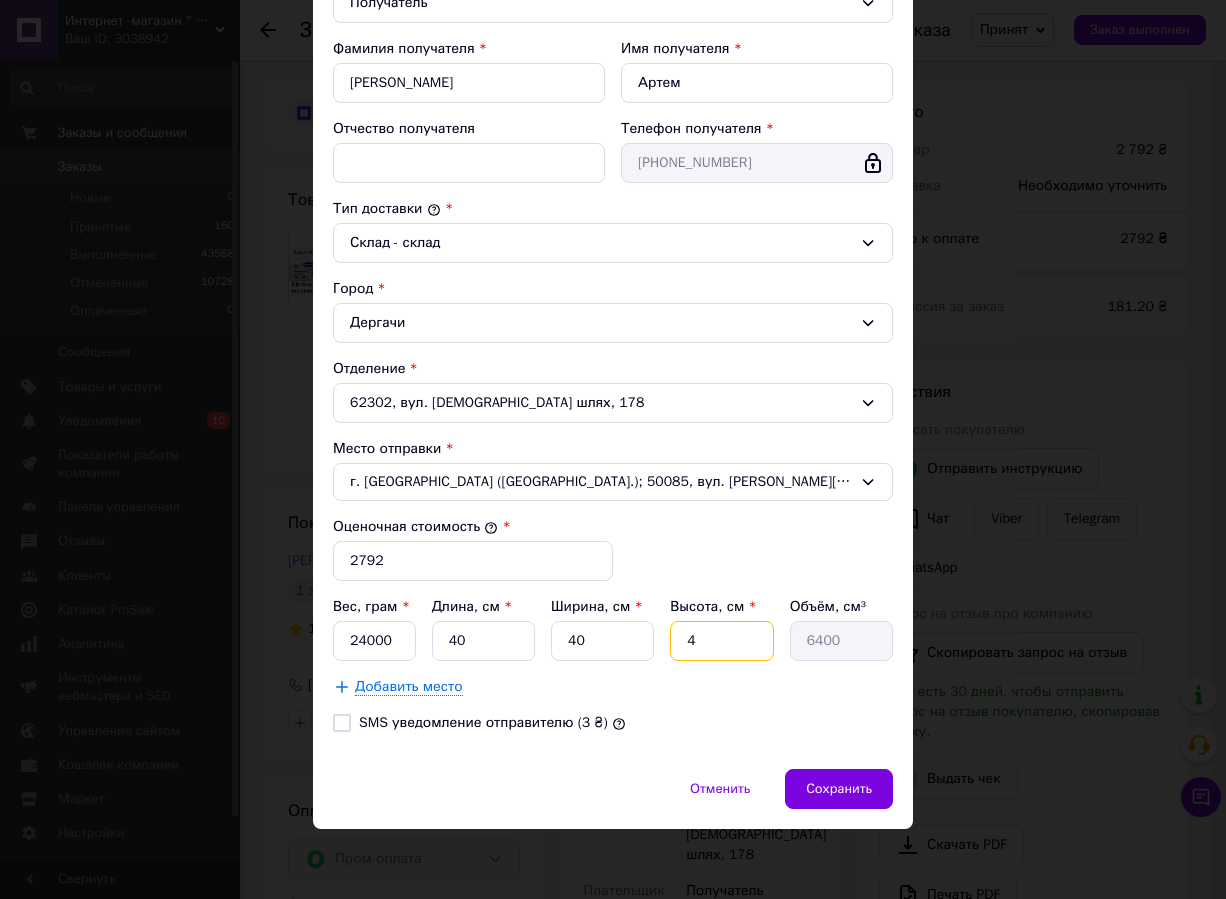 type on "40" 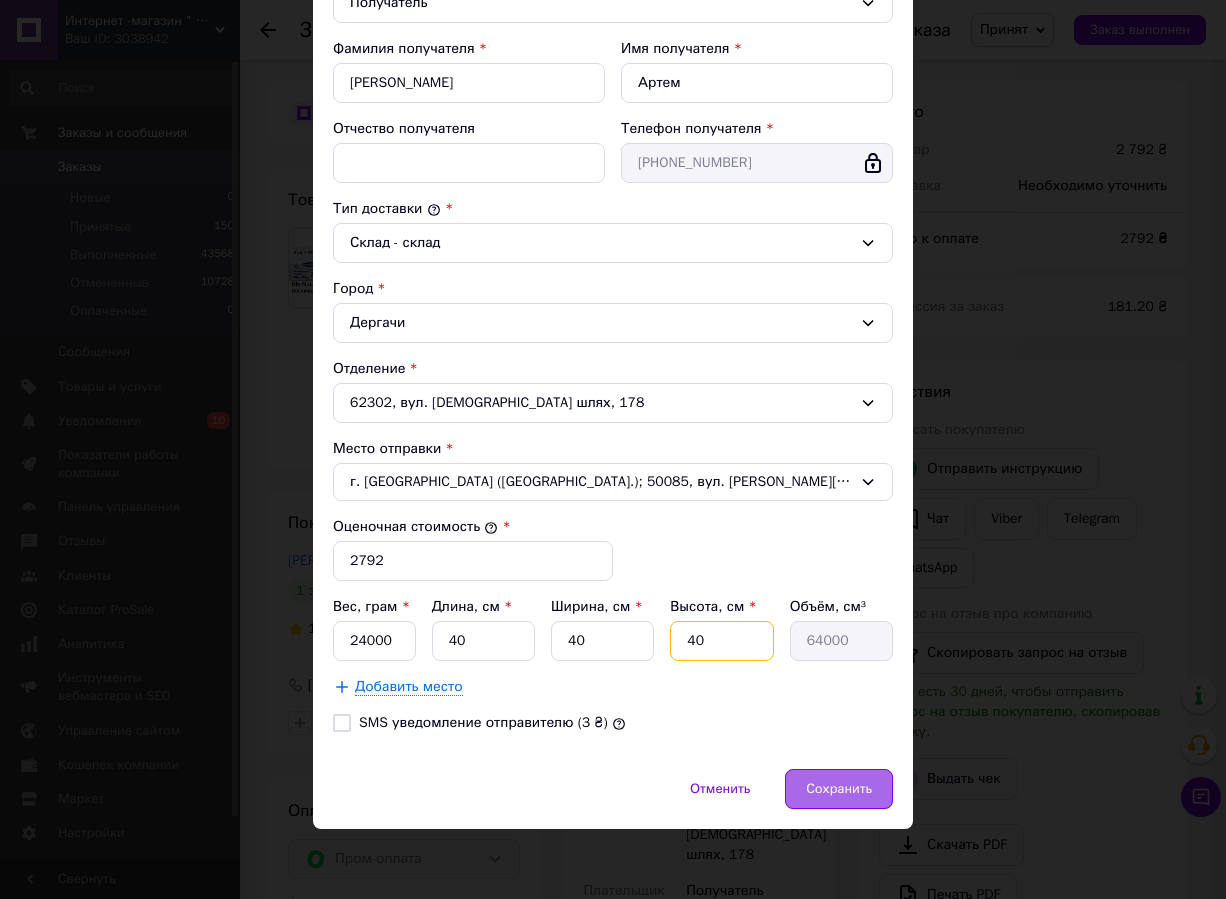 type on "40" 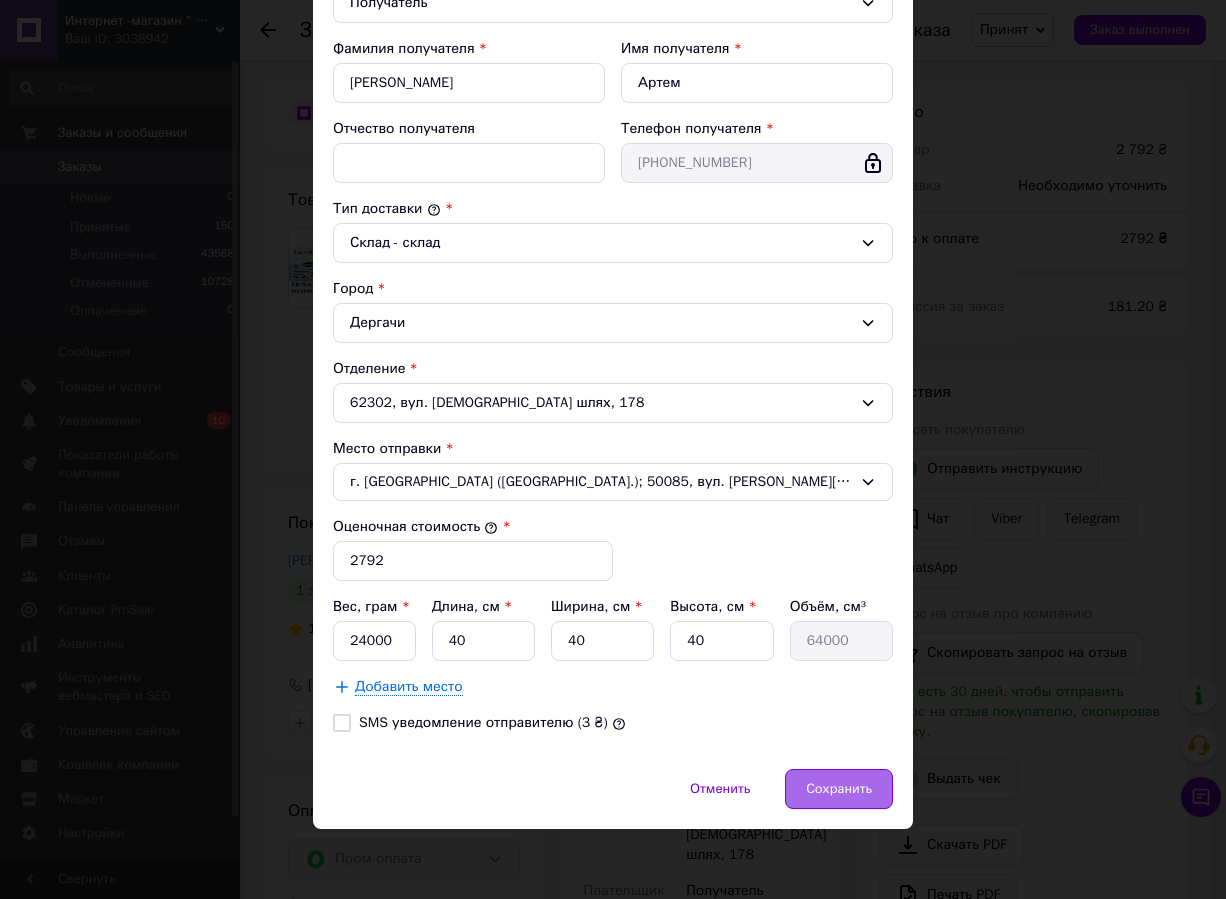 click on "Сохранить" at bounding box center [839, 789] 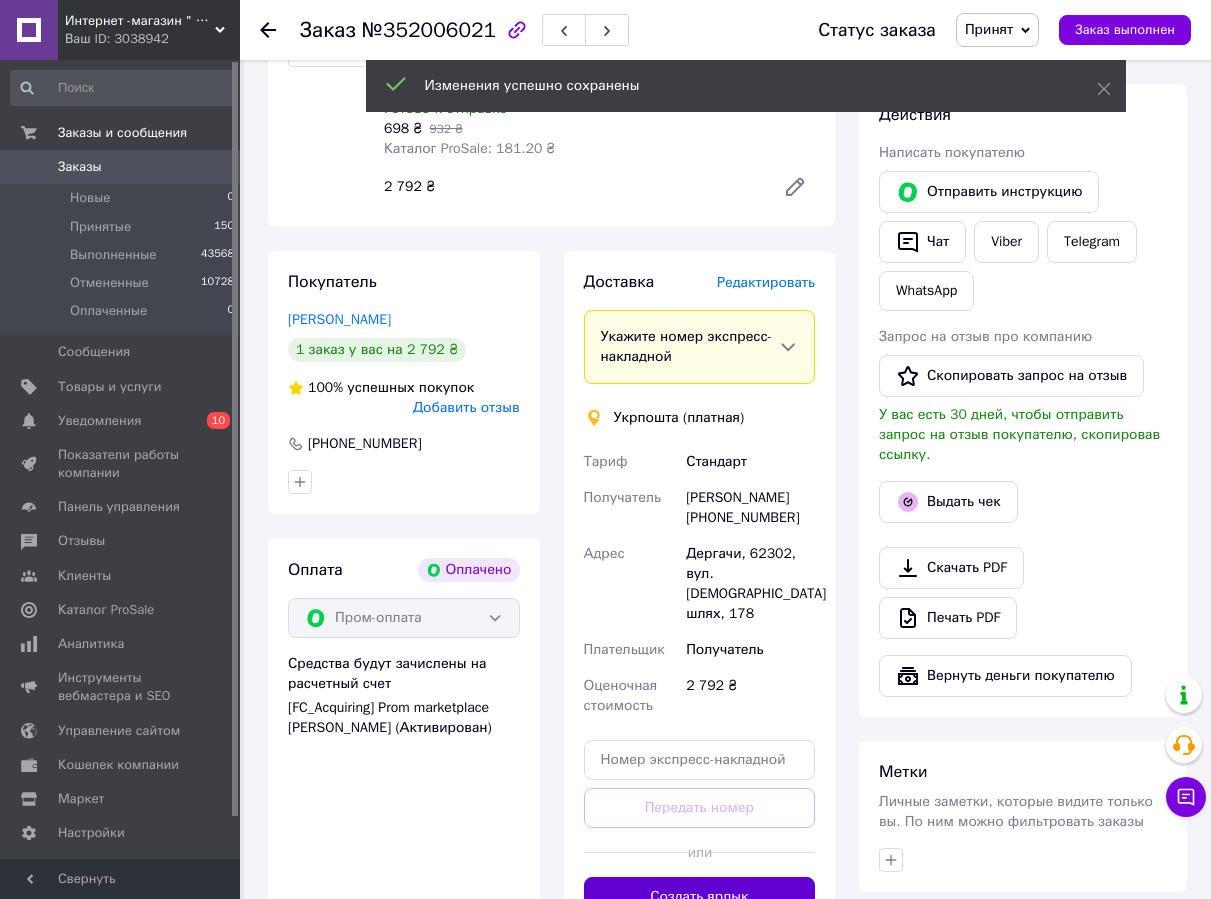 scroll, scrollTop: 1000, scrollLeft: 0, axis: vertical 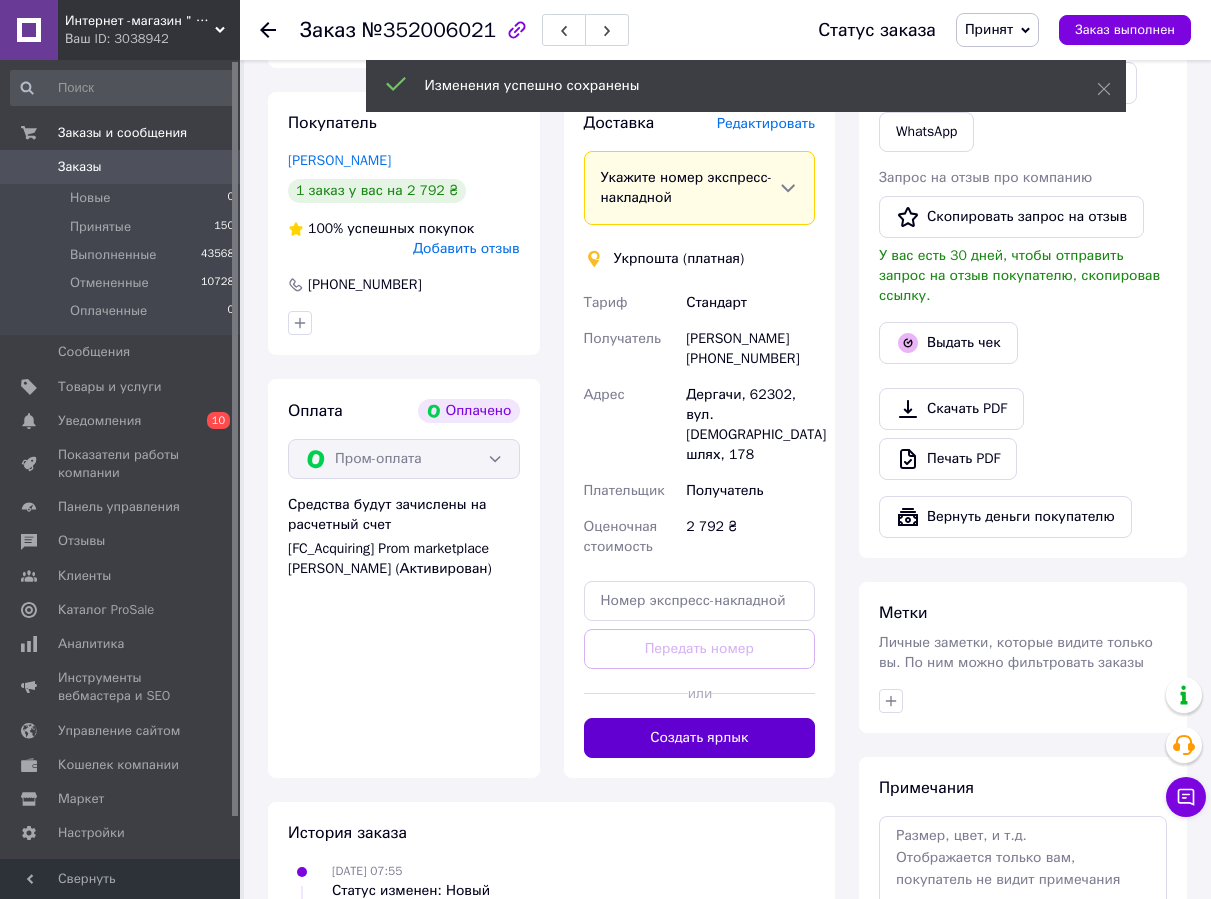 click on "Создать ярлык" at bounding box center (700, 738) 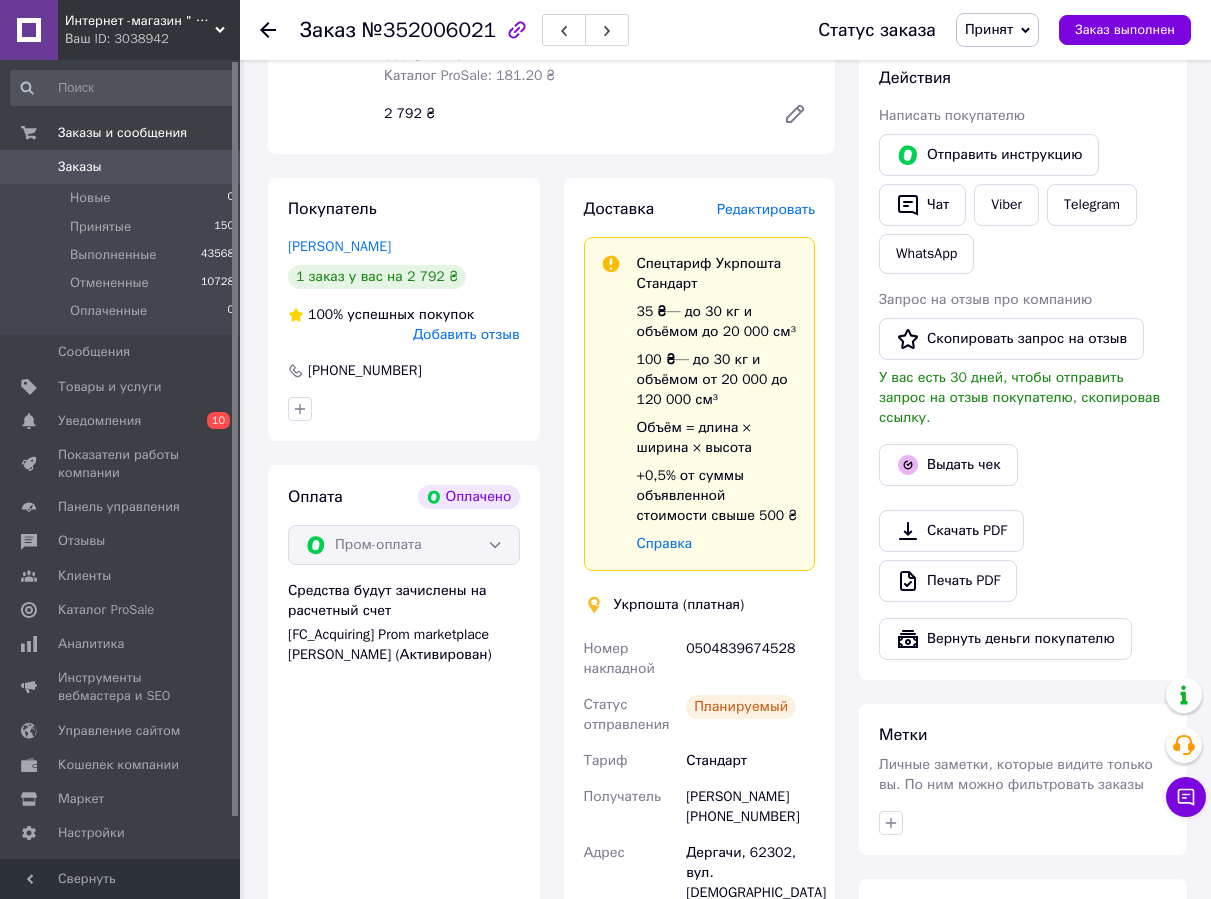 scroll, scrollTop: 500, scrollLeft: 0, axis: vertical 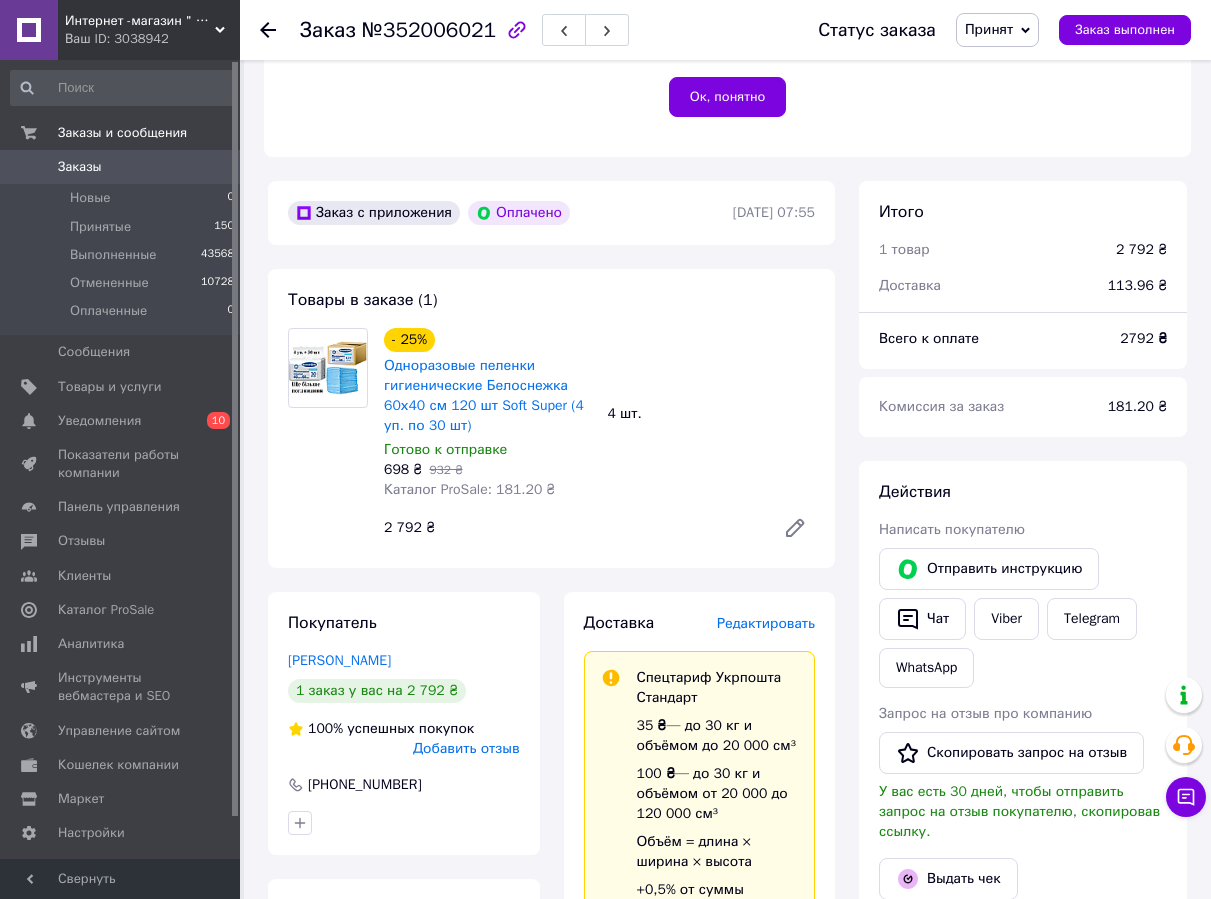 click at bounding box center (280, 30) 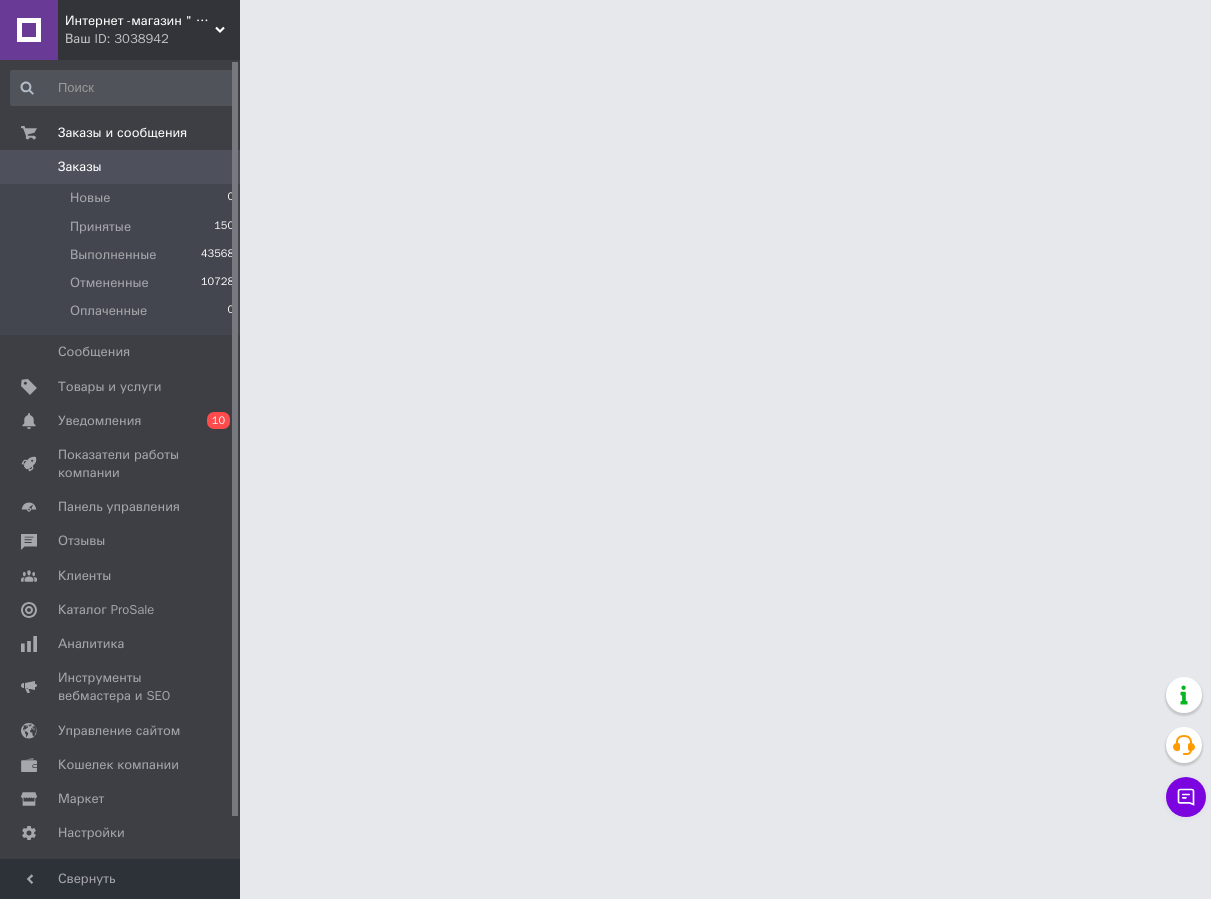 scroll, scrollTop: 0, scrollLeft: 0, axis: both 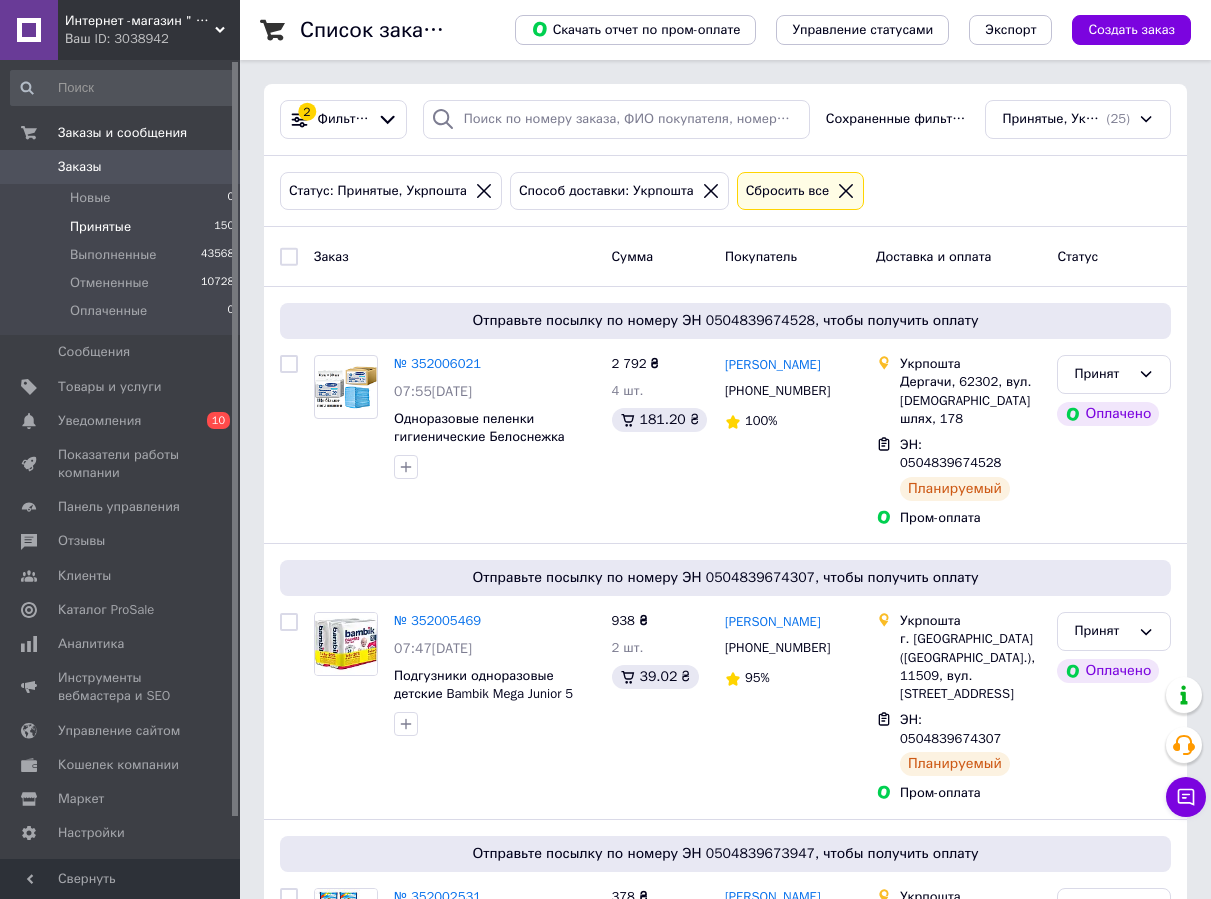 click on "150" at bounding box center (224, 227) 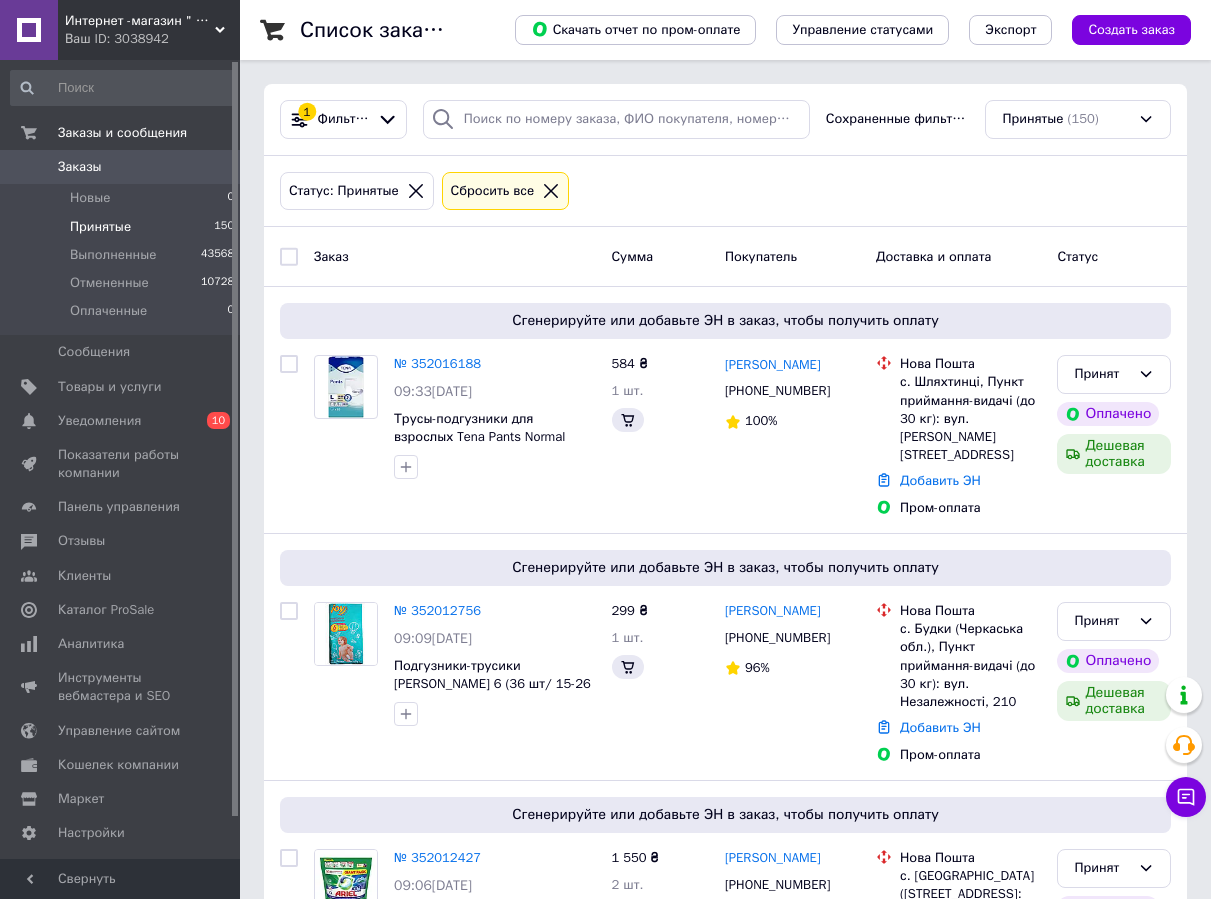 click 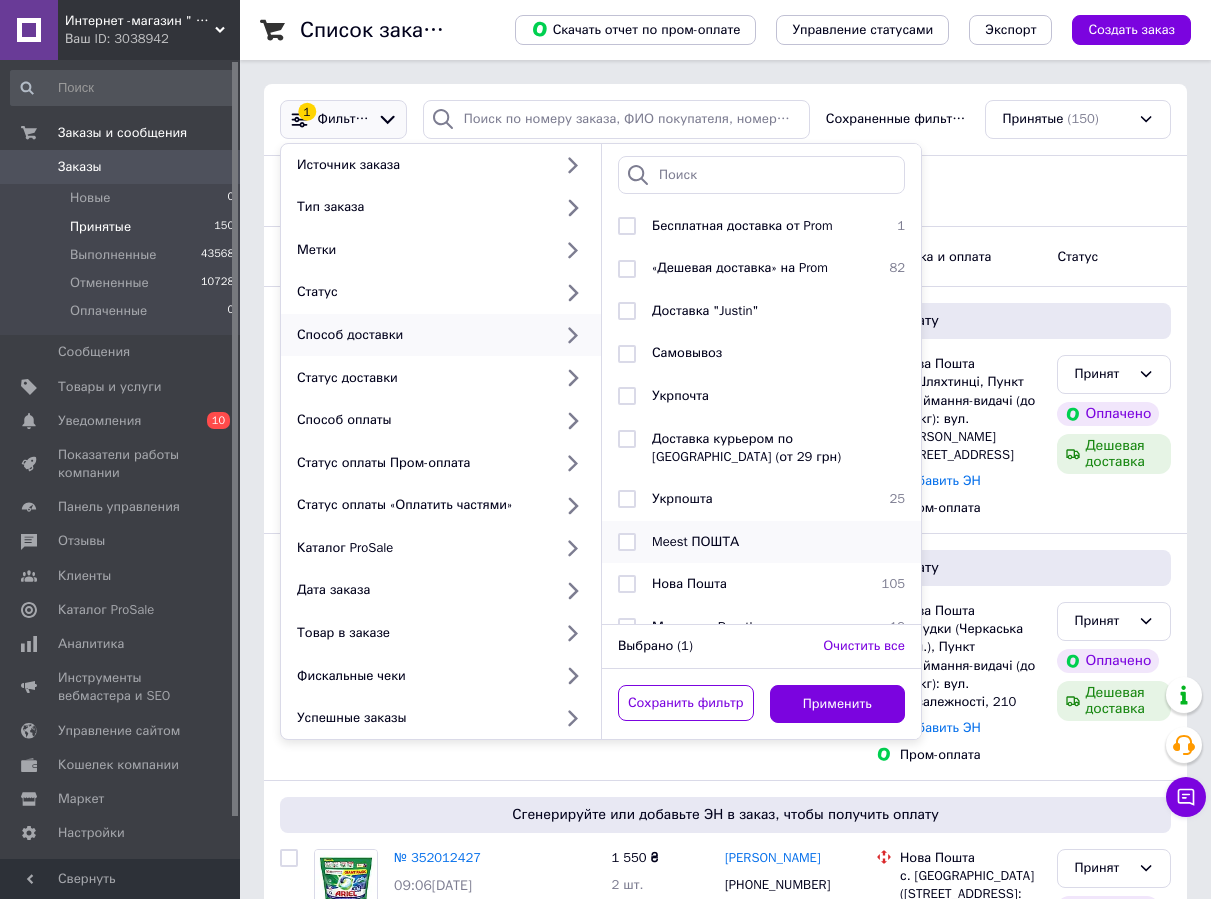 scroll, scrollTop: 68, scrollLeft: 0, axis: vertical 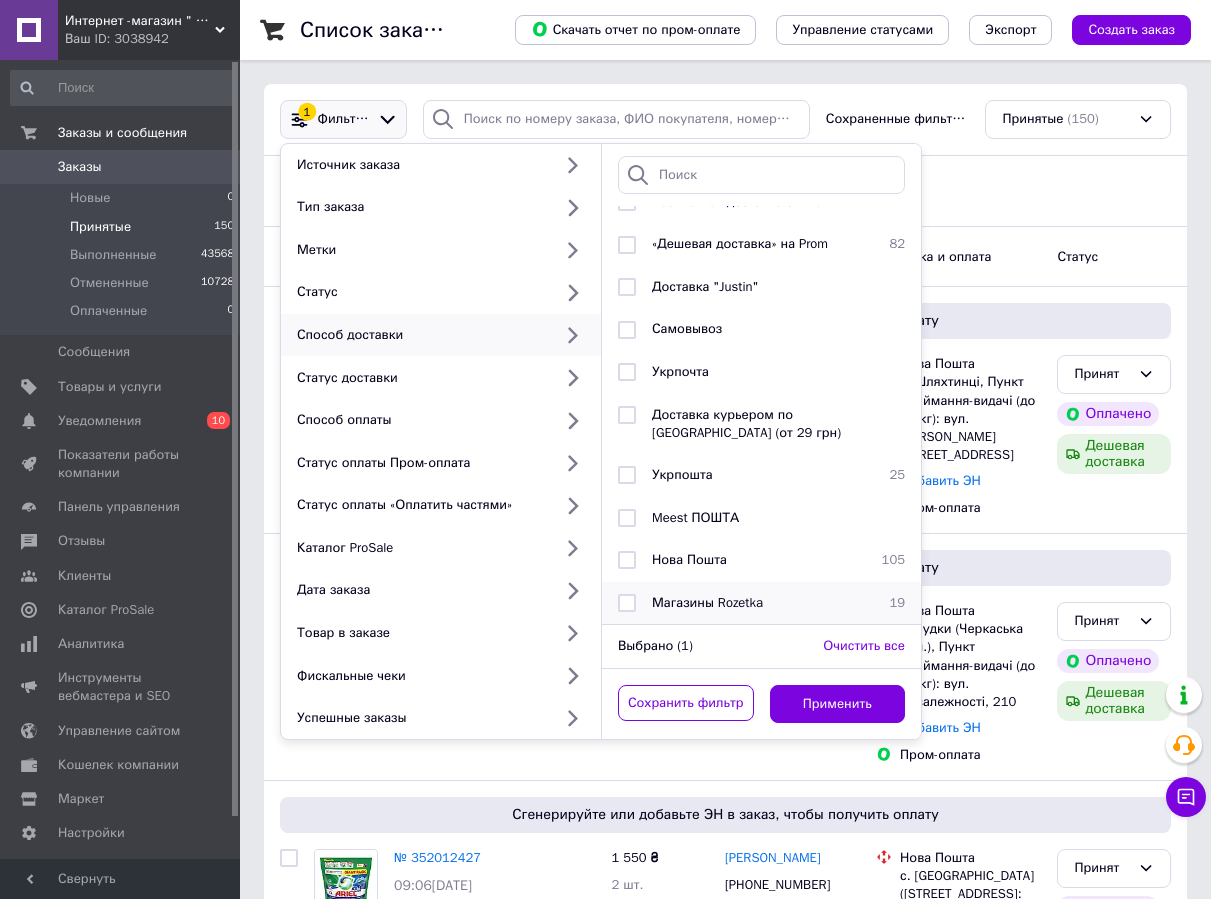 click on "Магазины Rozetka" at bounding box center (707, 602) 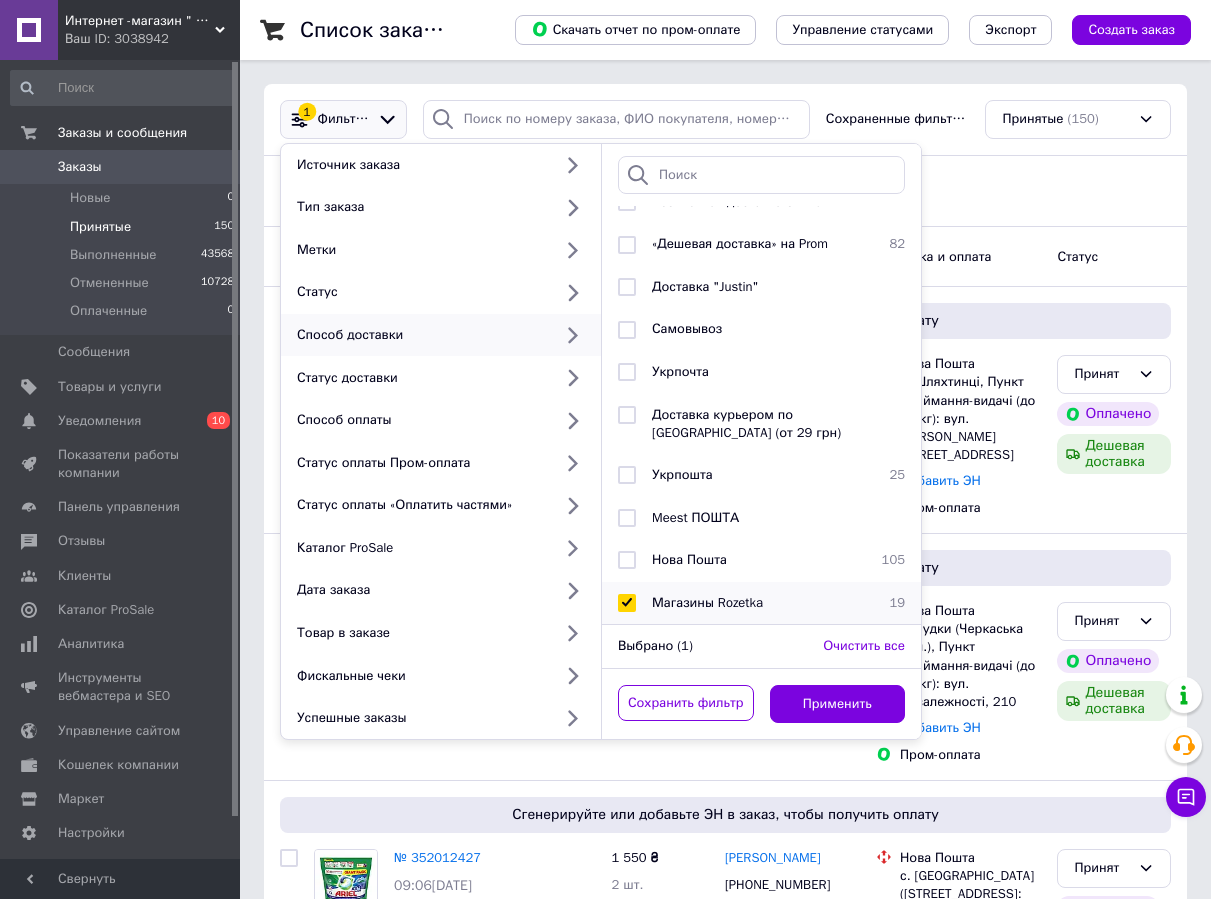 checkbox on "true" 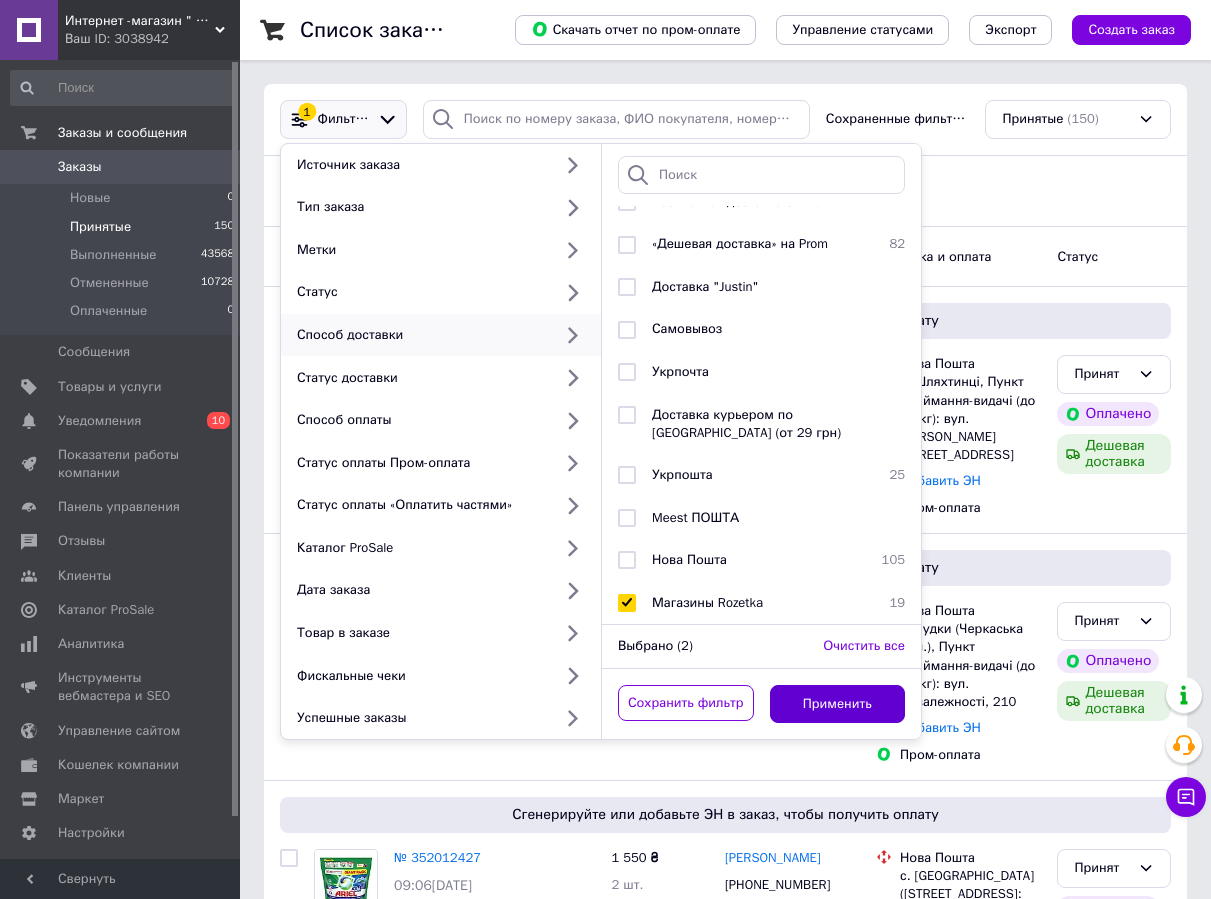 click on "Применить" at bounding box center (838, 704) 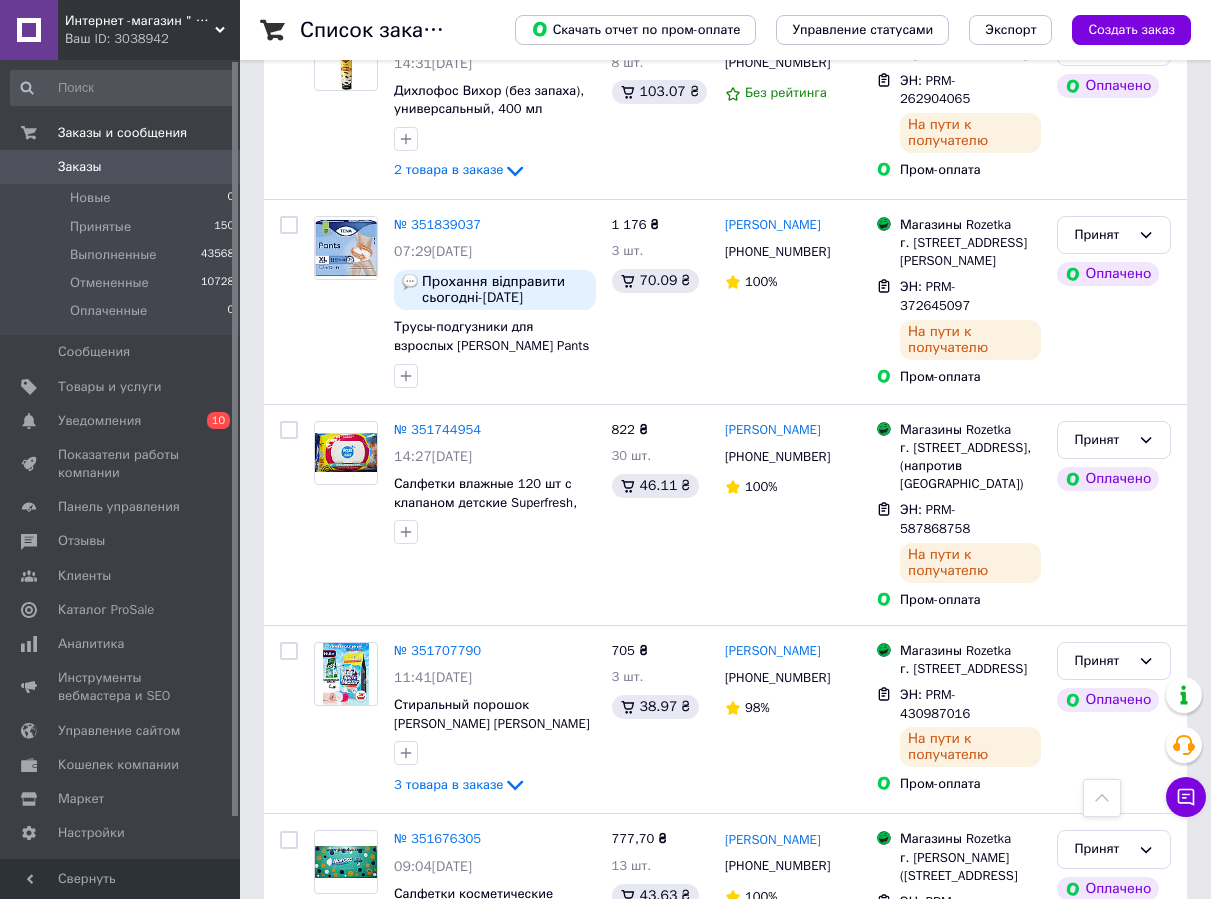 scroll, scrollTop: 0, scrollLeft: 0, axis: both 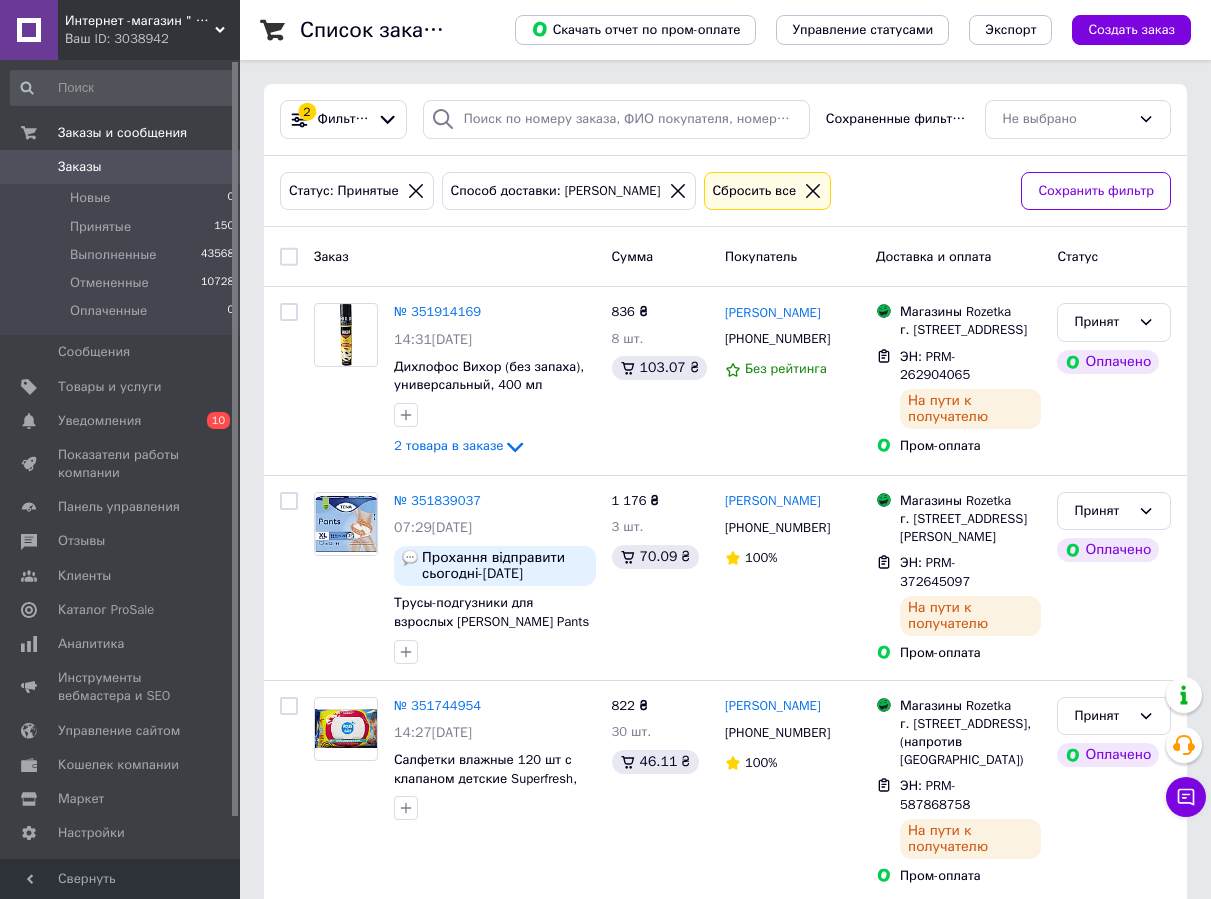 click 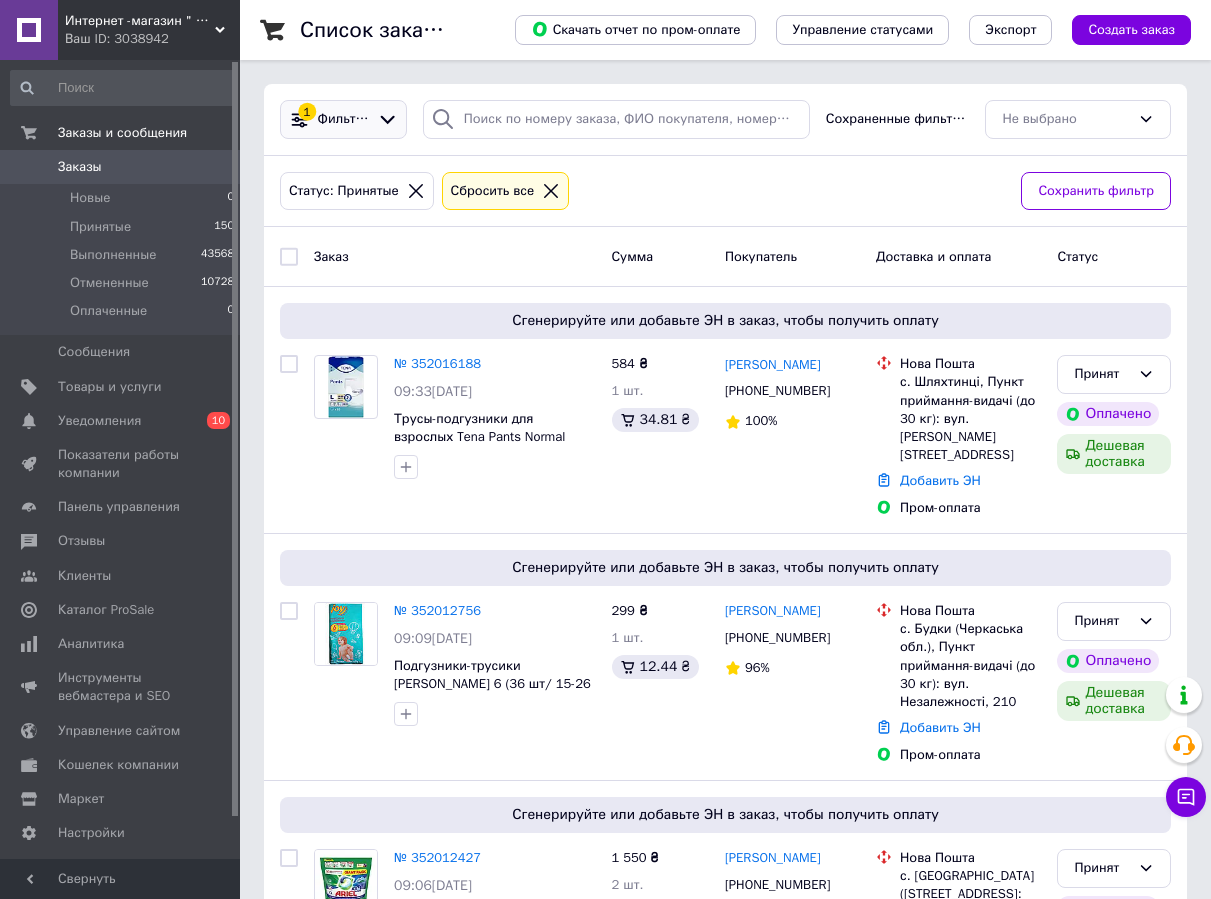 click 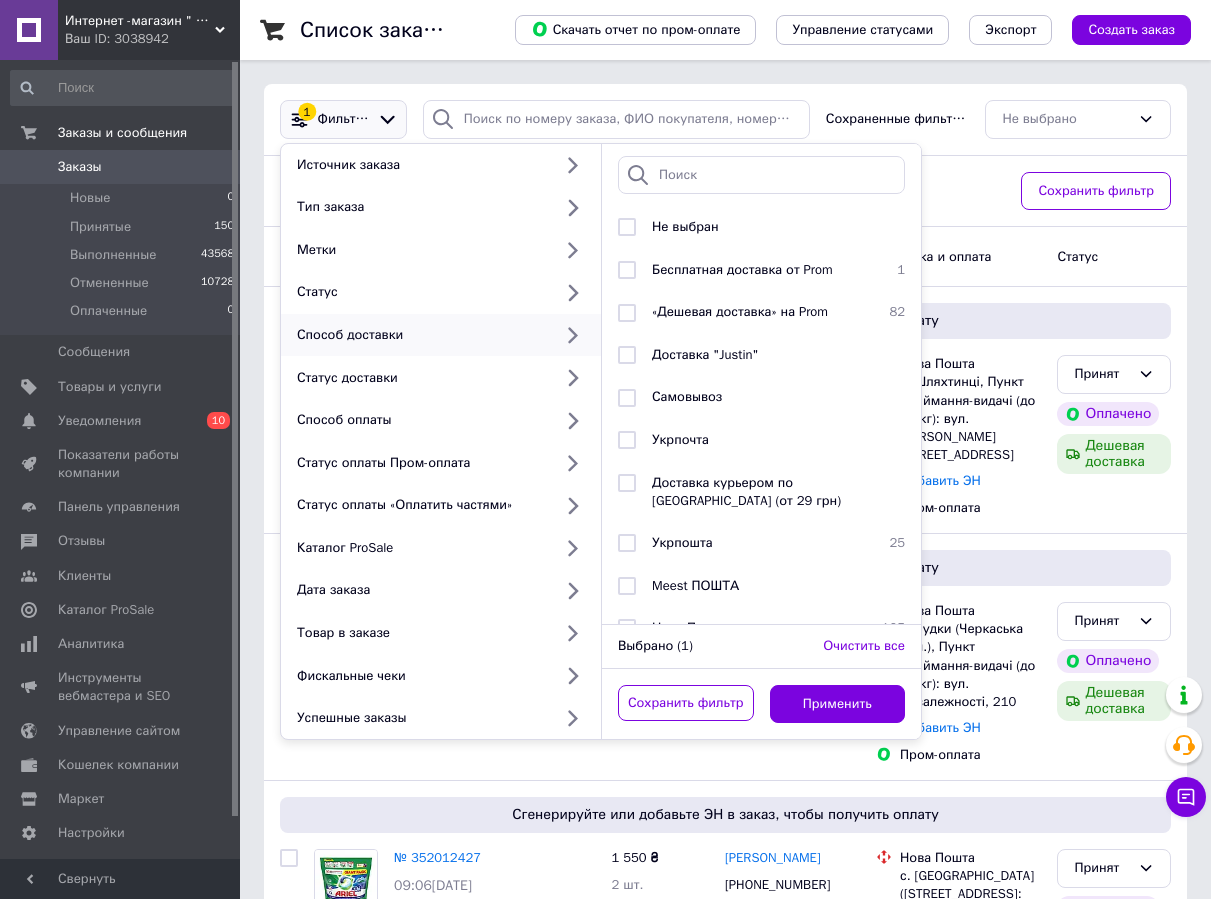 click on "Статус: Принятые Сбросить все" at bounding box center (642, 191) 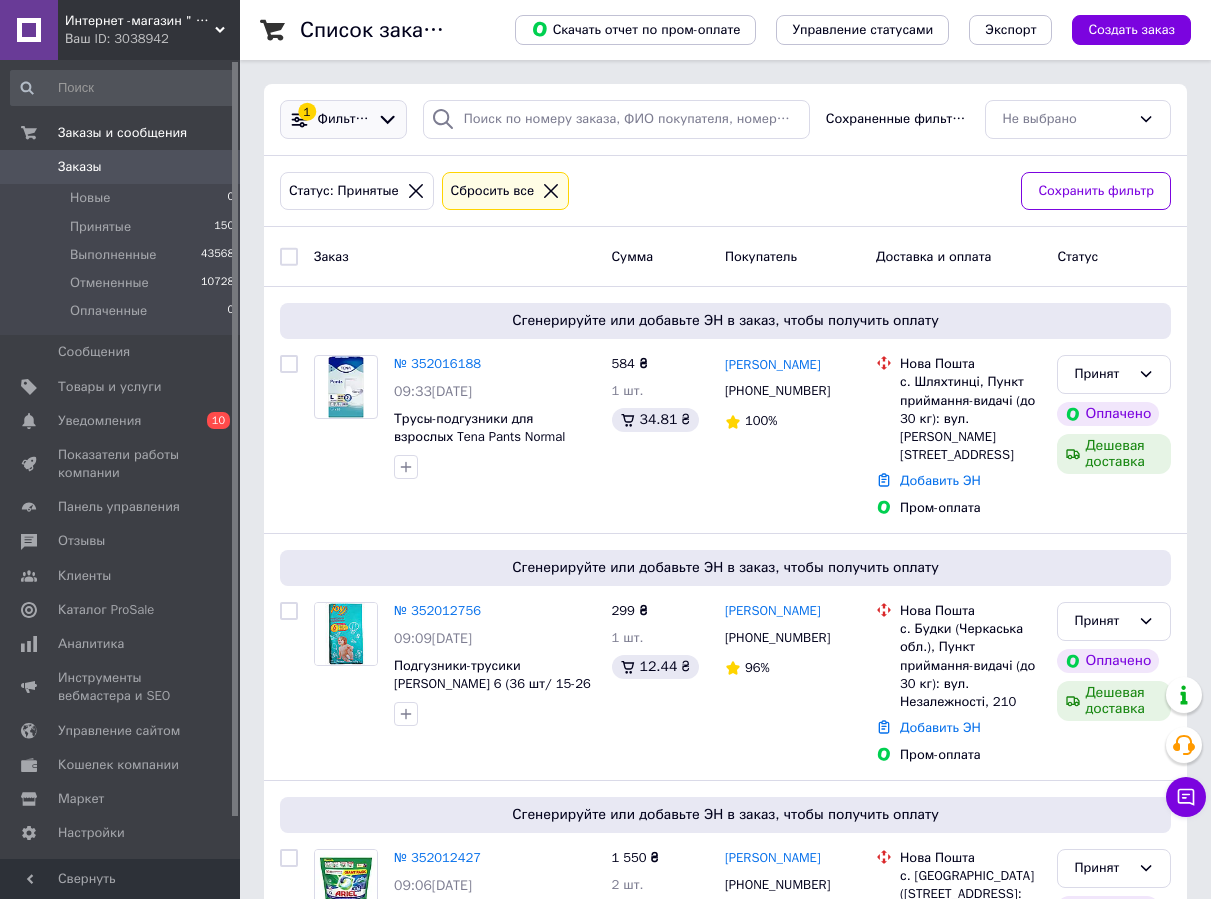 click on "Фильтры" at bounding box center [344, 119] 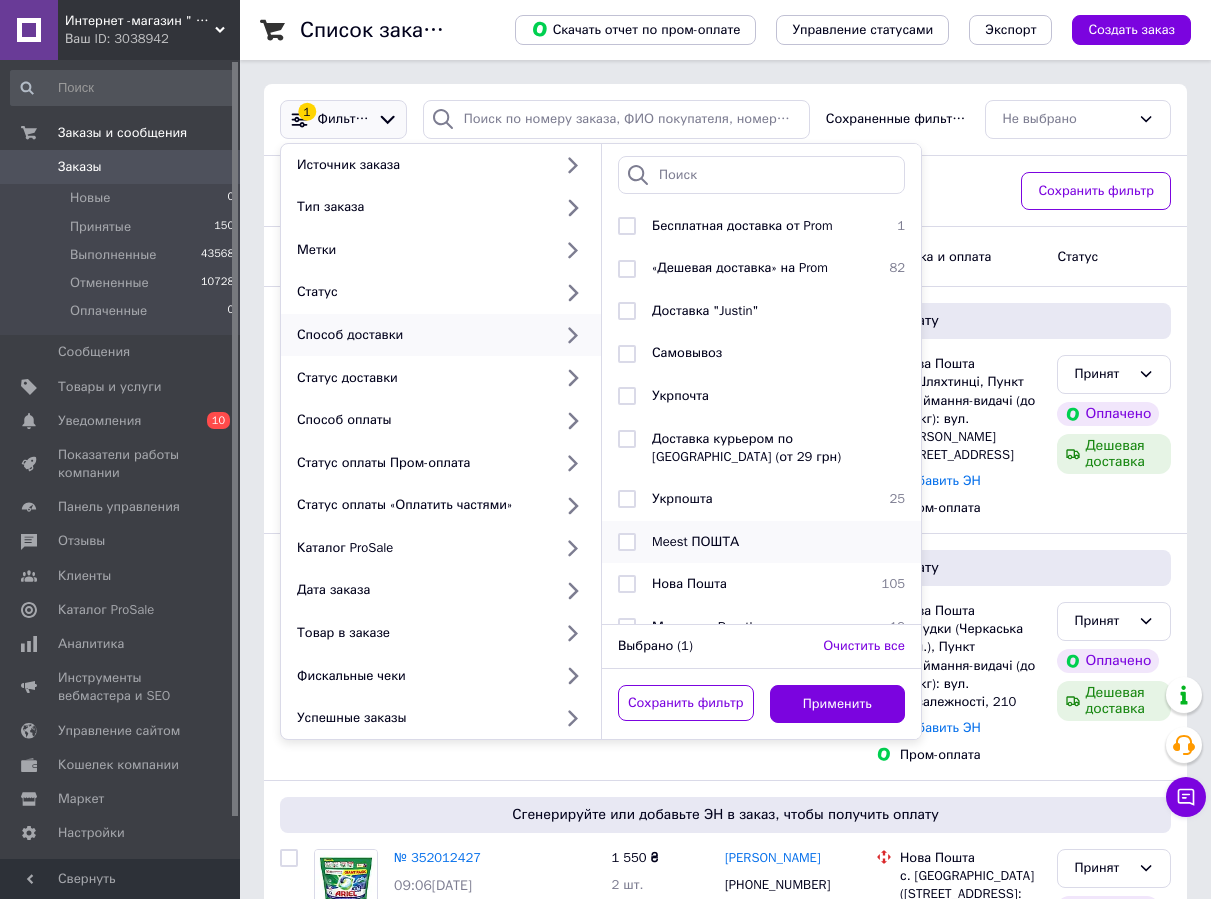 scroll, scrollTop: 68, scrollLeft: 0, axis: vertical 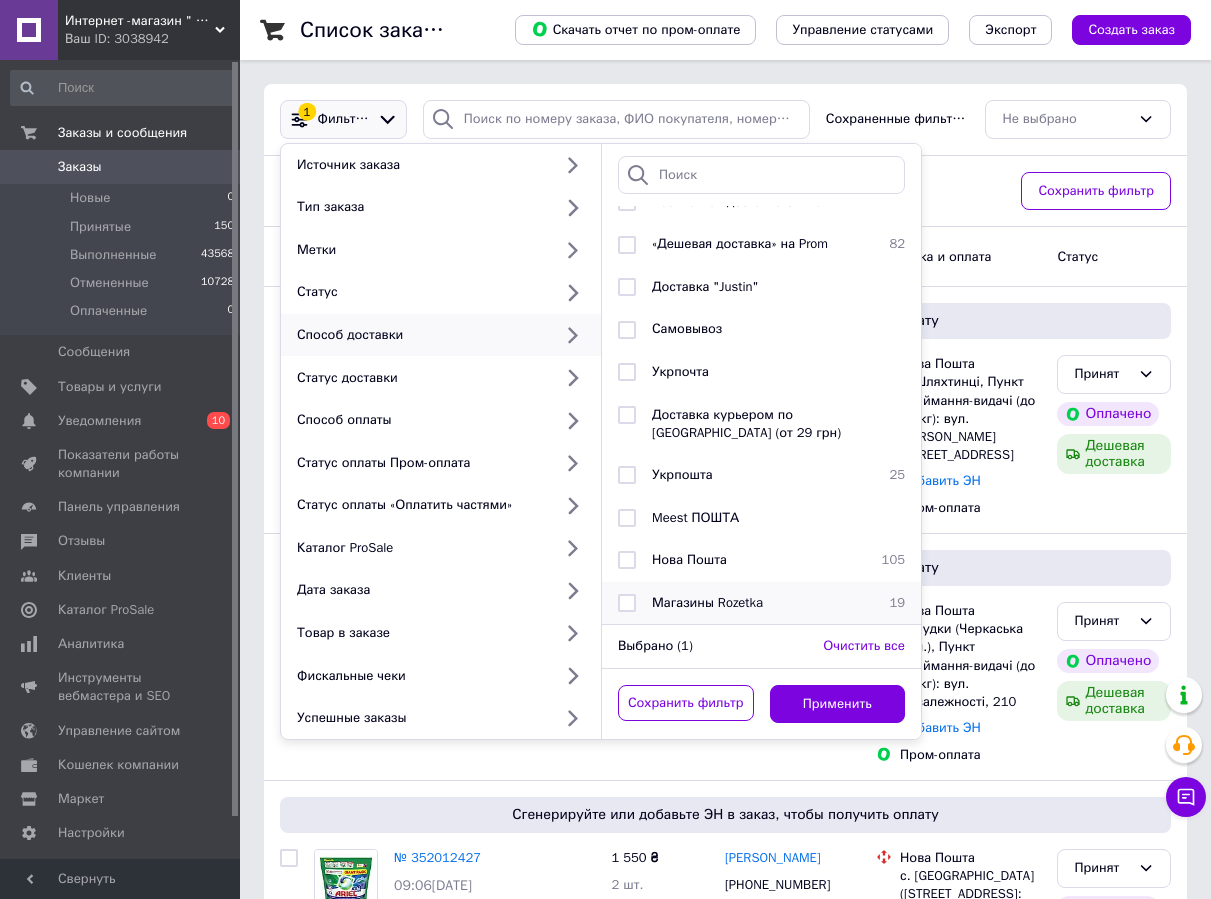 click on "Магазины Rozetka" at bounding box center [707, 602] 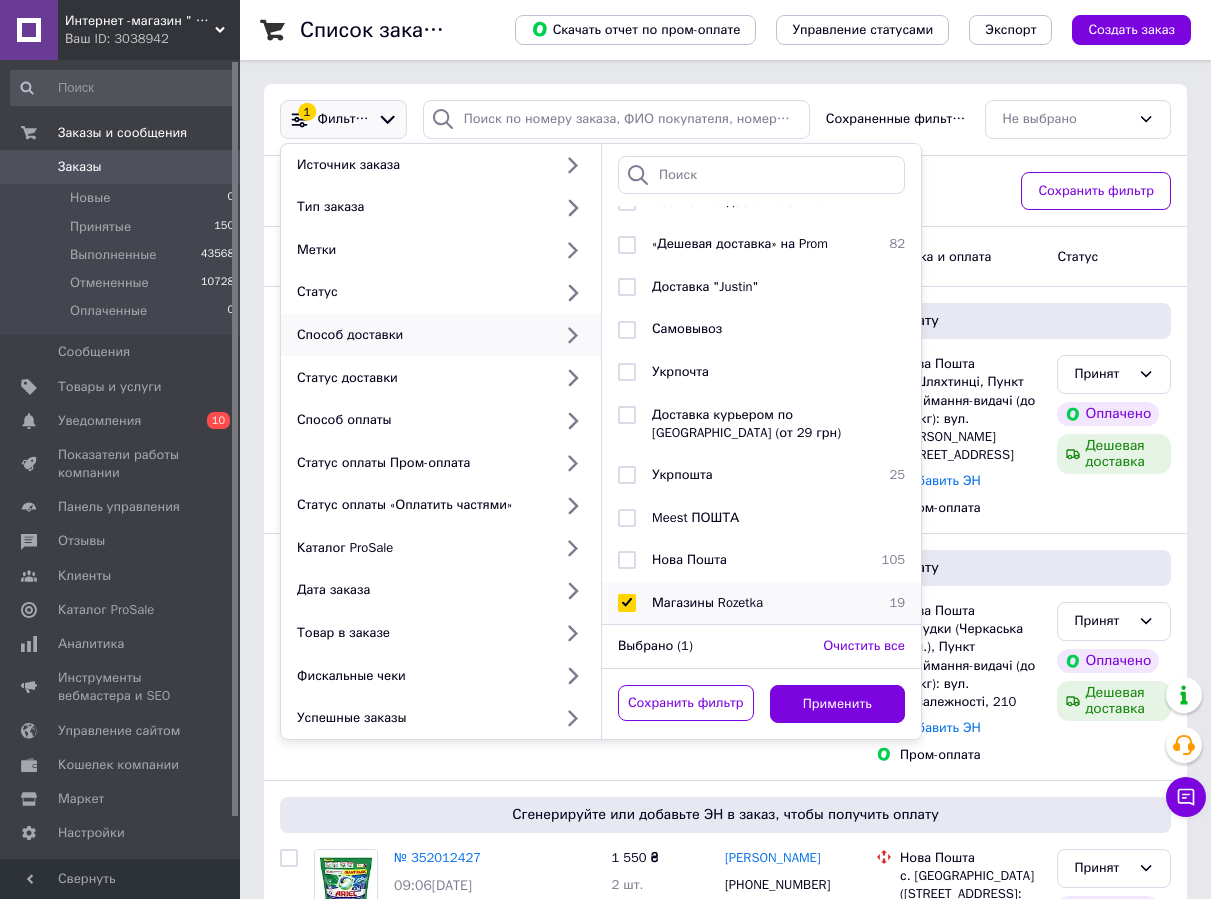 checkbox on "true" 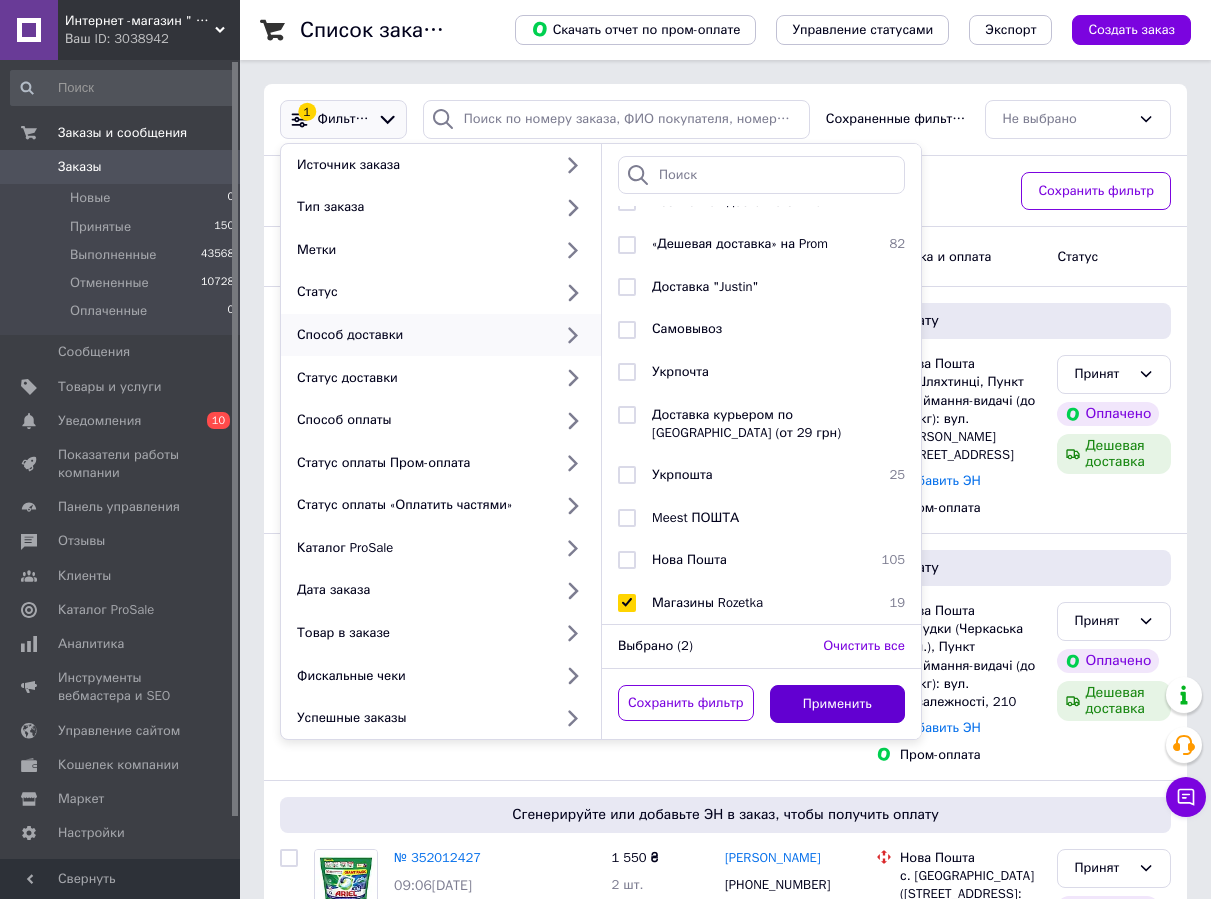 click on "Применить" at bounding box center (838, 704) 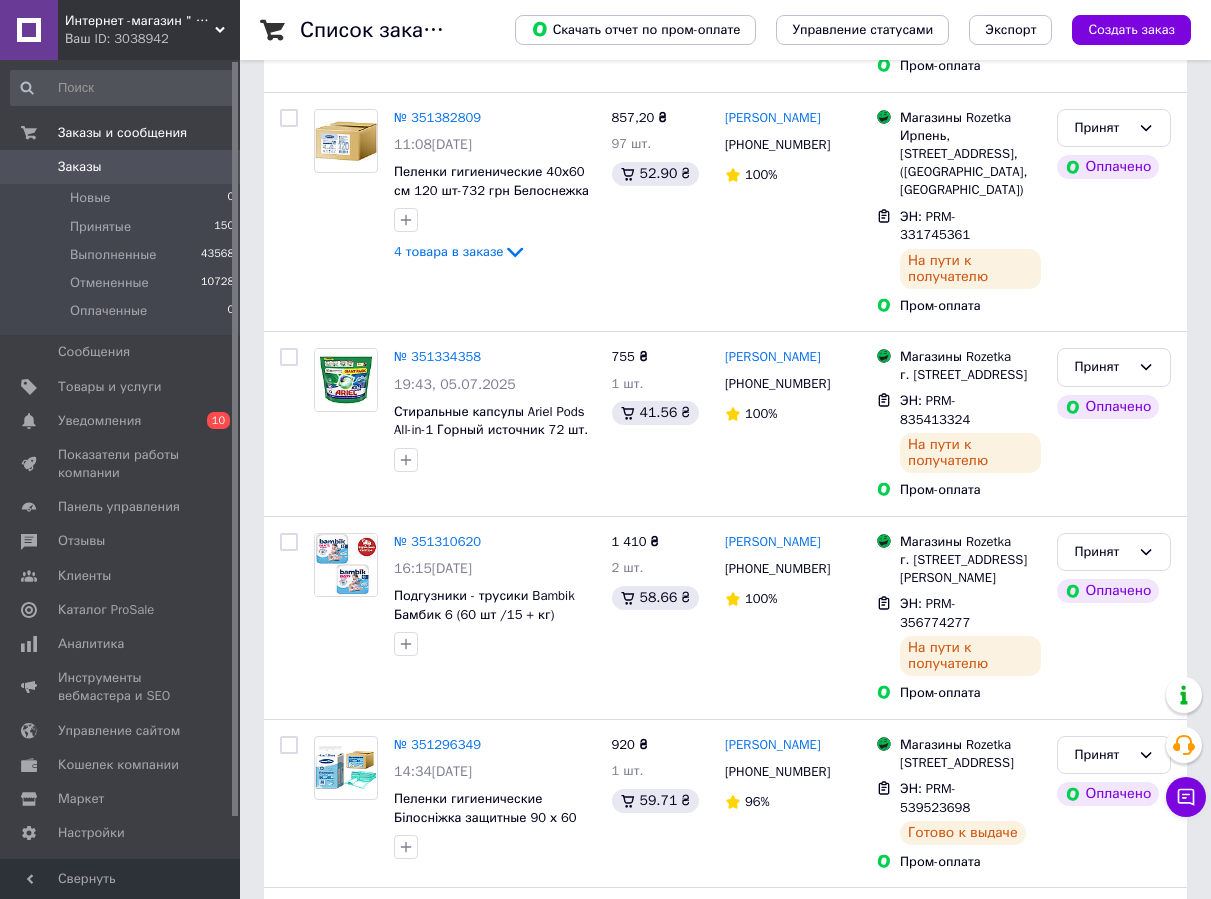 scroll, scrollTop: 3229, scrollLeft: 0, axis: vertical 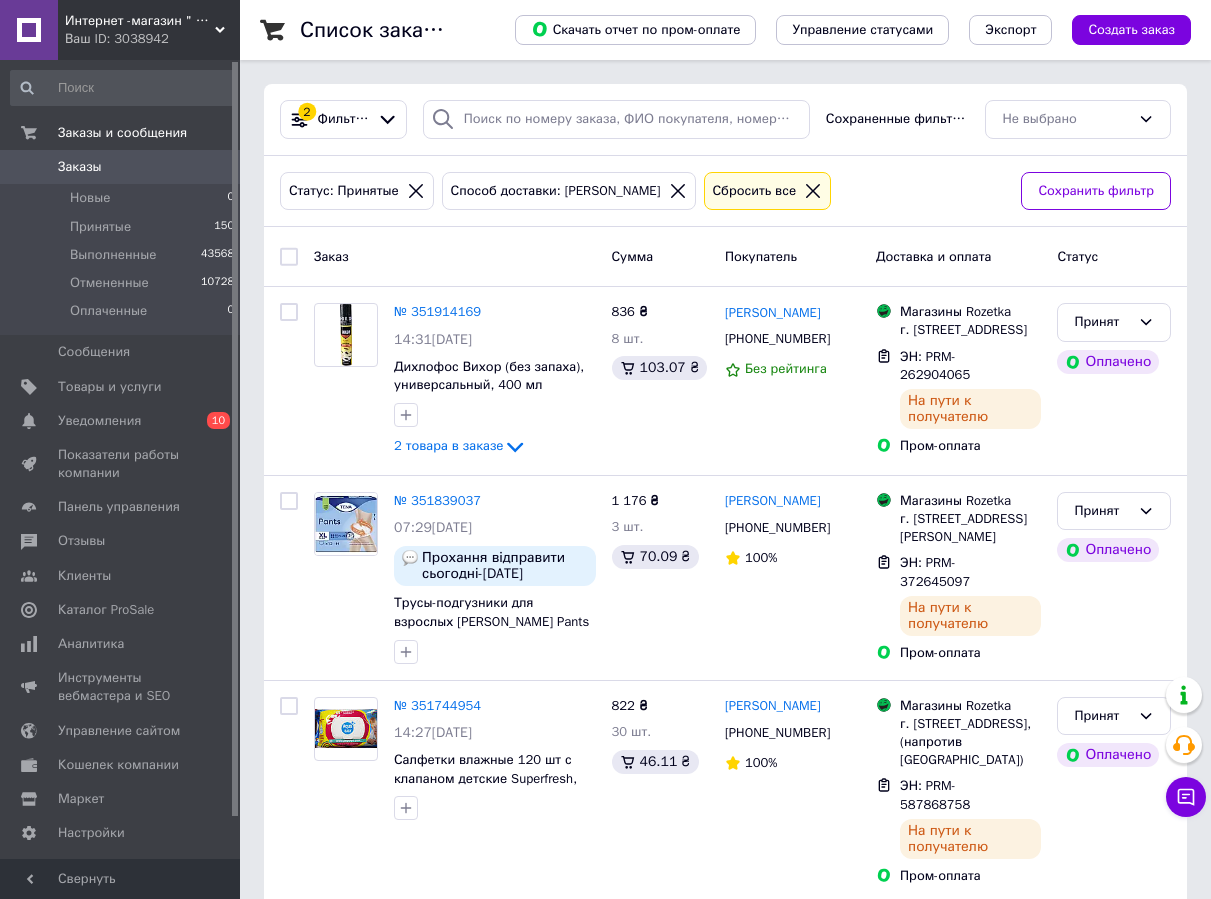 click 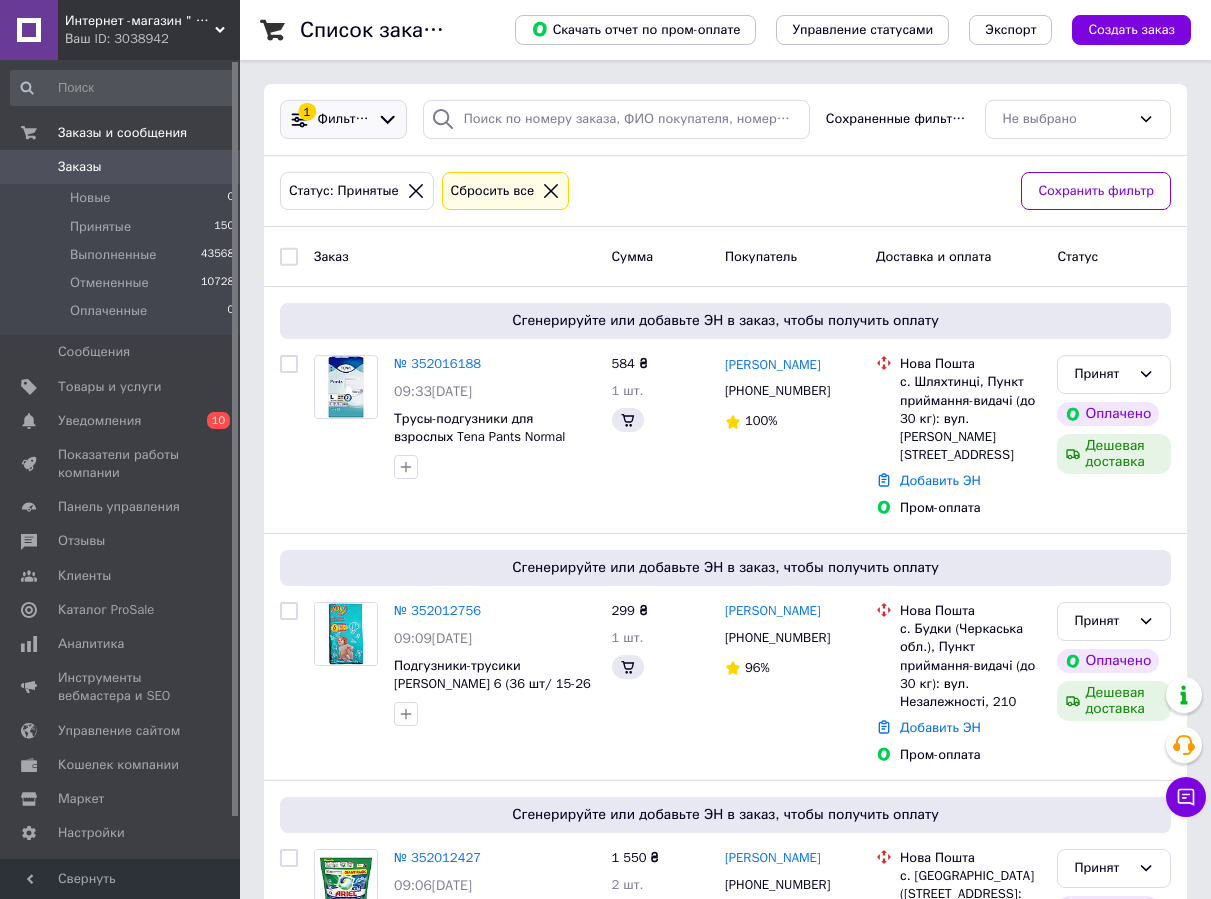 click 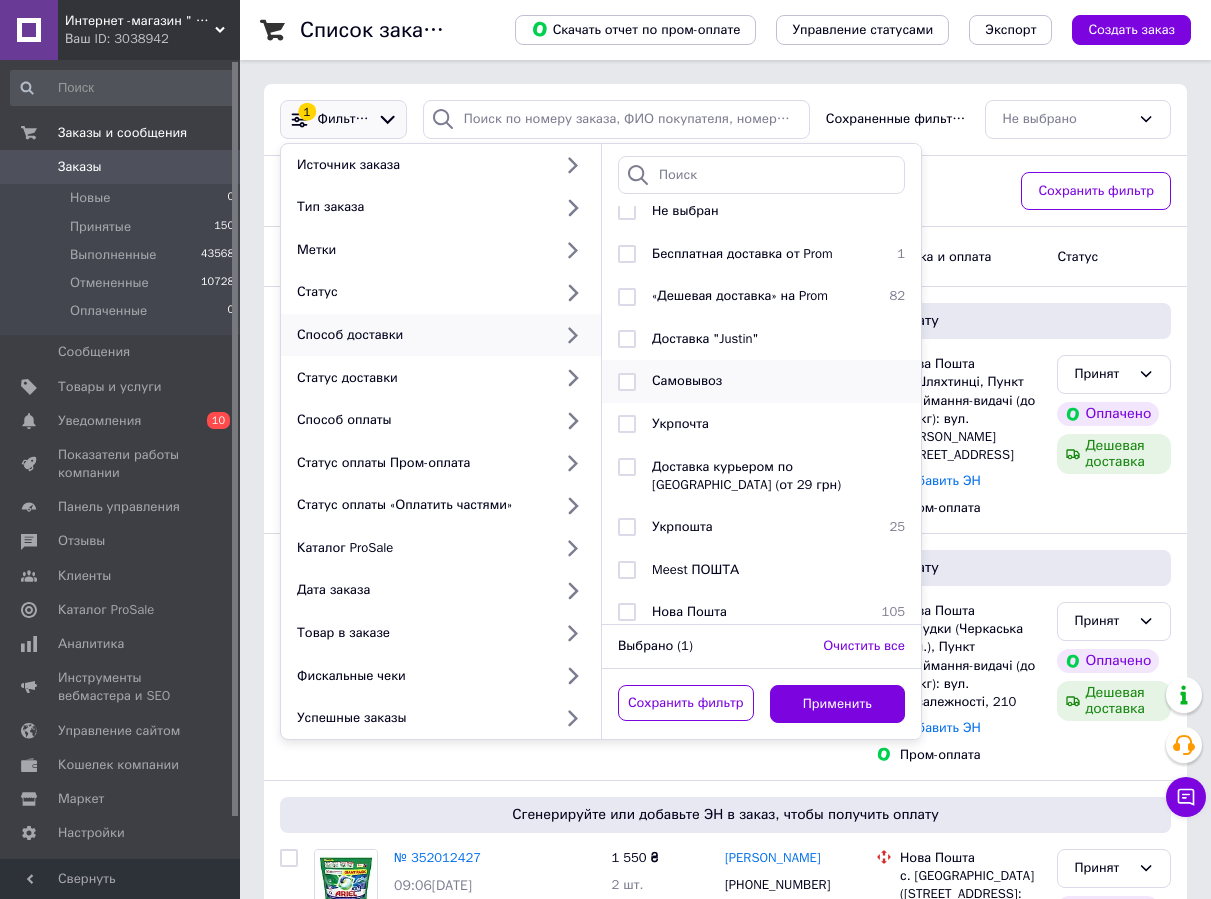 scroll, scrollTop: 68, scrollLeft: 0, axis: vertical 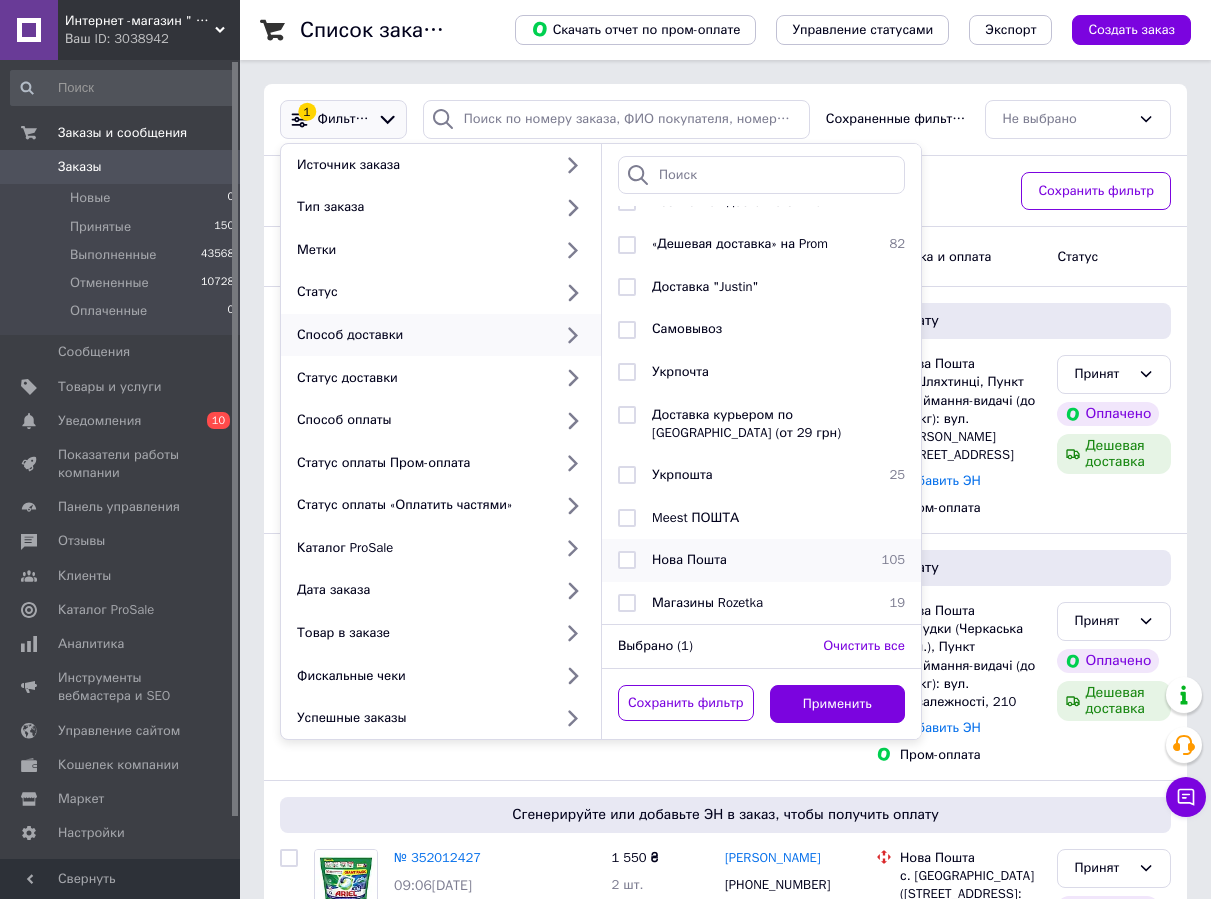 click on "Нова Пошта" at bounding box center (689, 559) 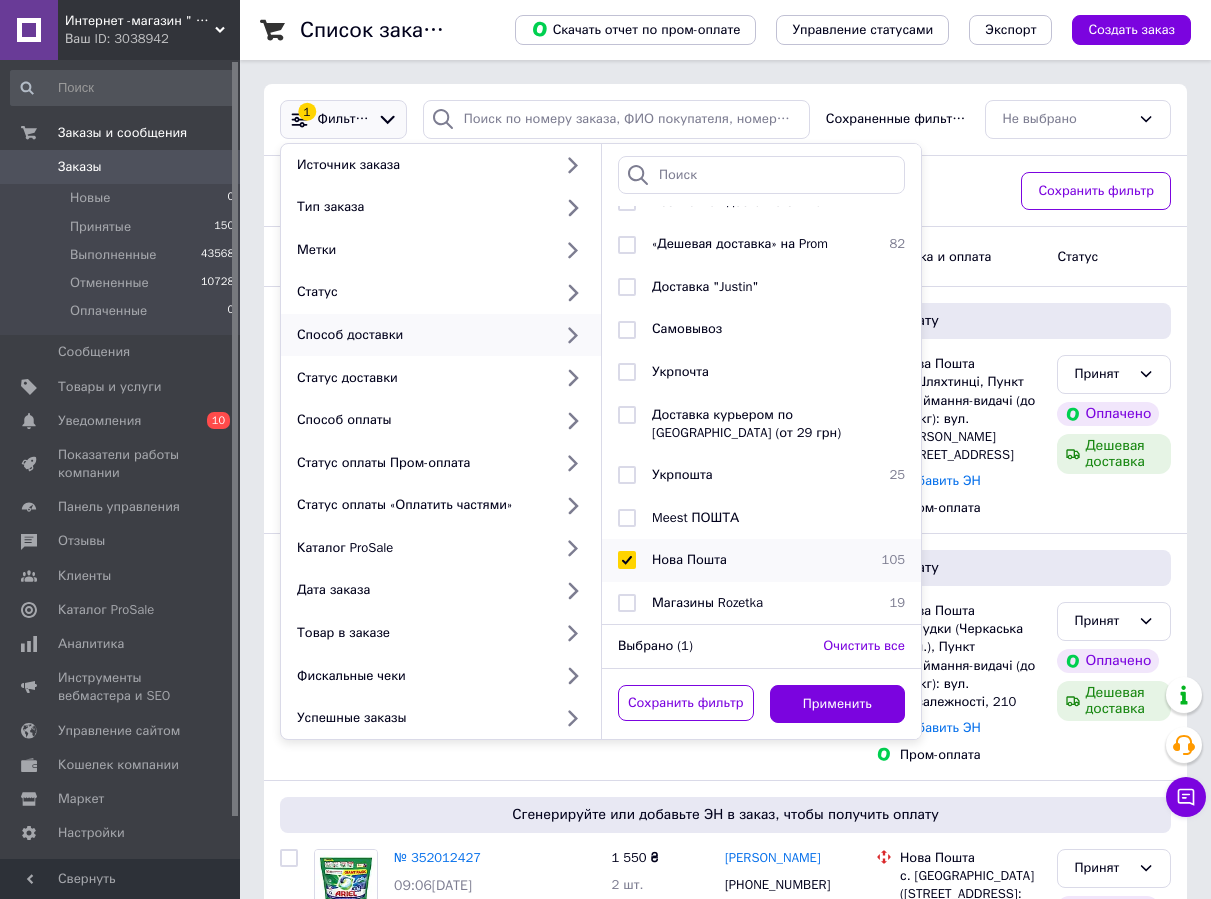 checkbox on "true" 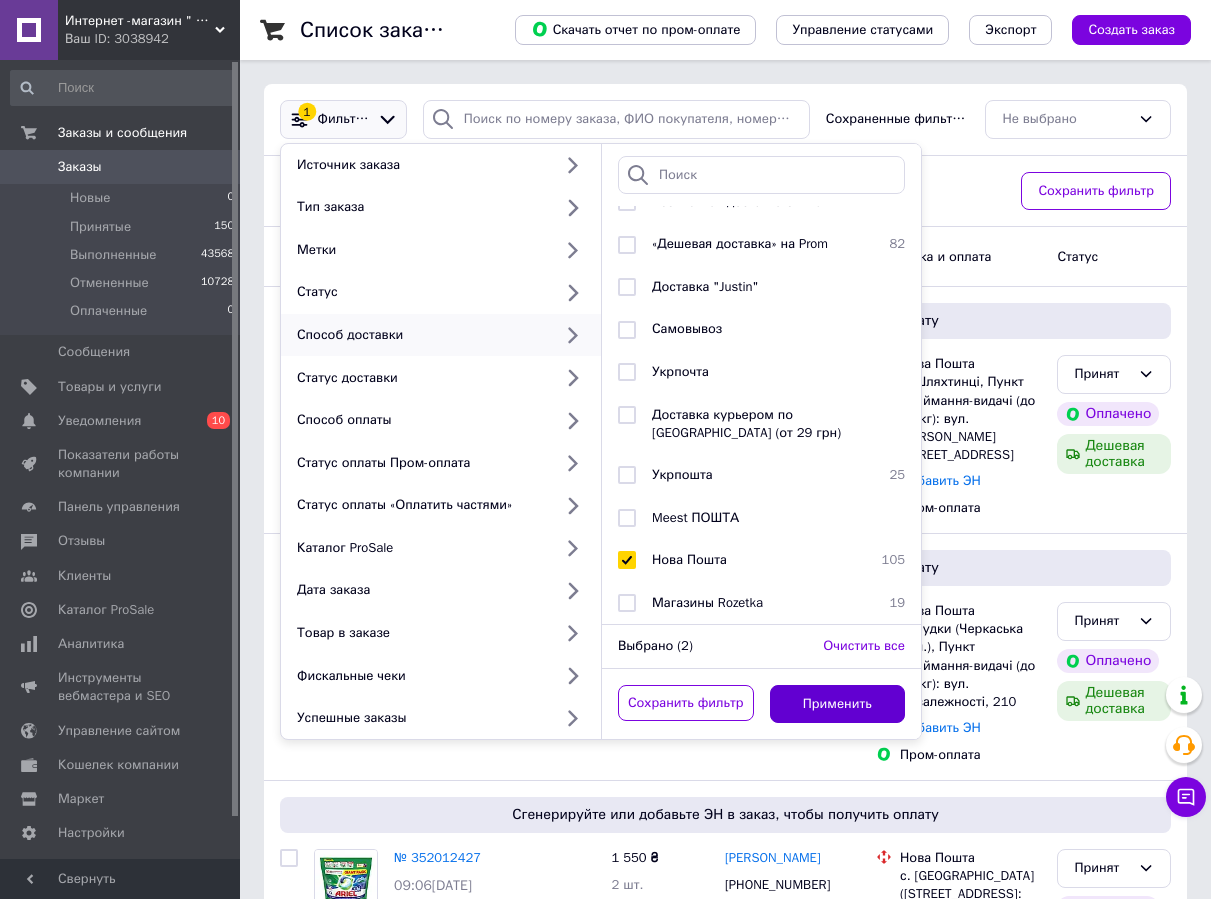 click on "Применить" at bounding box center (838, 704) 